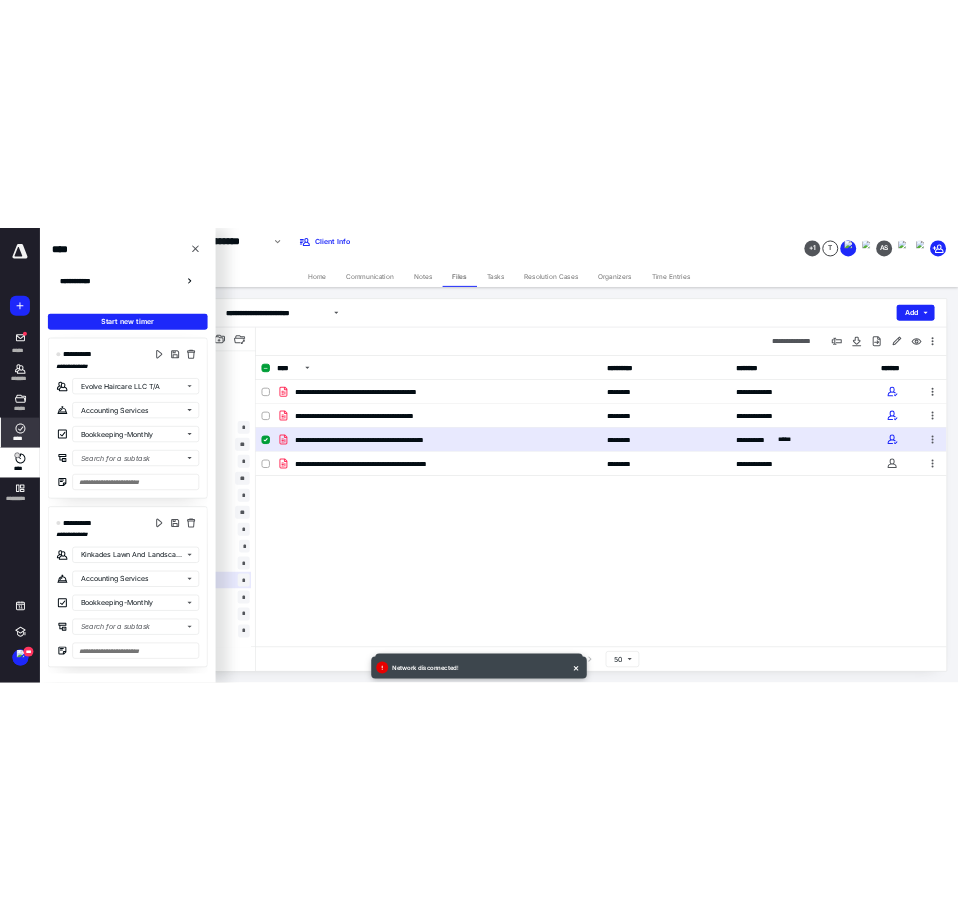 scroll, scrollTop: 0, scrollLeft: 0, axis: both 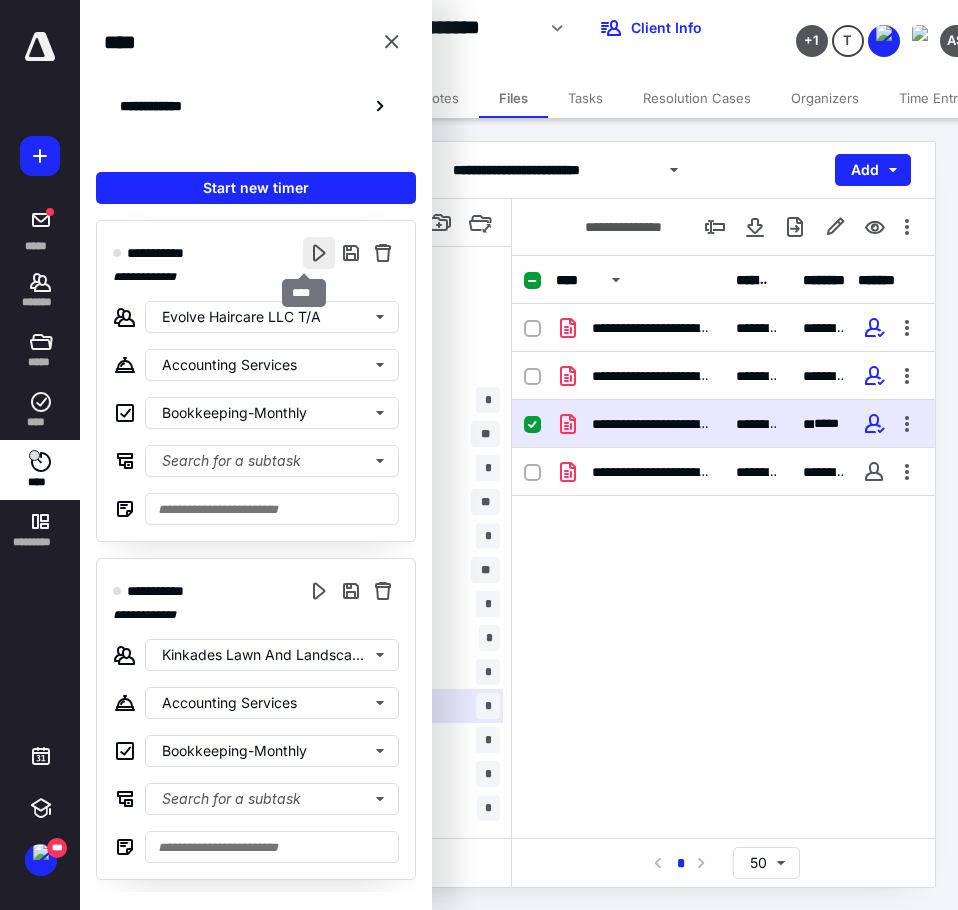click at bounding box center (319, 253) 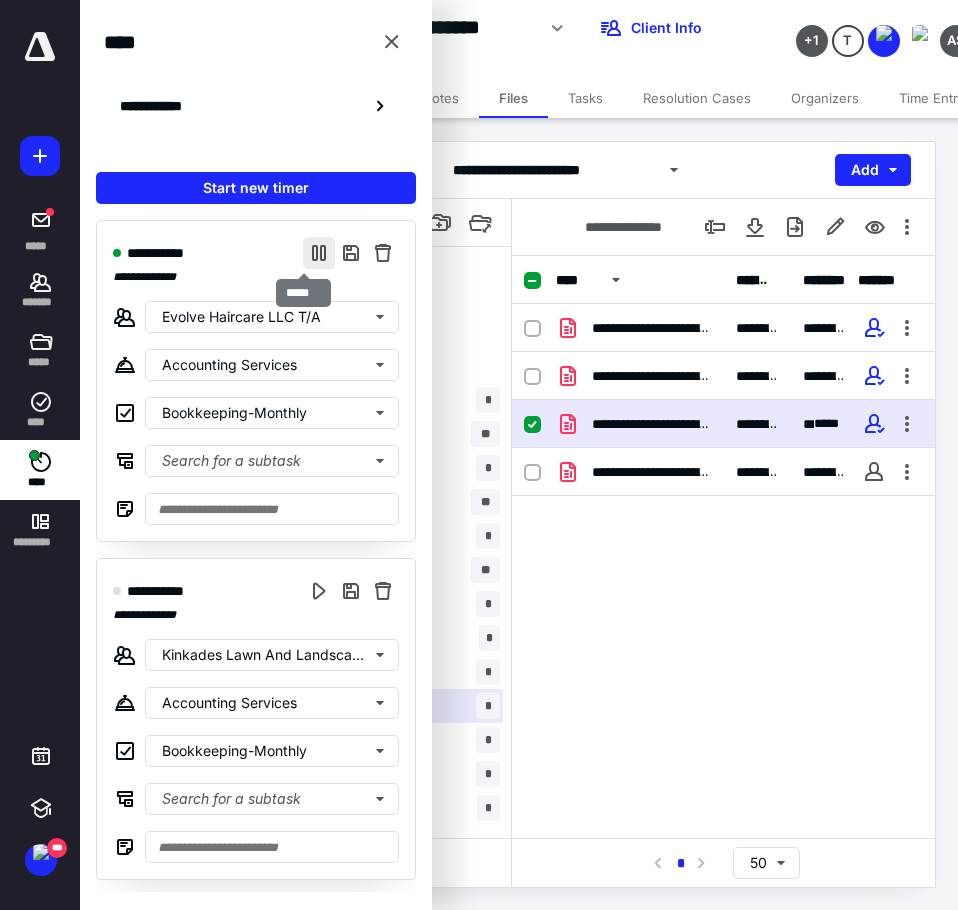 click at bounding box center [319, 253] 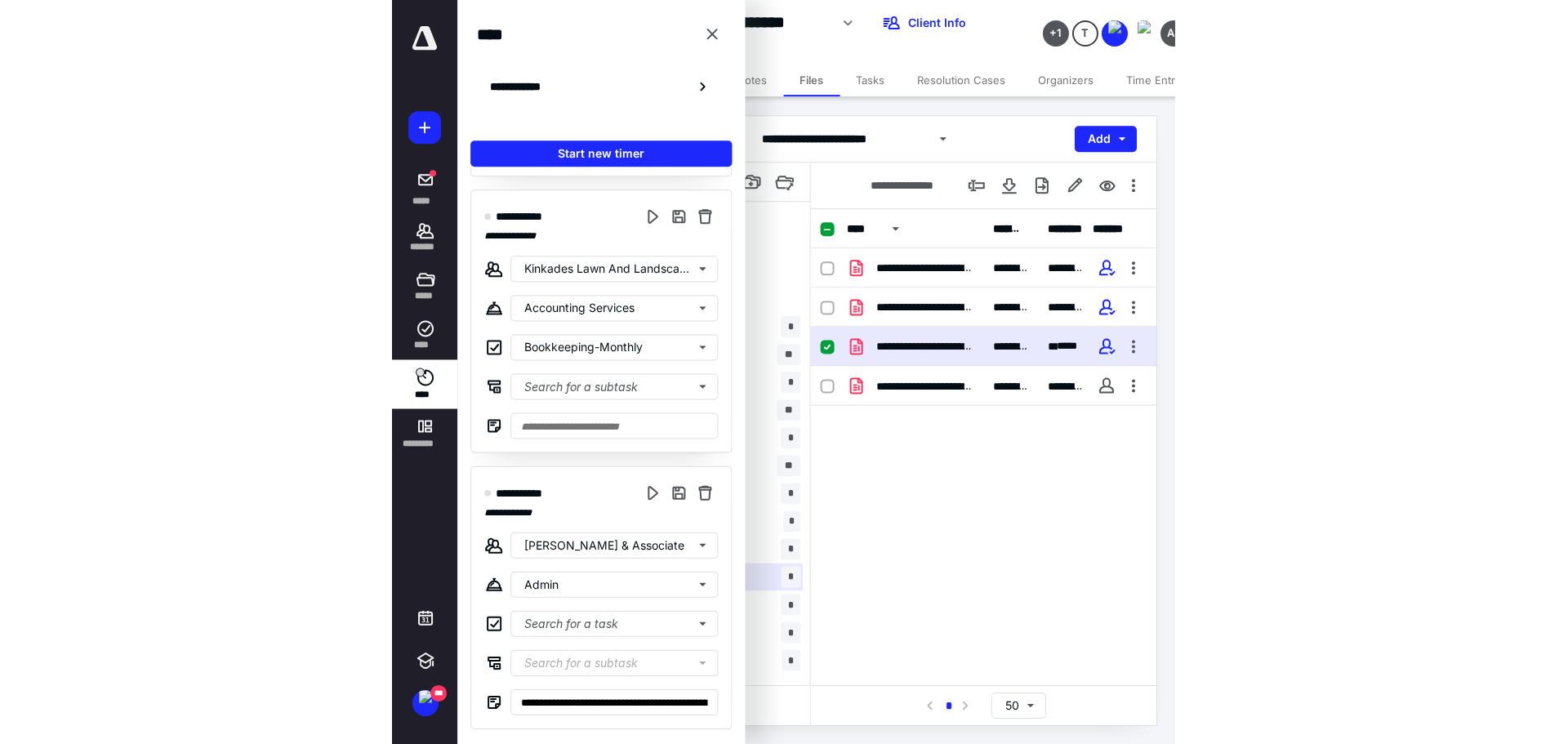 scroll, scrollTop: 0, scrollLeft: 0, axis: both 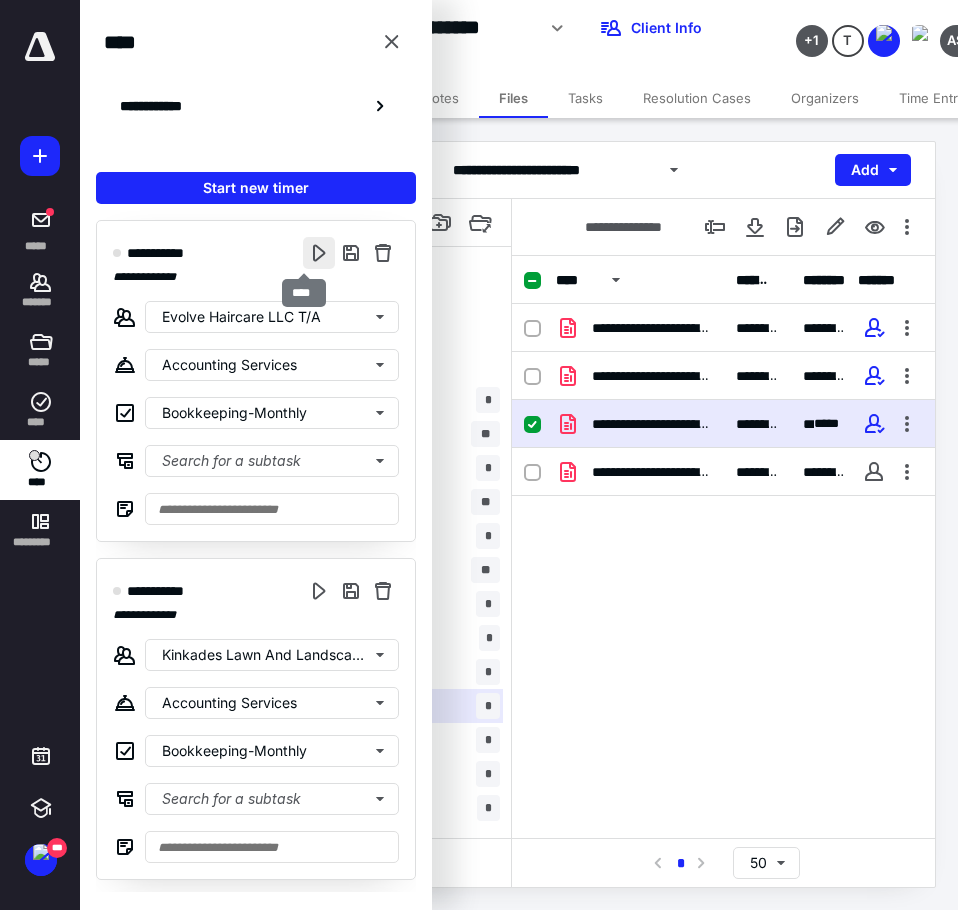 click at bounding box center [319, 253] 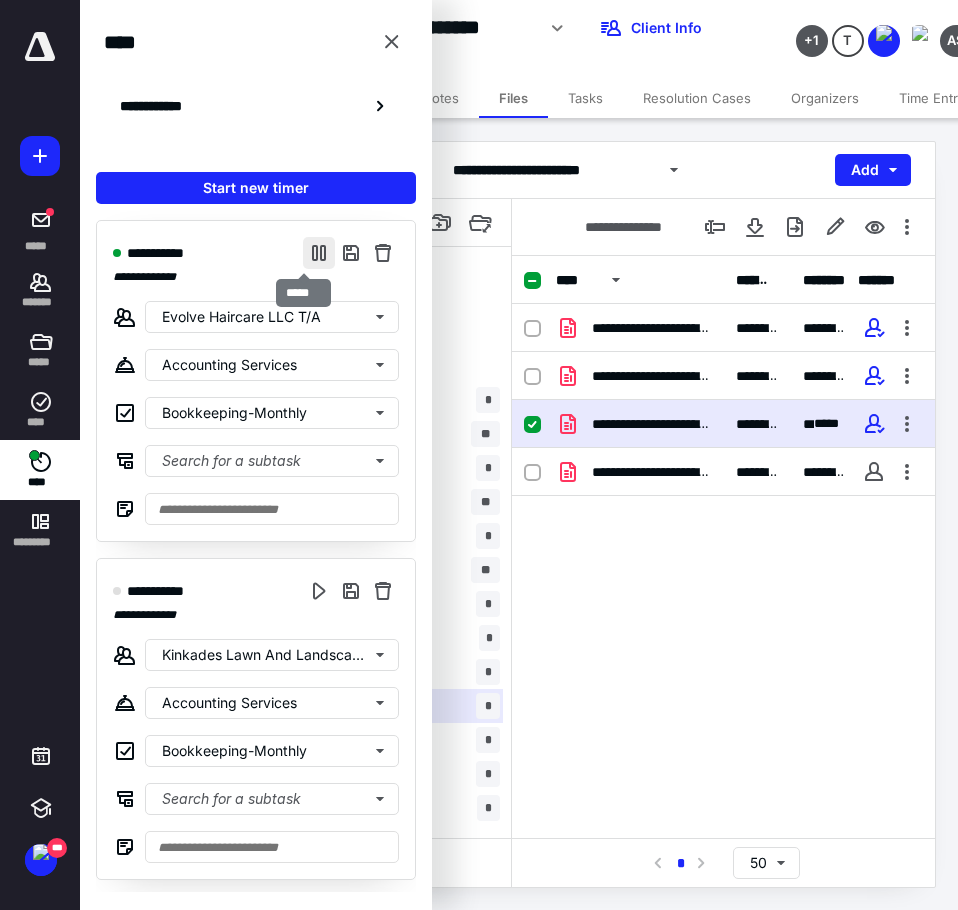 click at bounding box center [319, 253] 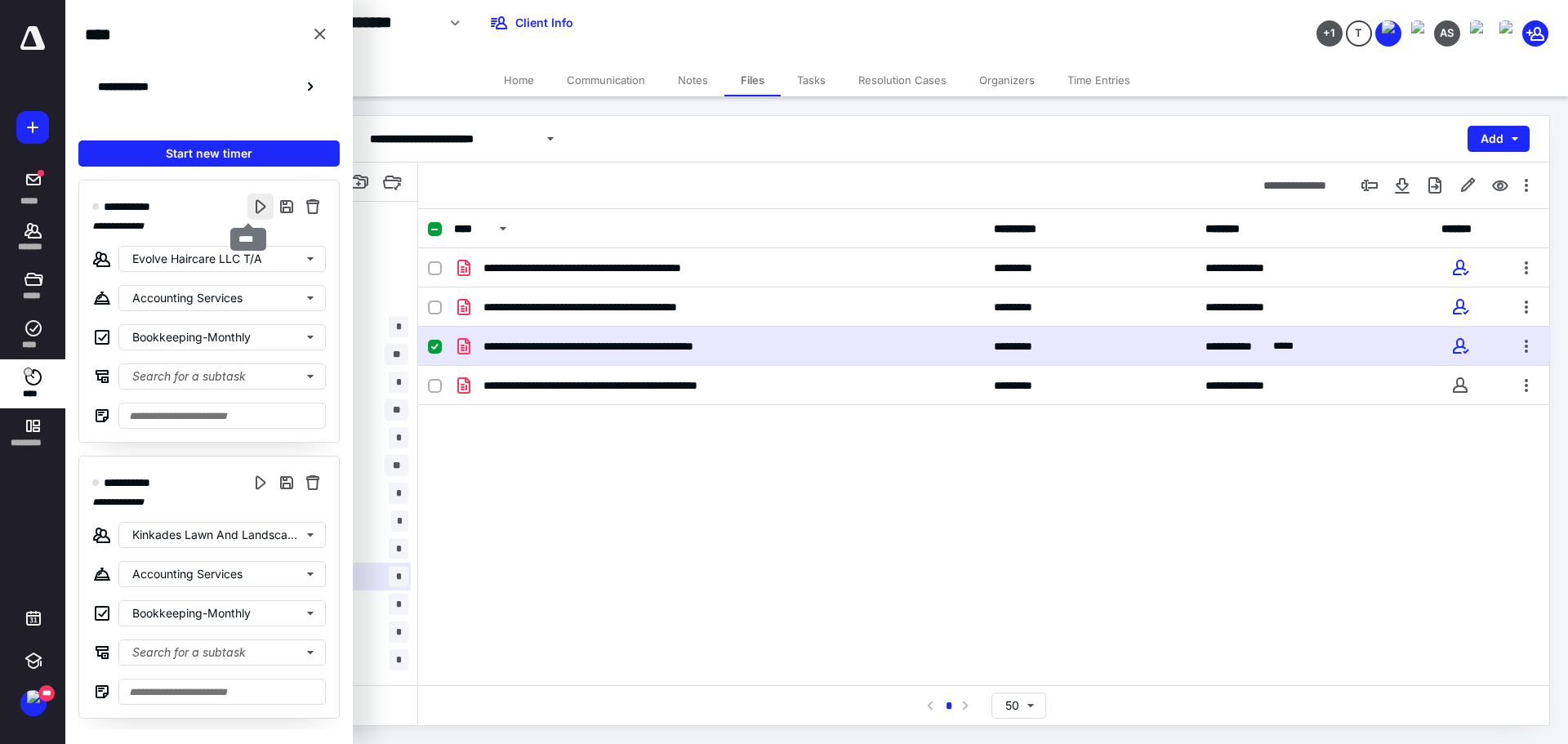 click at bounding box center (261, 207) 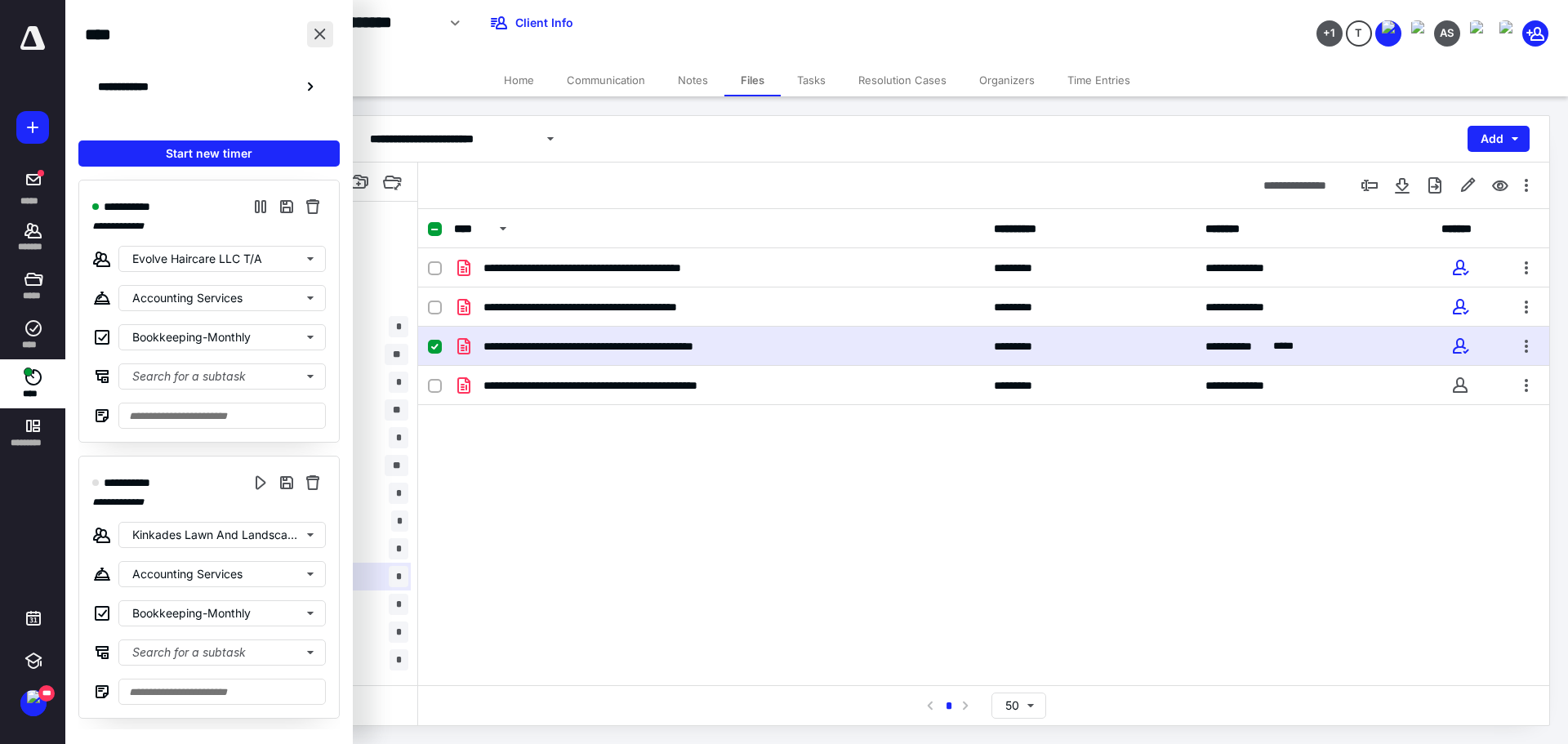 click at bounding box center [320, 34] 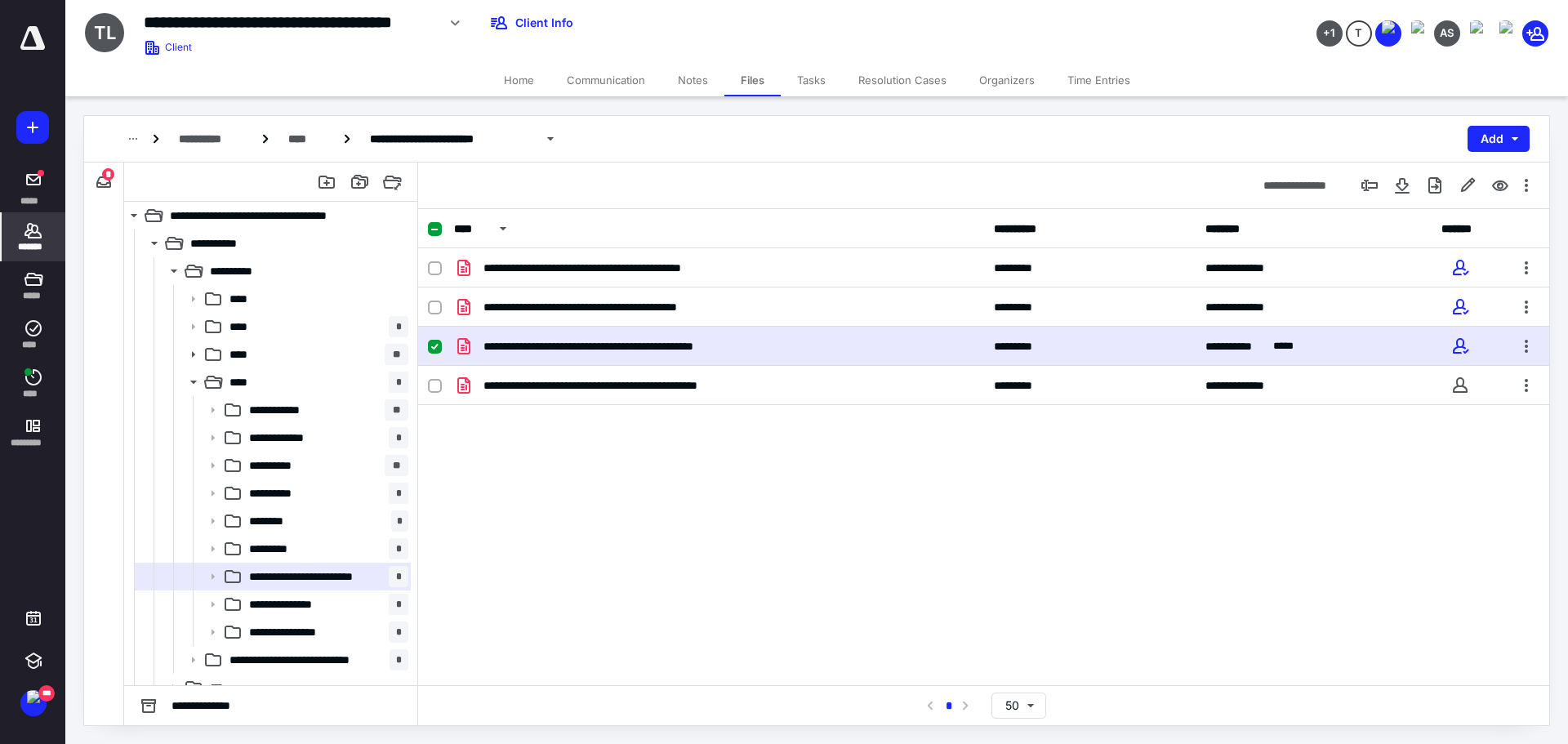 click on "*******" at bounding box center [33, 247] 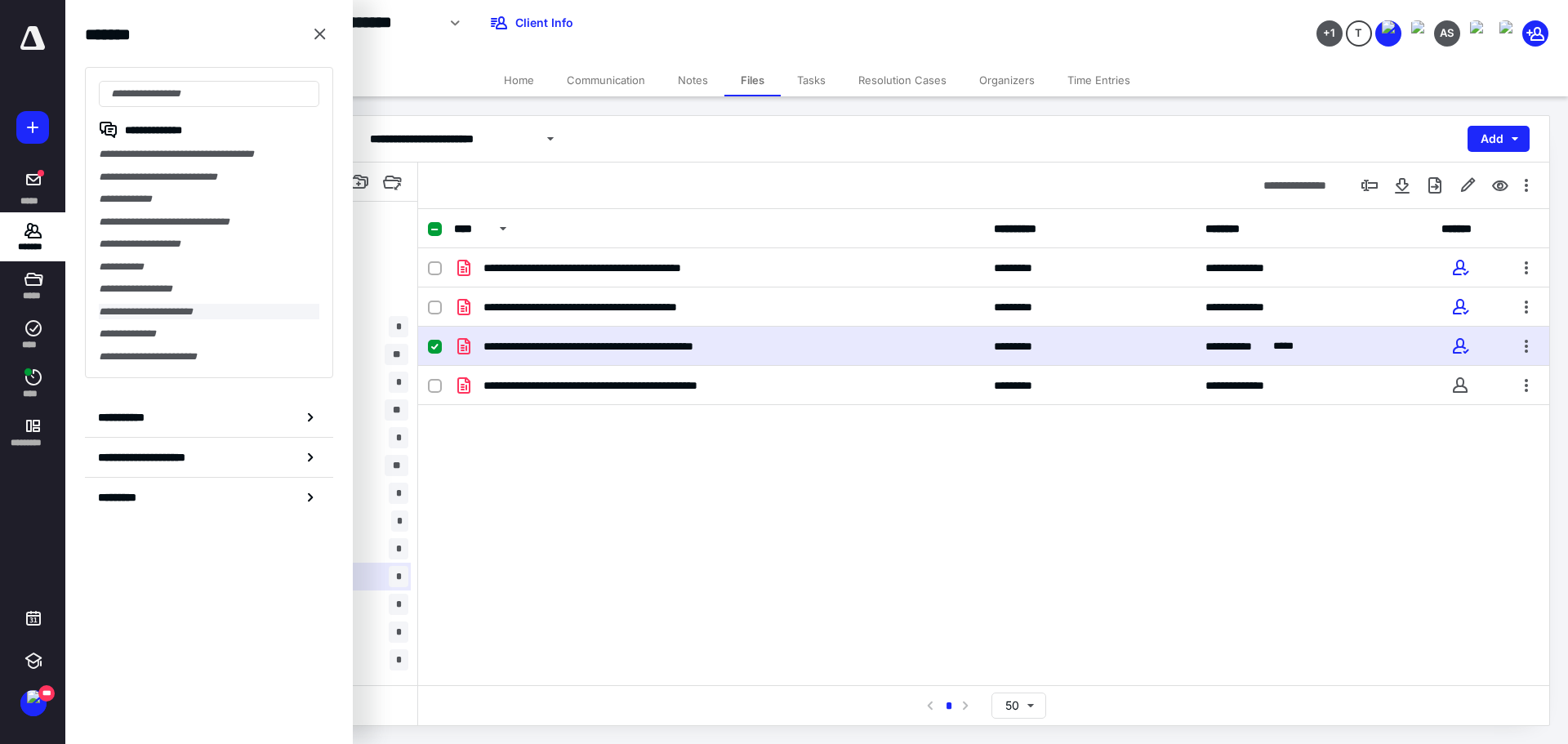 click on "**********" at bounding box center (209, 312) 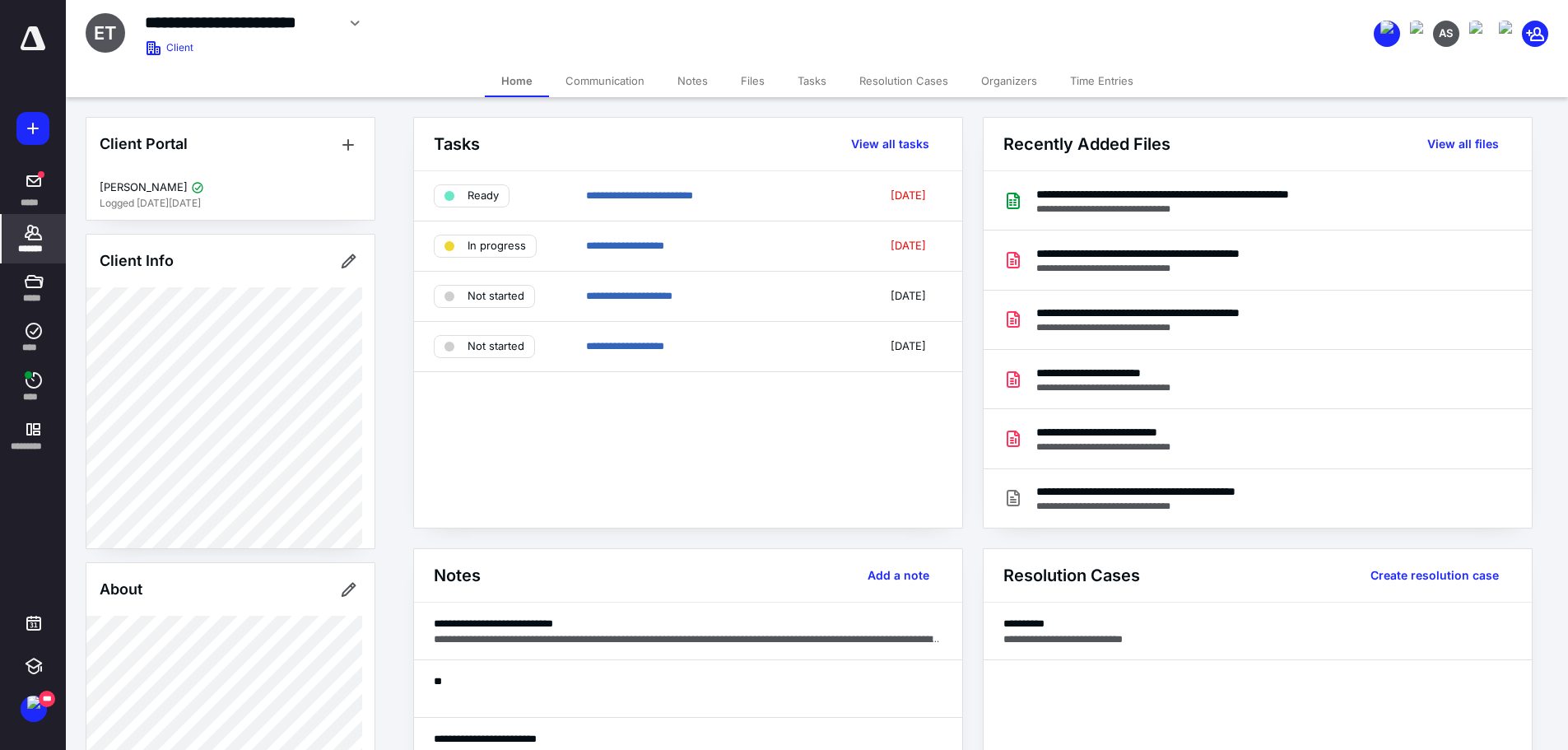 click on "Files" at bounding box center [752, 81] 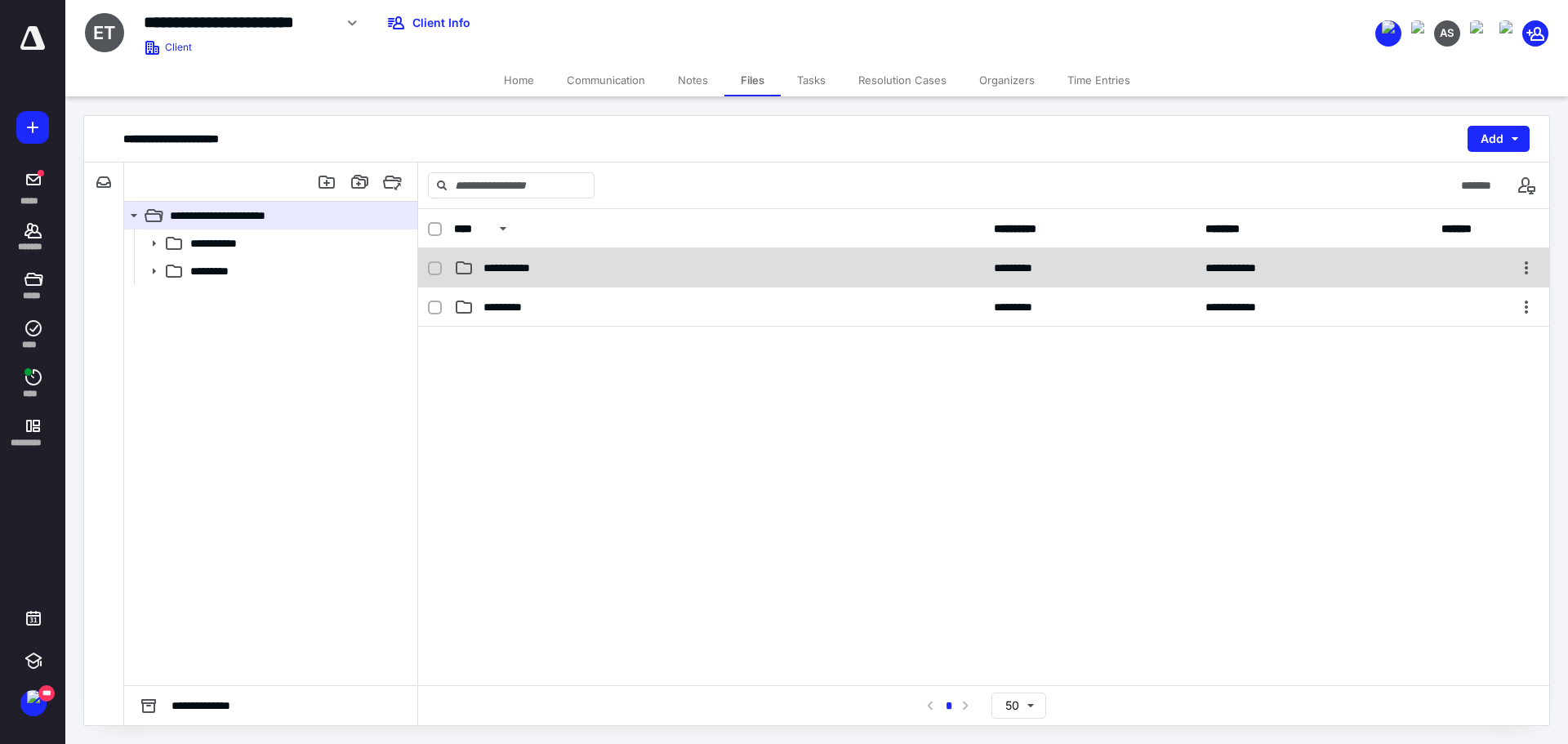 click 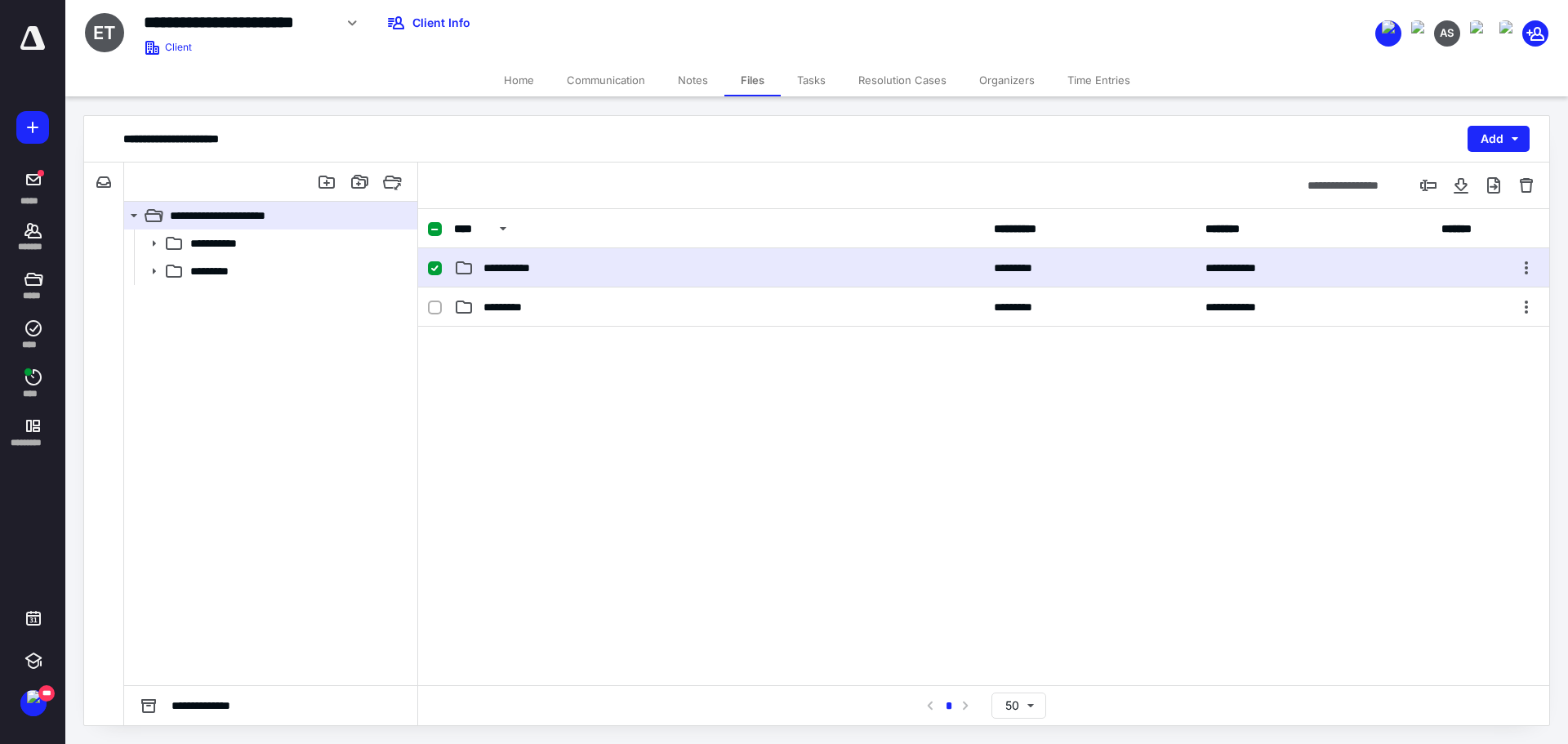 click 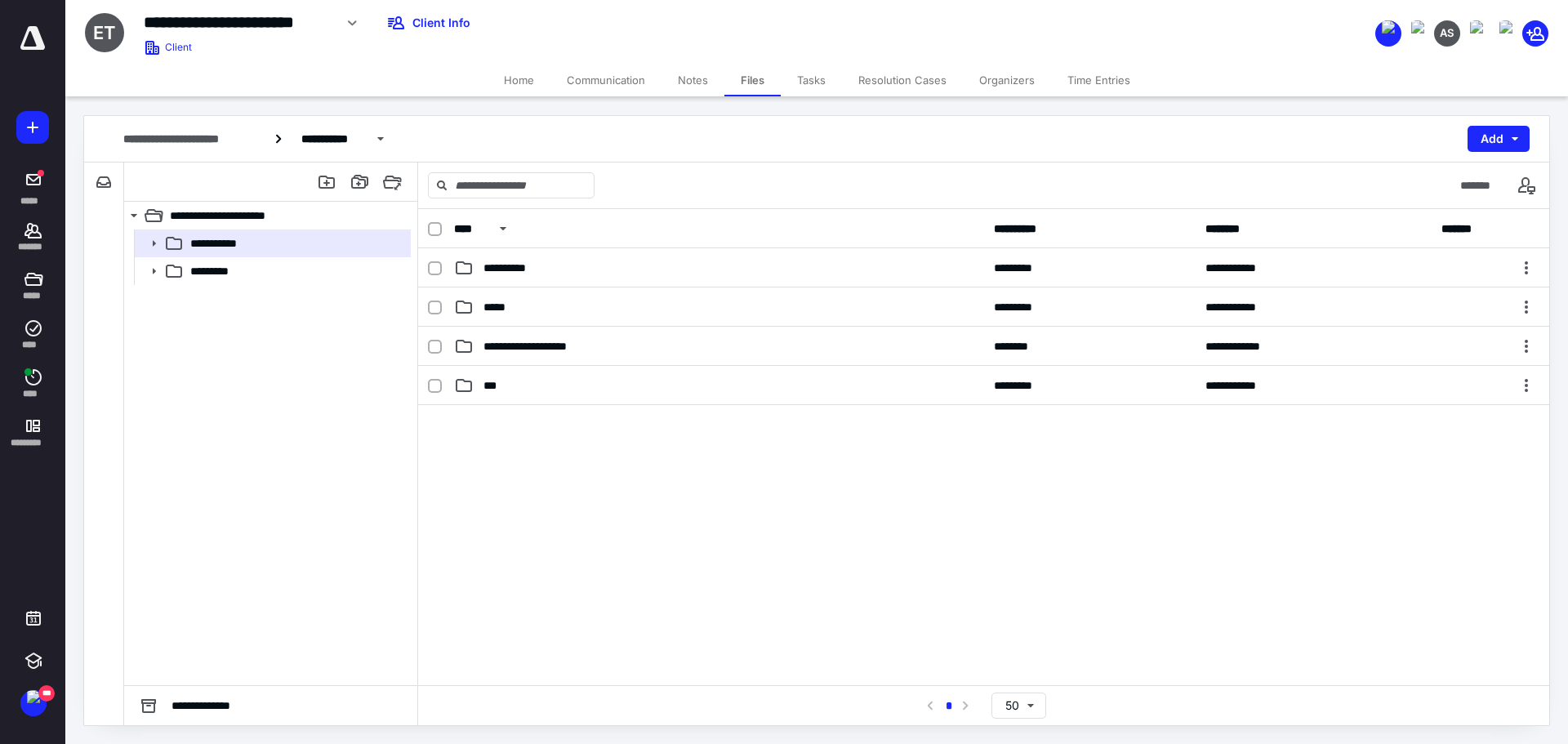 click 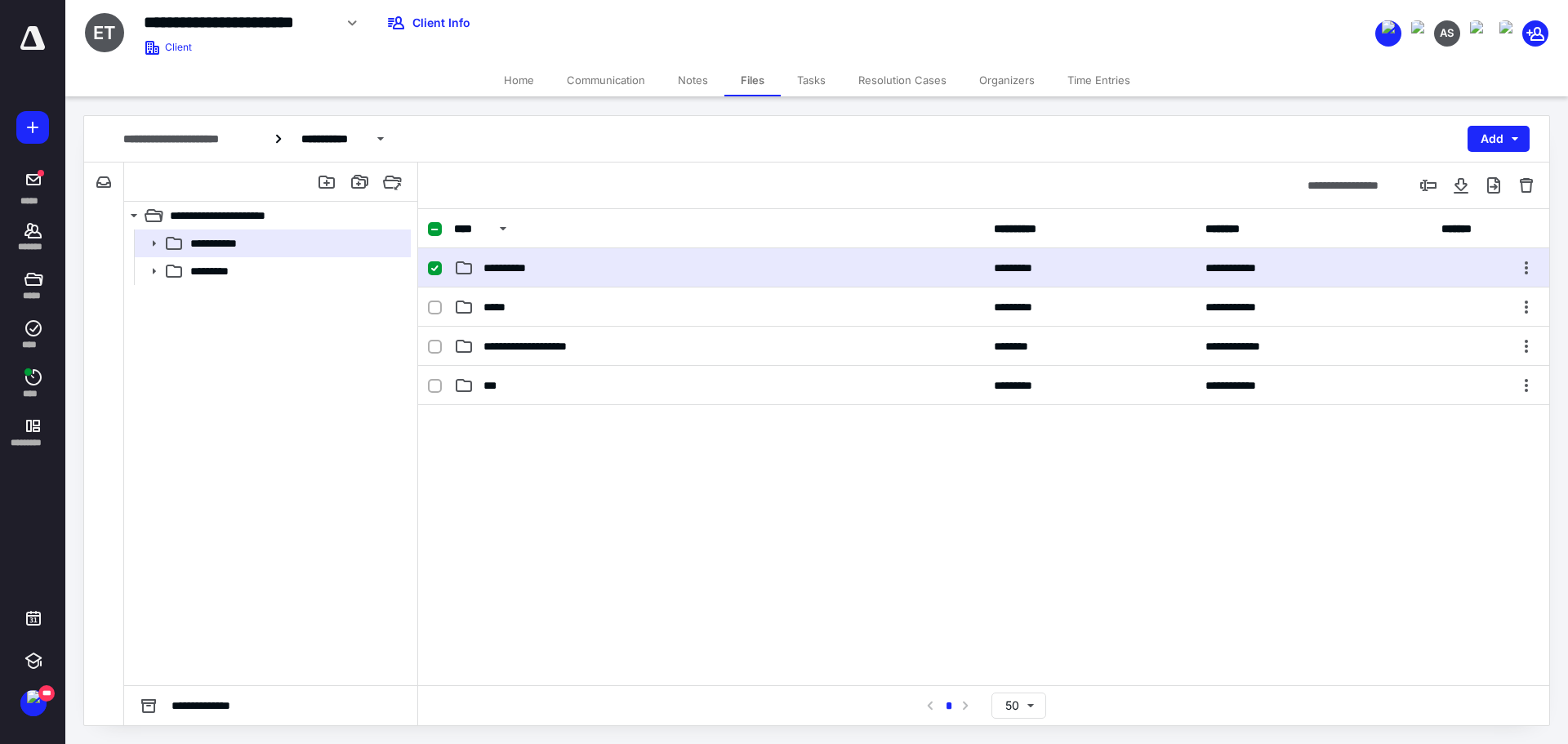 click 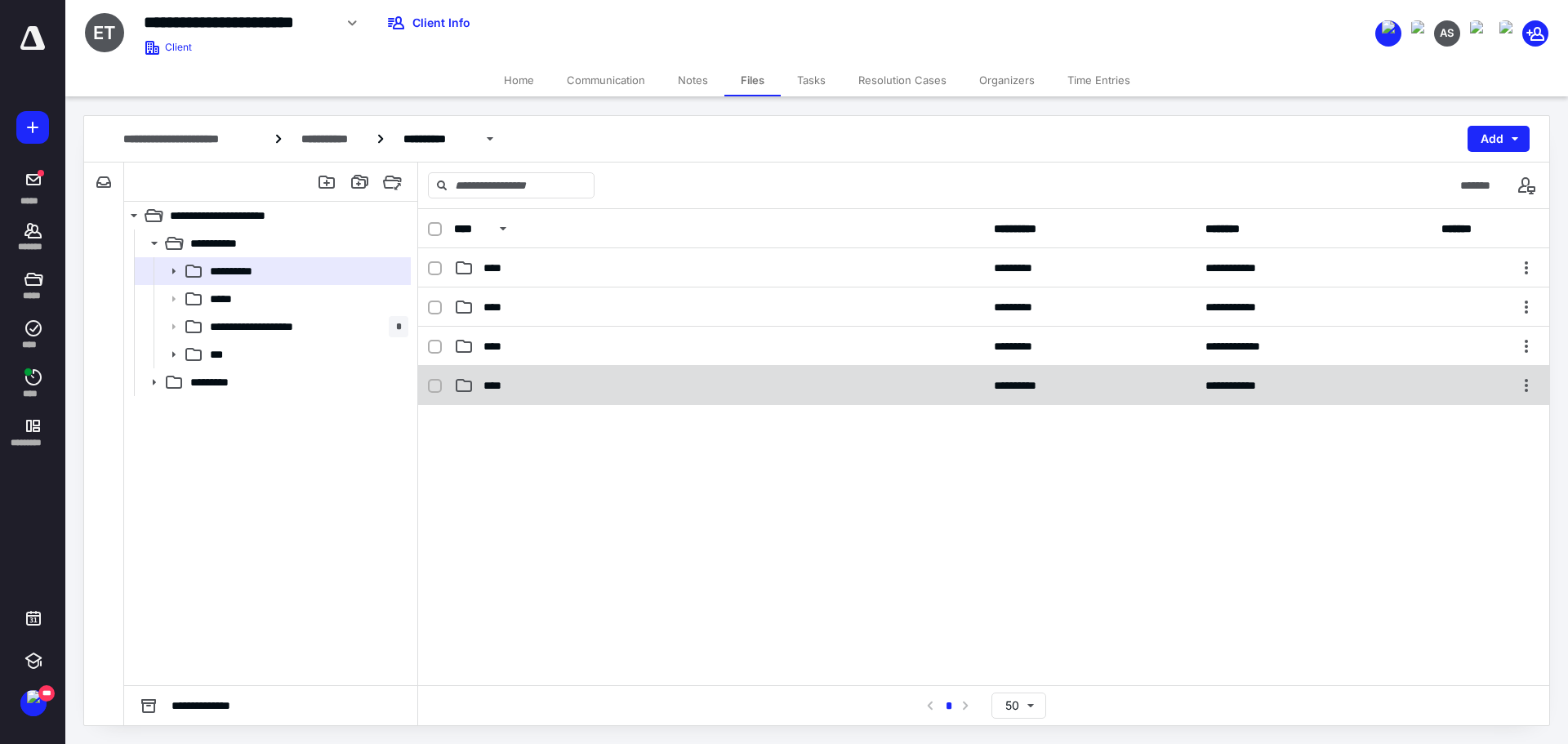 click 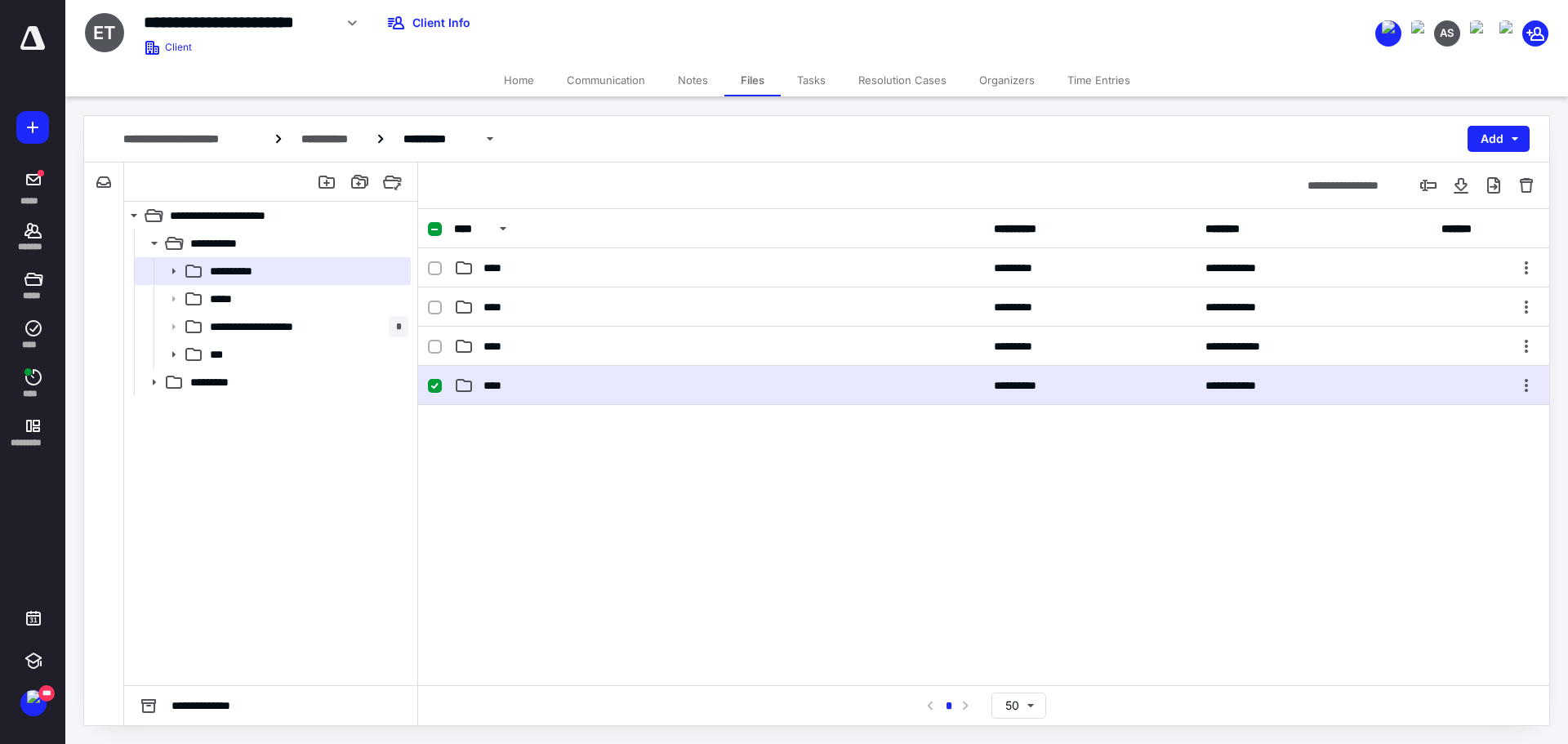 click 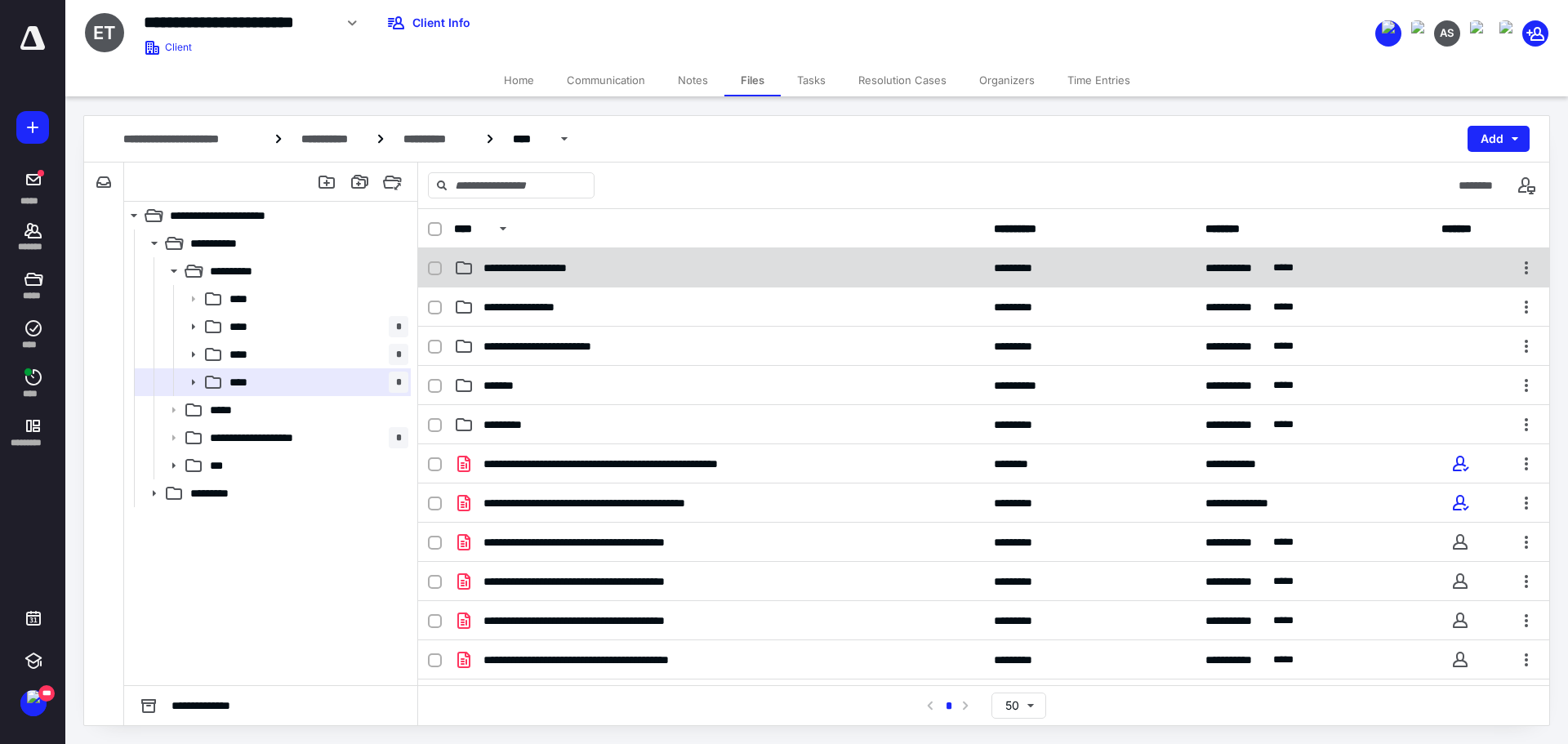 click 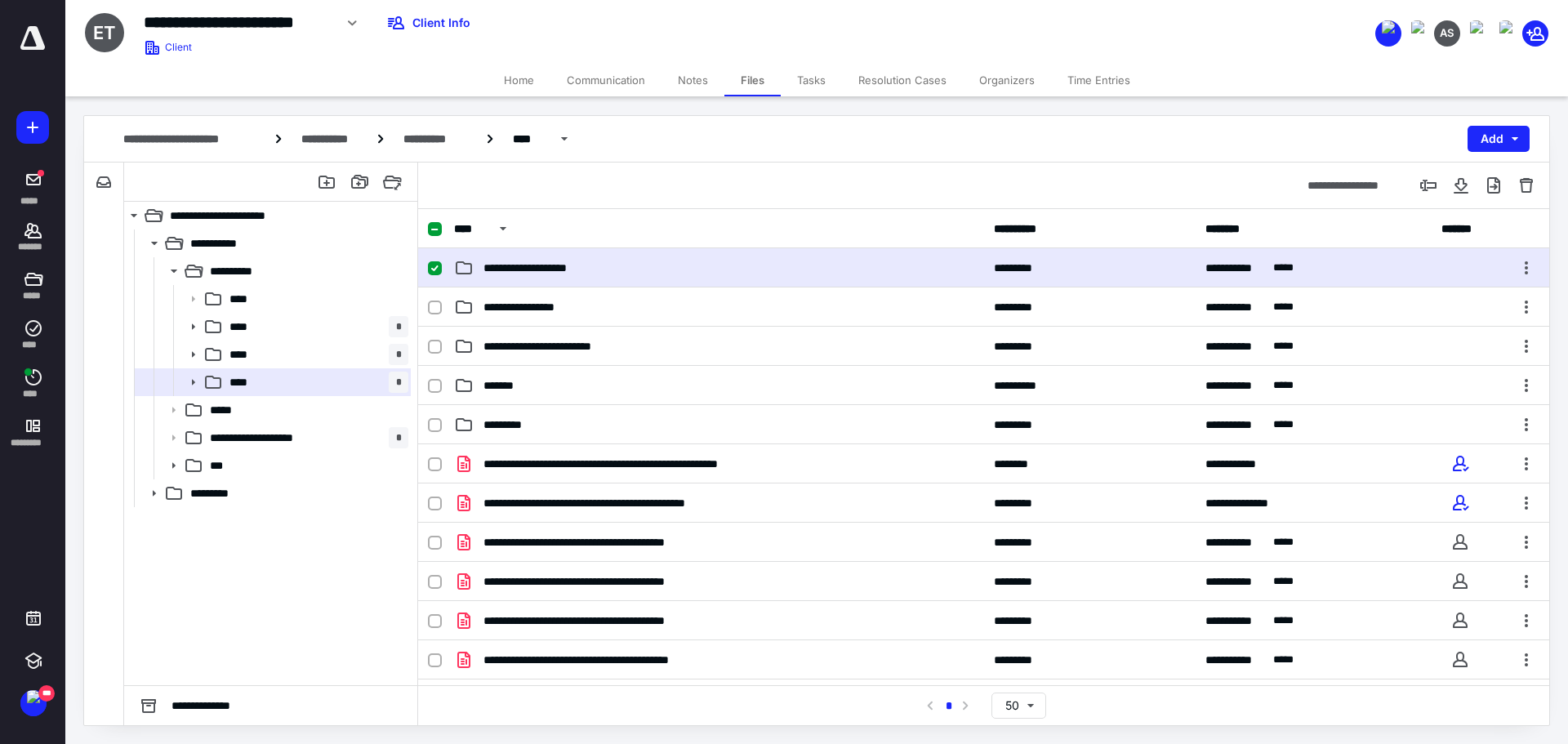 click 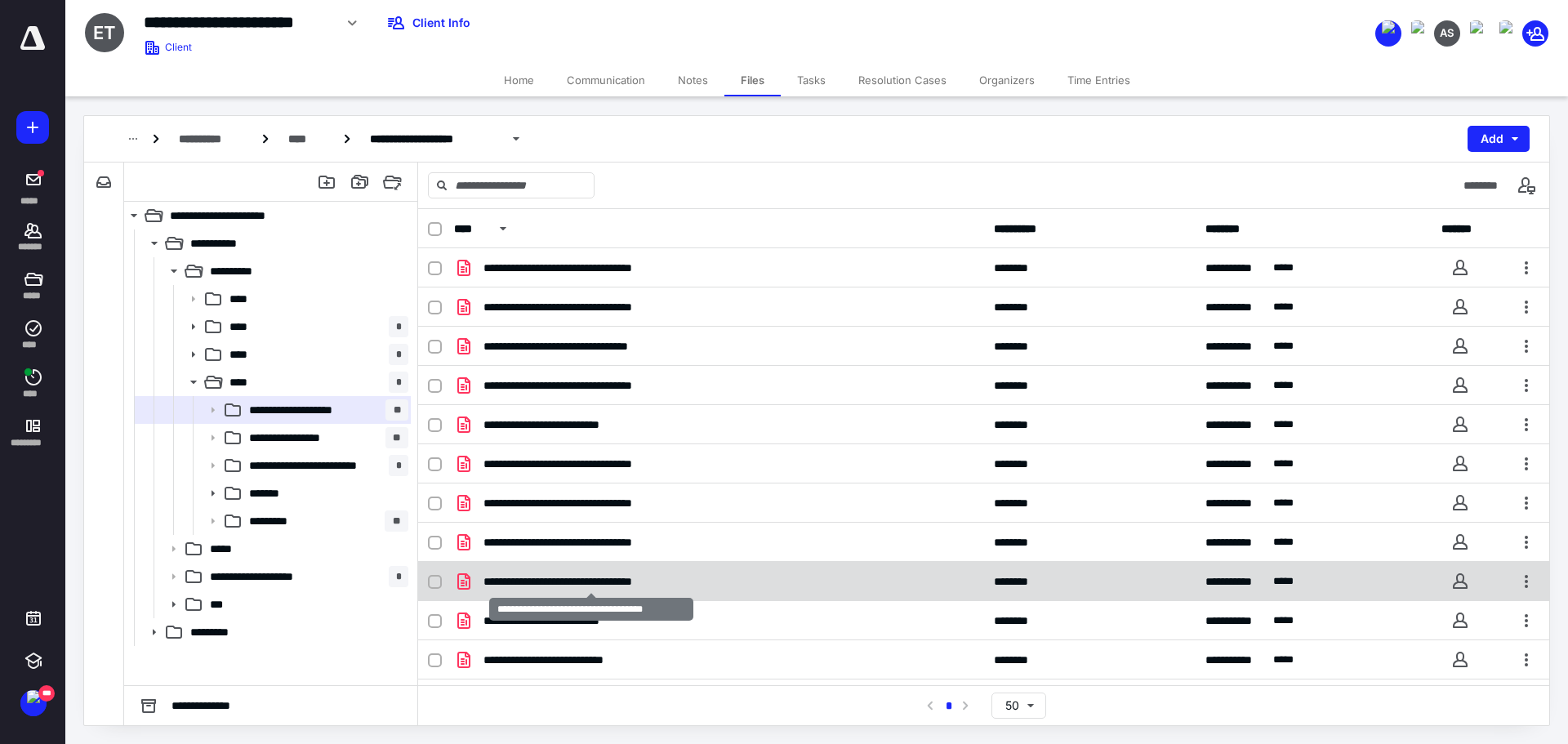 click on "**********" at bounding box center (591, 581) 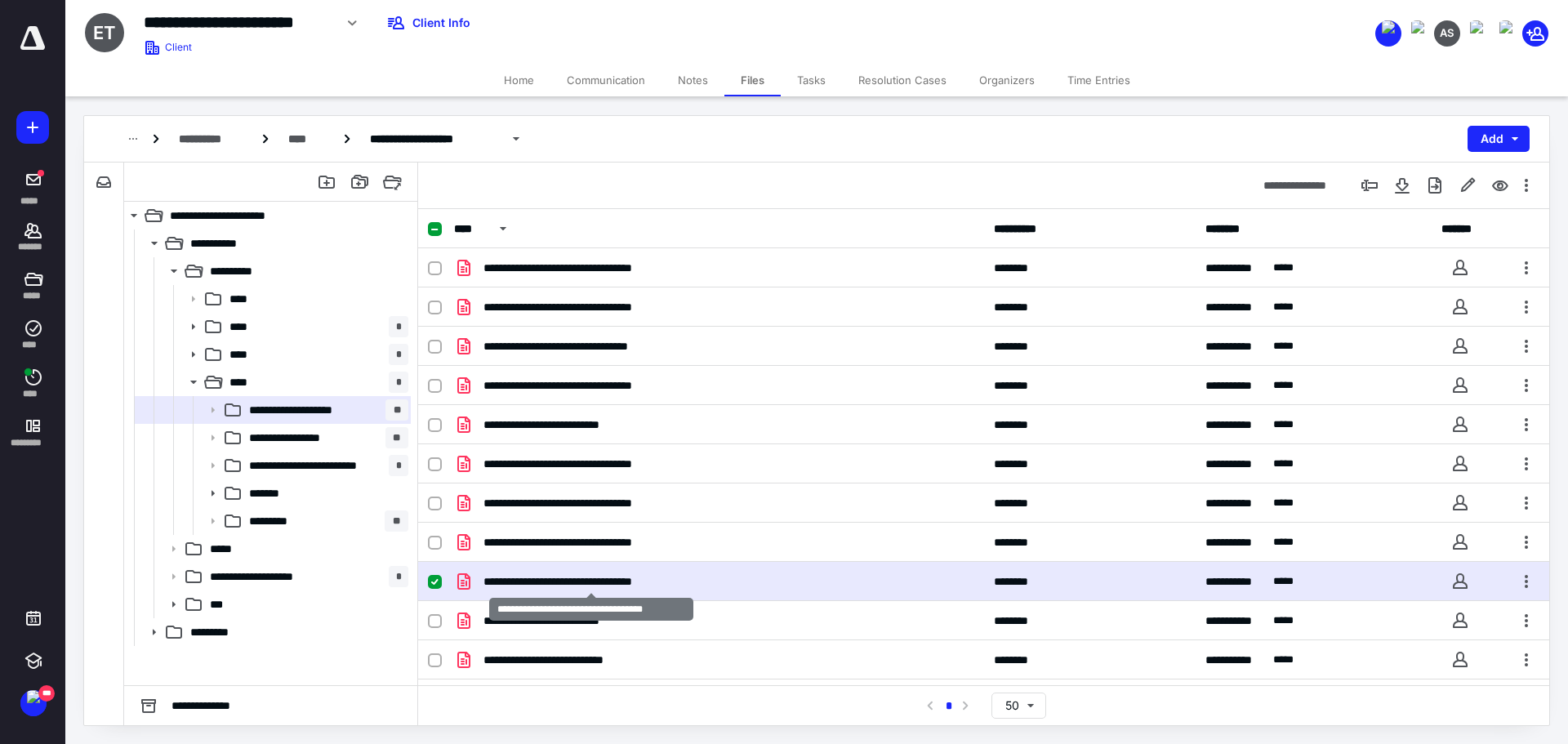 click on "**********" at bounding box center (591, 581) 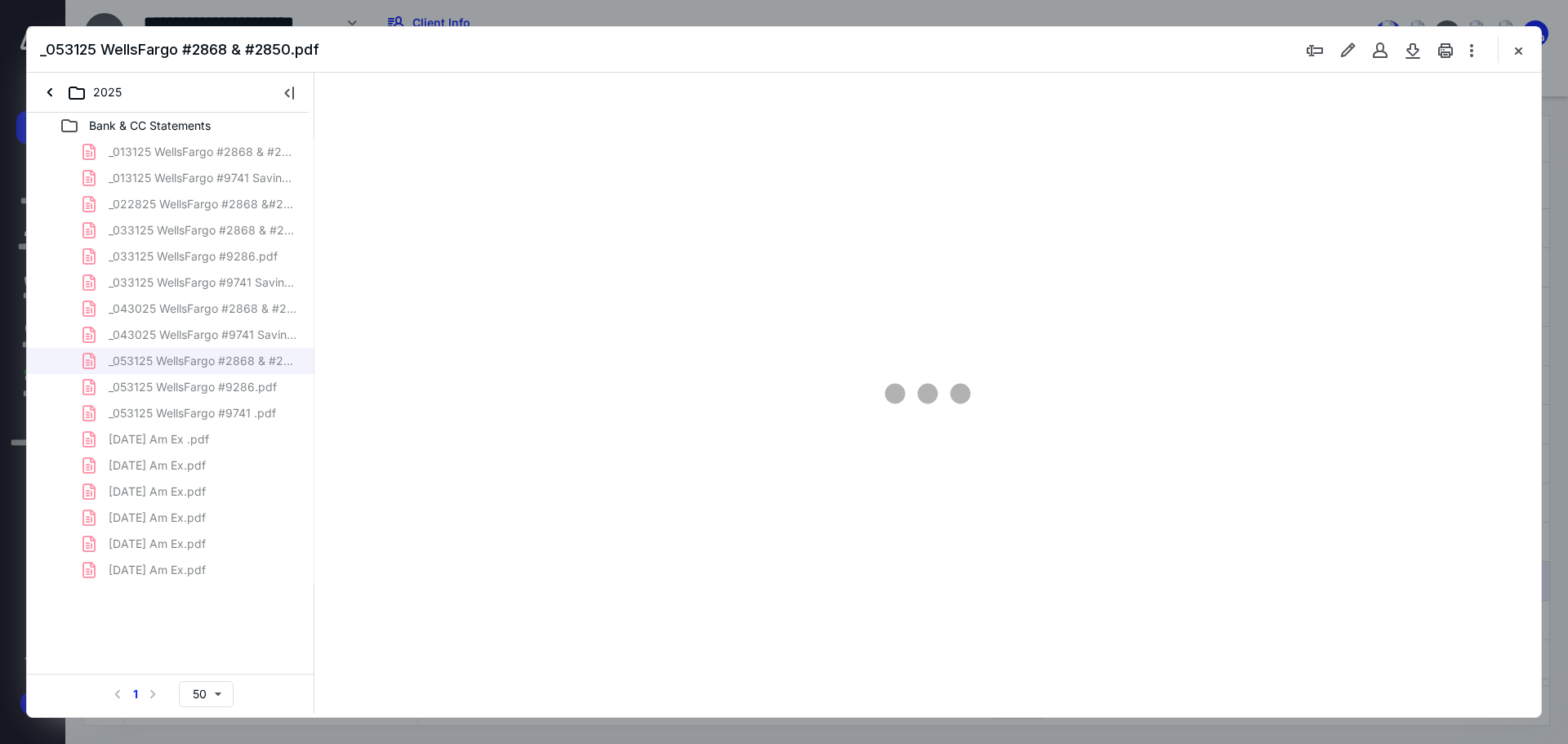 scroll, scrollTop: 0, scrollLeft: 0, axis: both 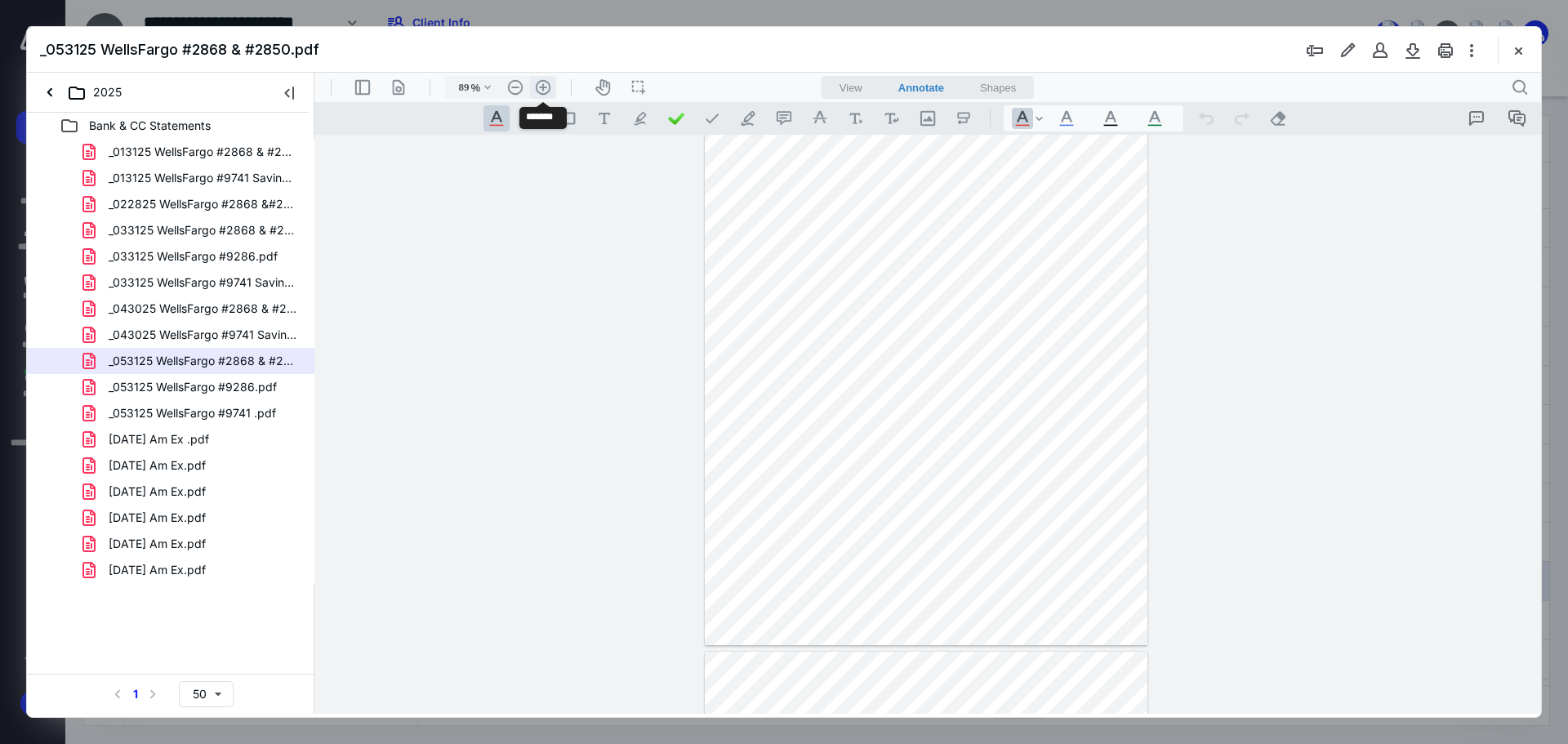 click on ".cls-1{fill:#abb0c4;} icon - header - zoom - in - line" at bounding box center [543, 87] 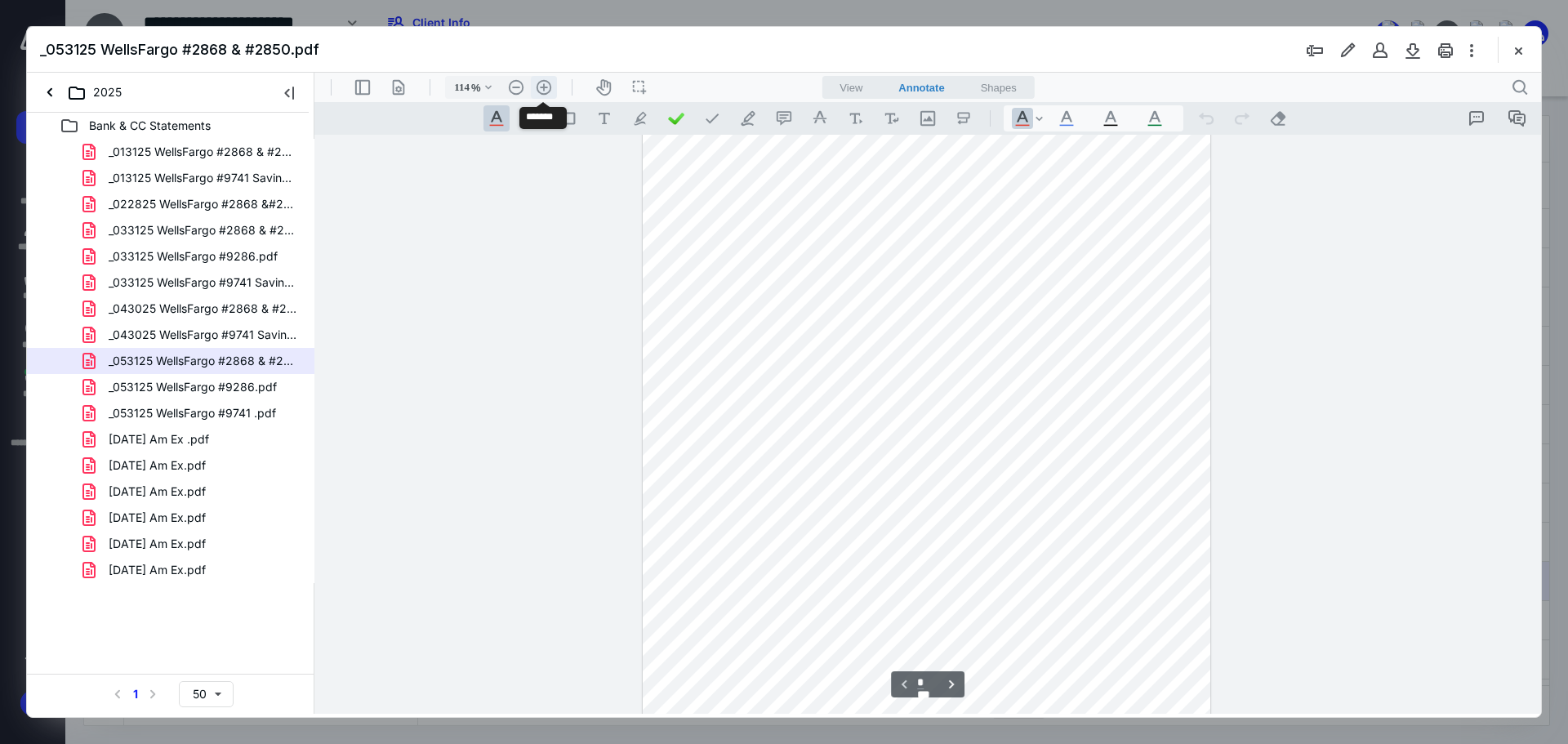 click on ".cls-1{fill:#abb0c4;} icon - header - zoom - in - line" at bounding box center (544, 87) 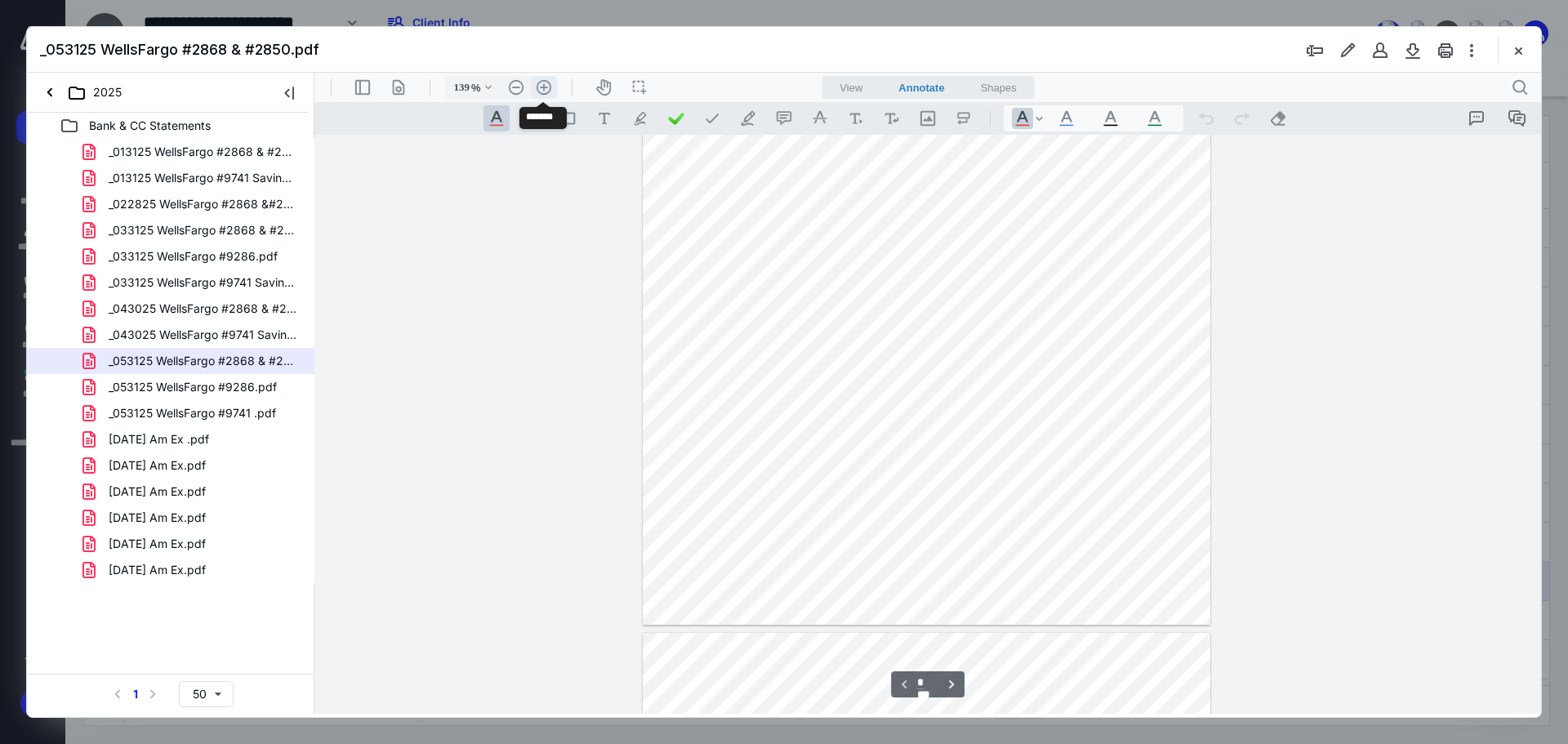 click on ".cls-1{fill:#abb0c4;} icon - header - zoom - in - line" at bounding box center [544, 87] 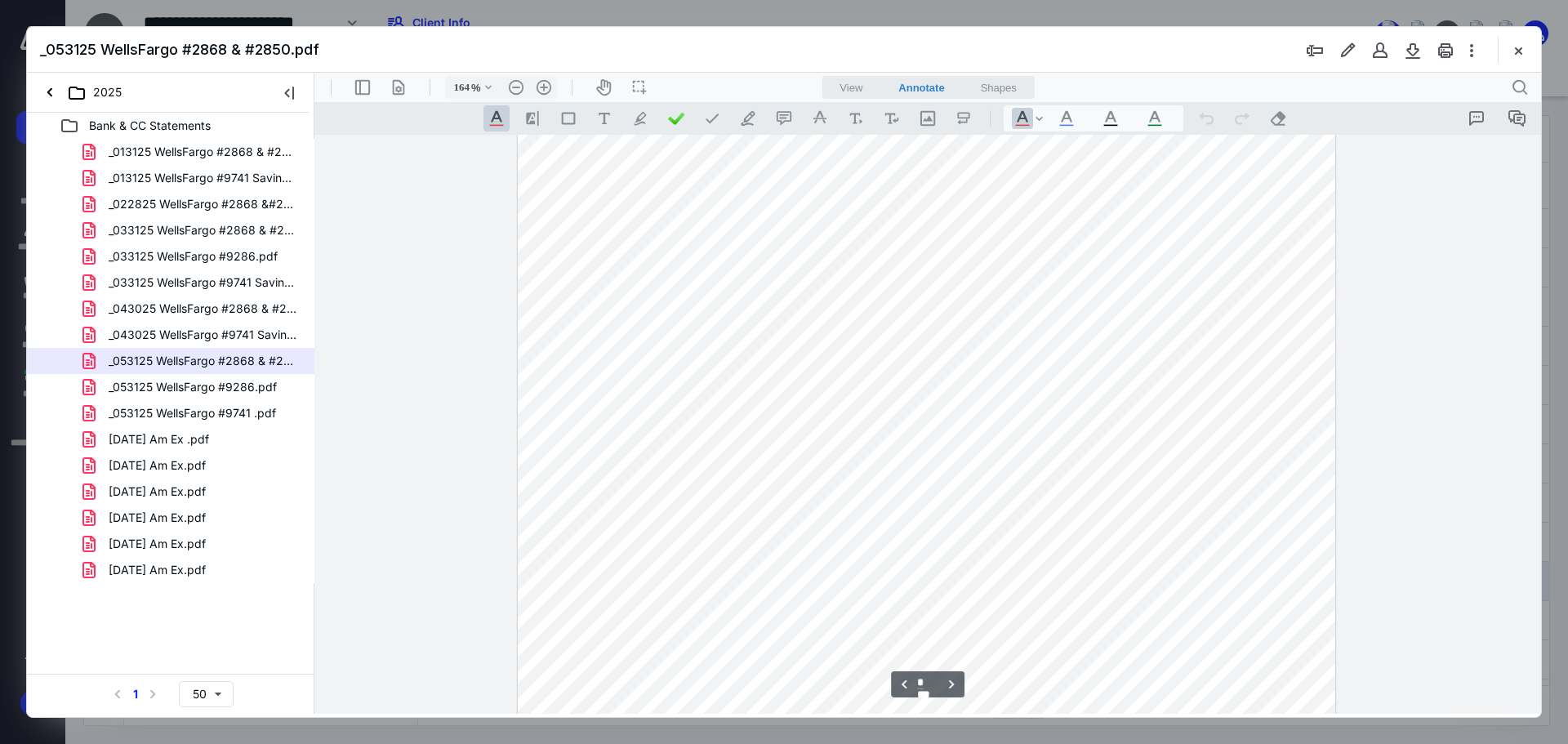 scroll, scrollTop: 3851, scrollLeft: 0, axis: vertical 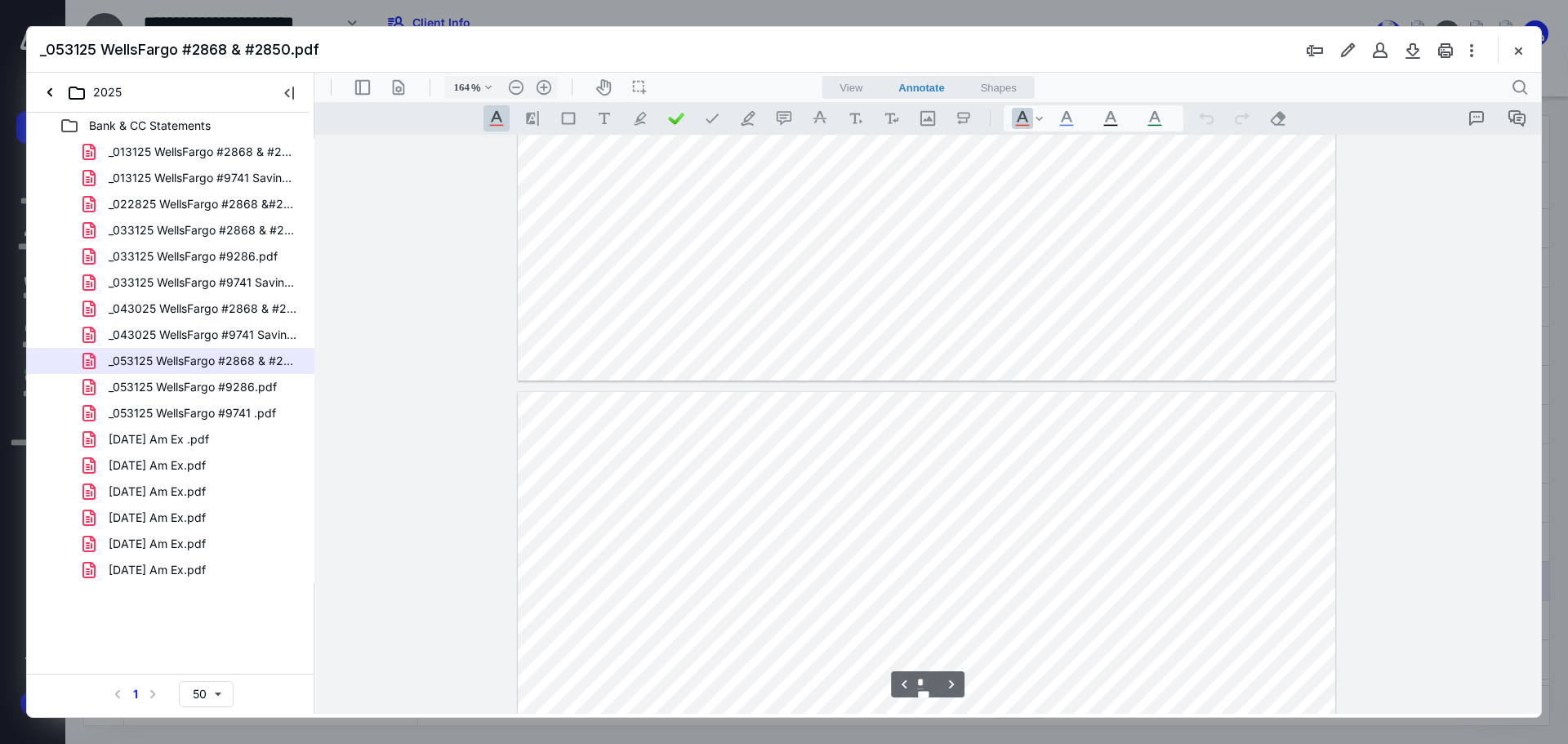 type on "*" 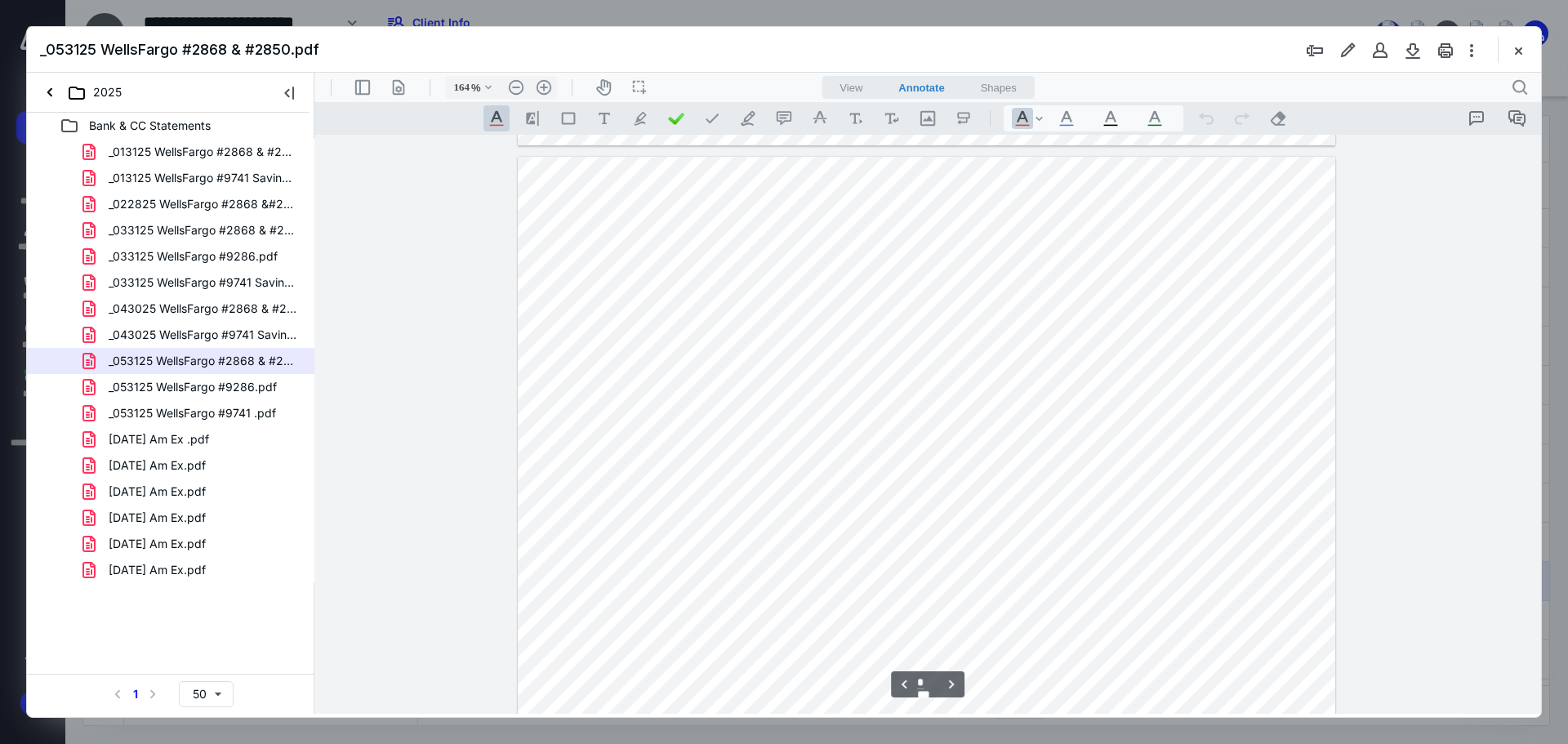 scroll, scrollTop: 4341, scrollLeft: 0, axis: vertical 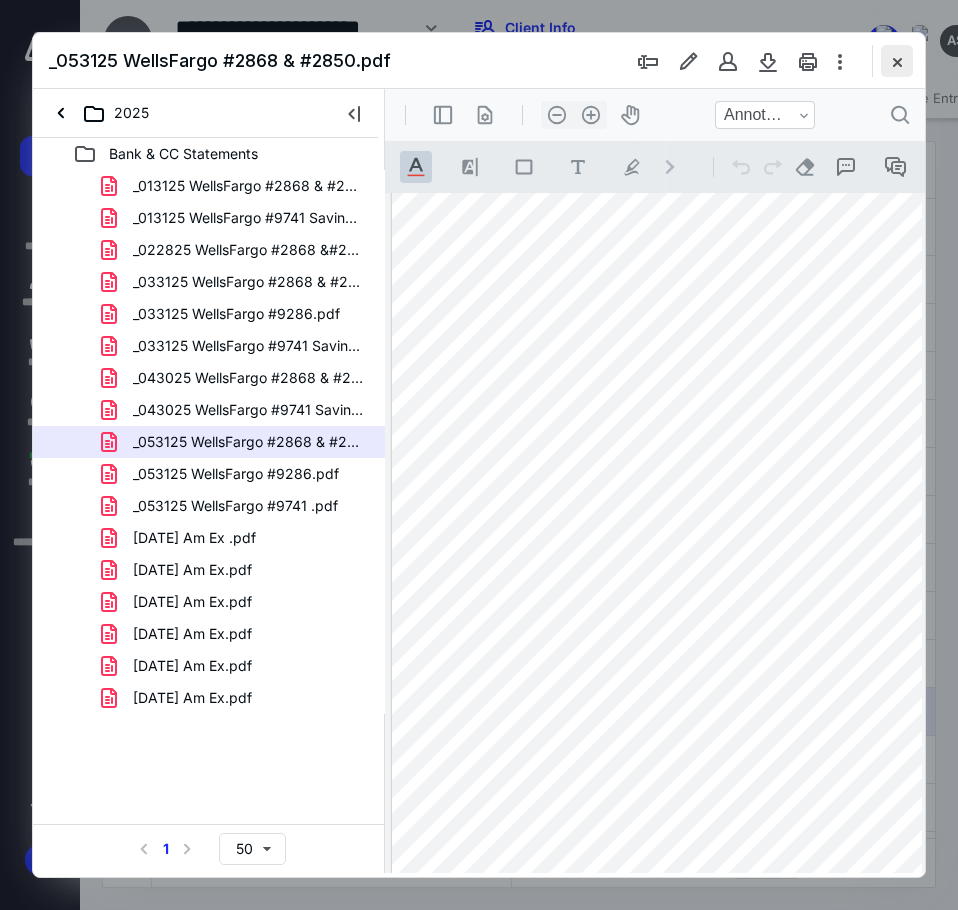 click at bounding box center [897, 61] 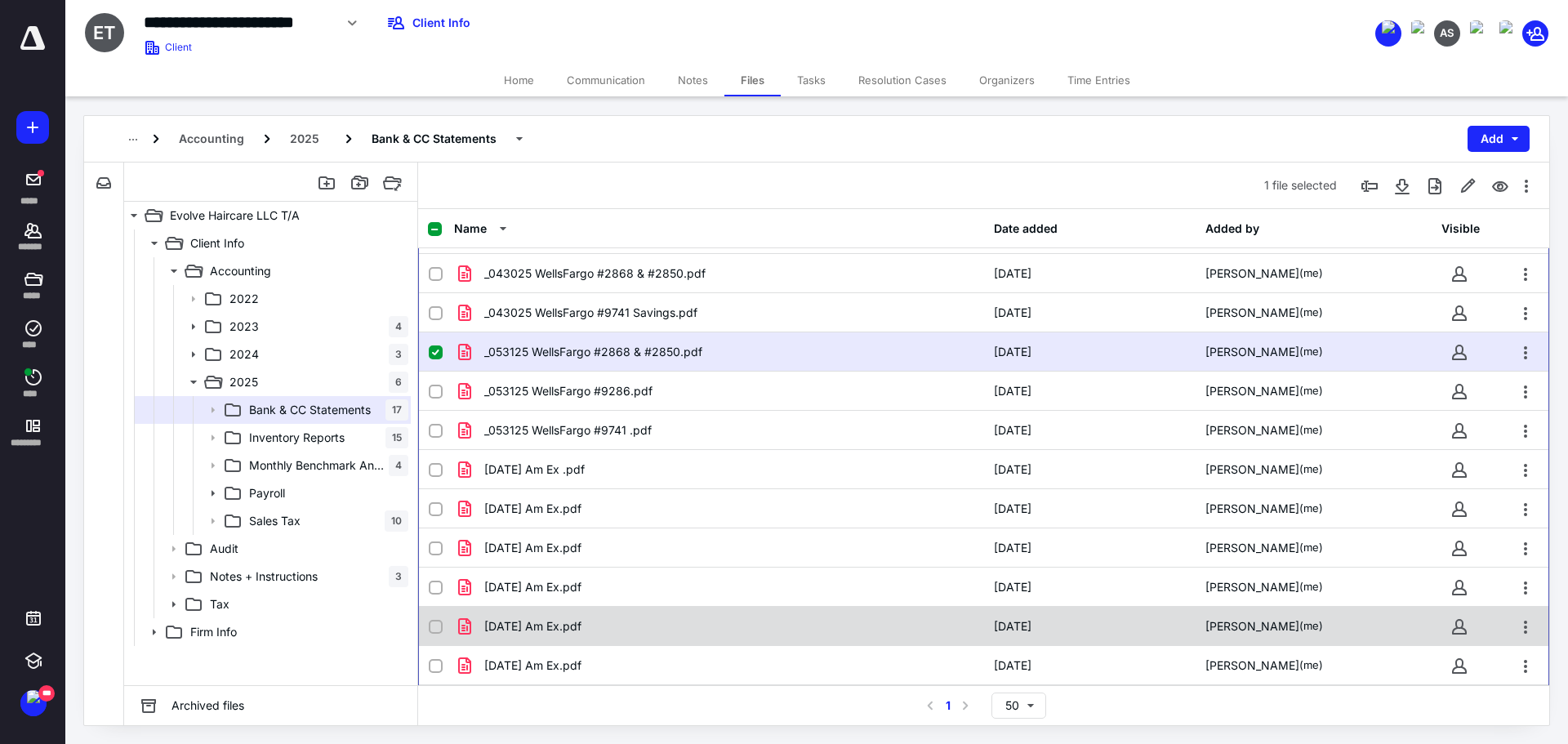 scroll, scrollTop: 0, scrollLeft: 0, axis: both 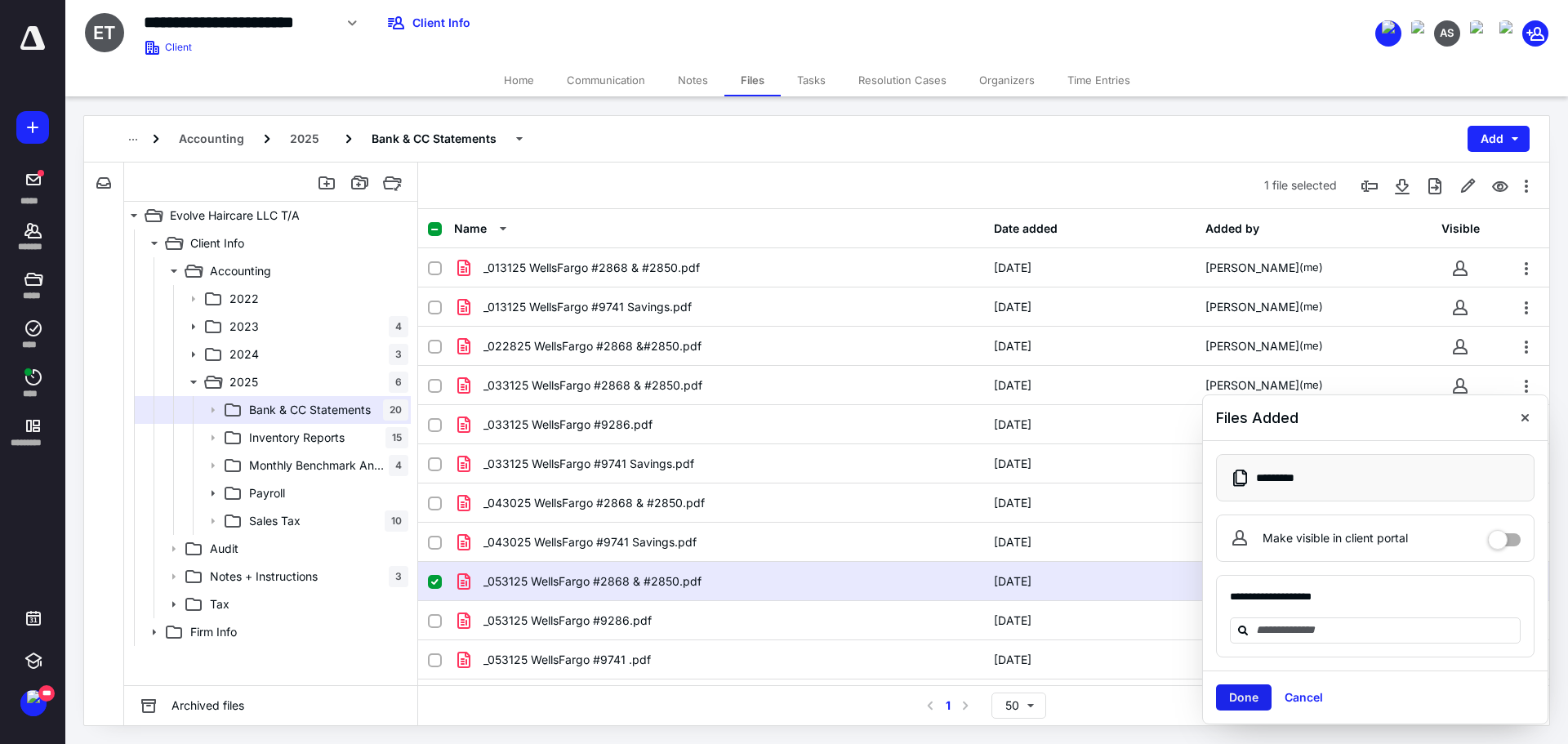 click on "Done" at bounding box center [1244, 697] 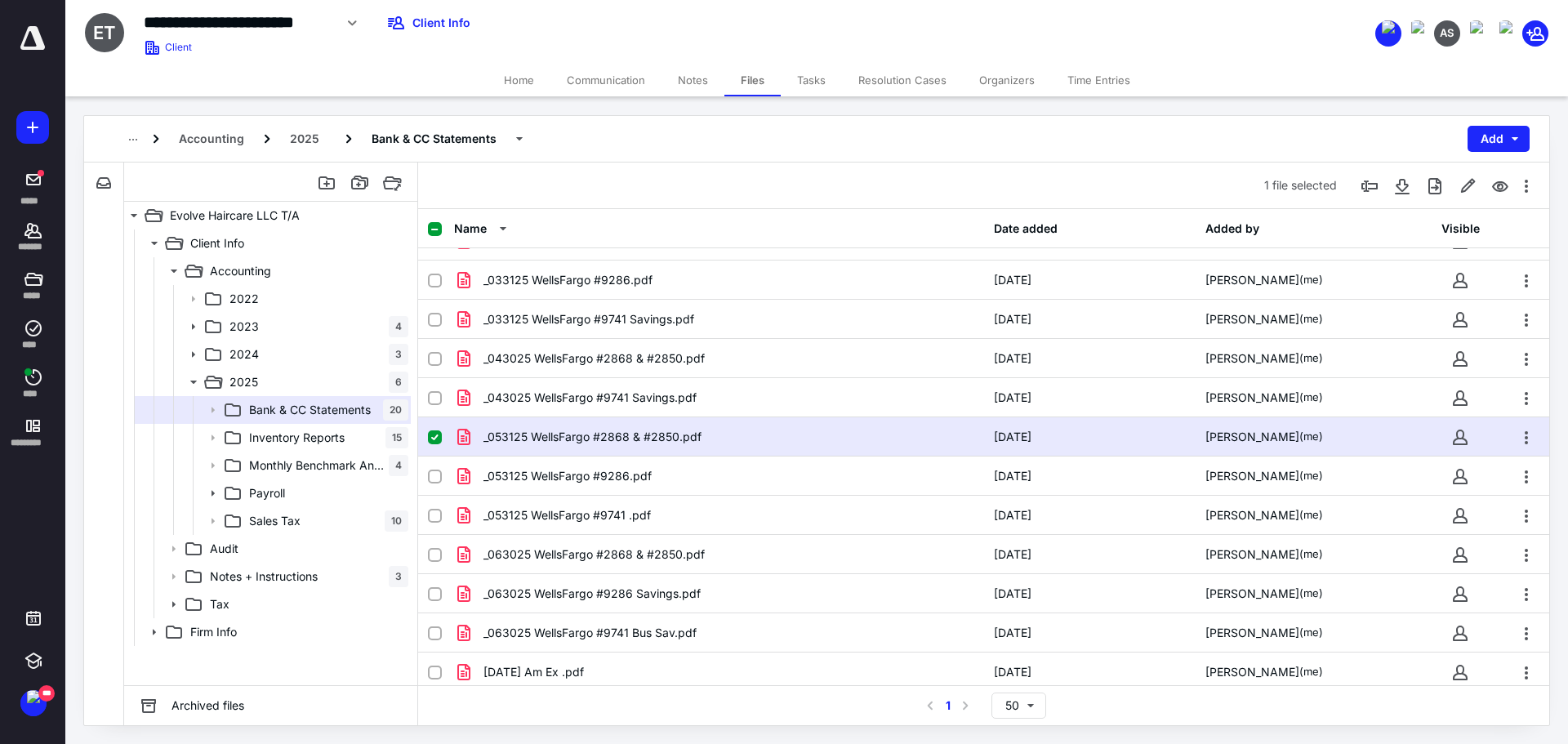 scroll, scrollTop: 102, scrollLeft: 0, axis: vertical 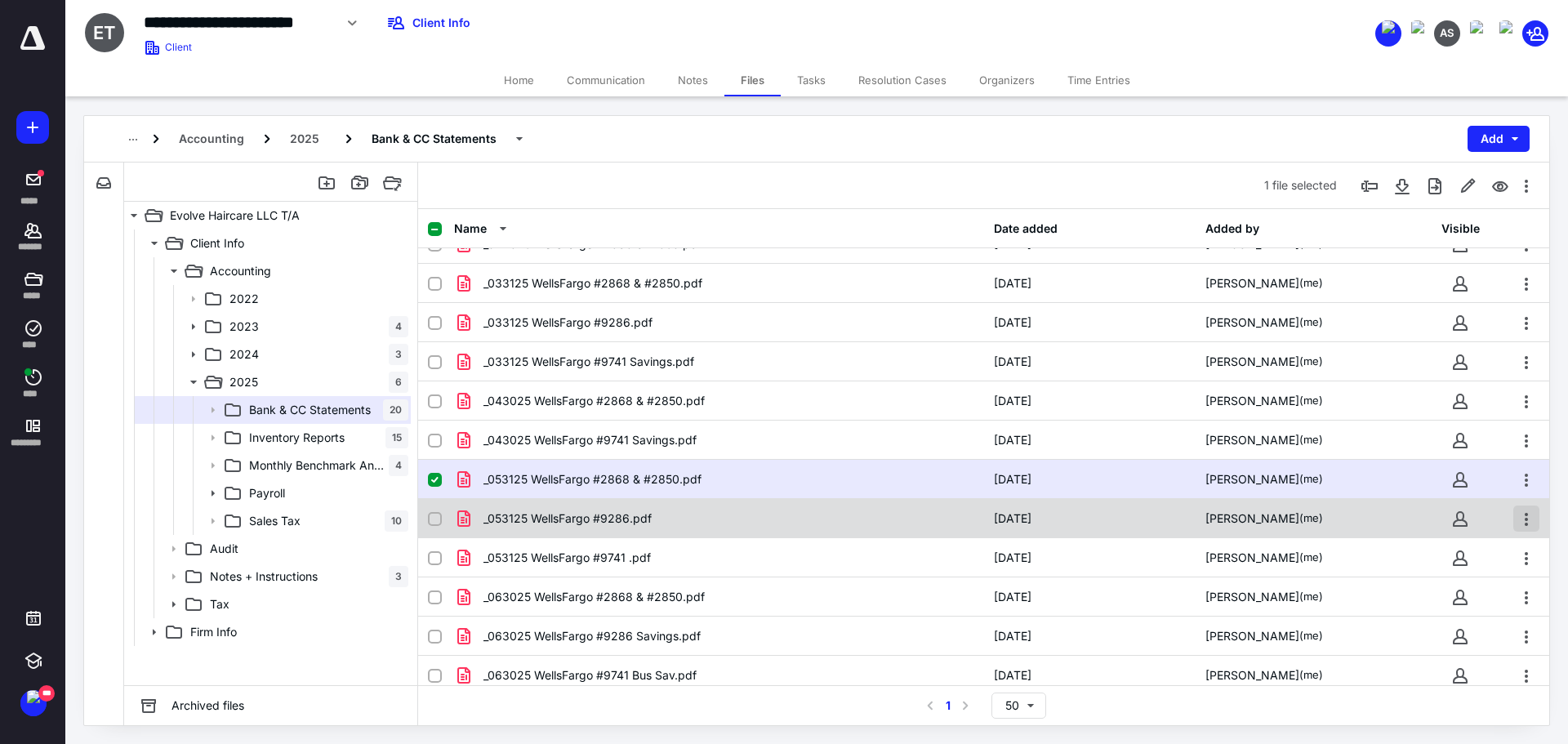 click at bounding box center [1526, 519] 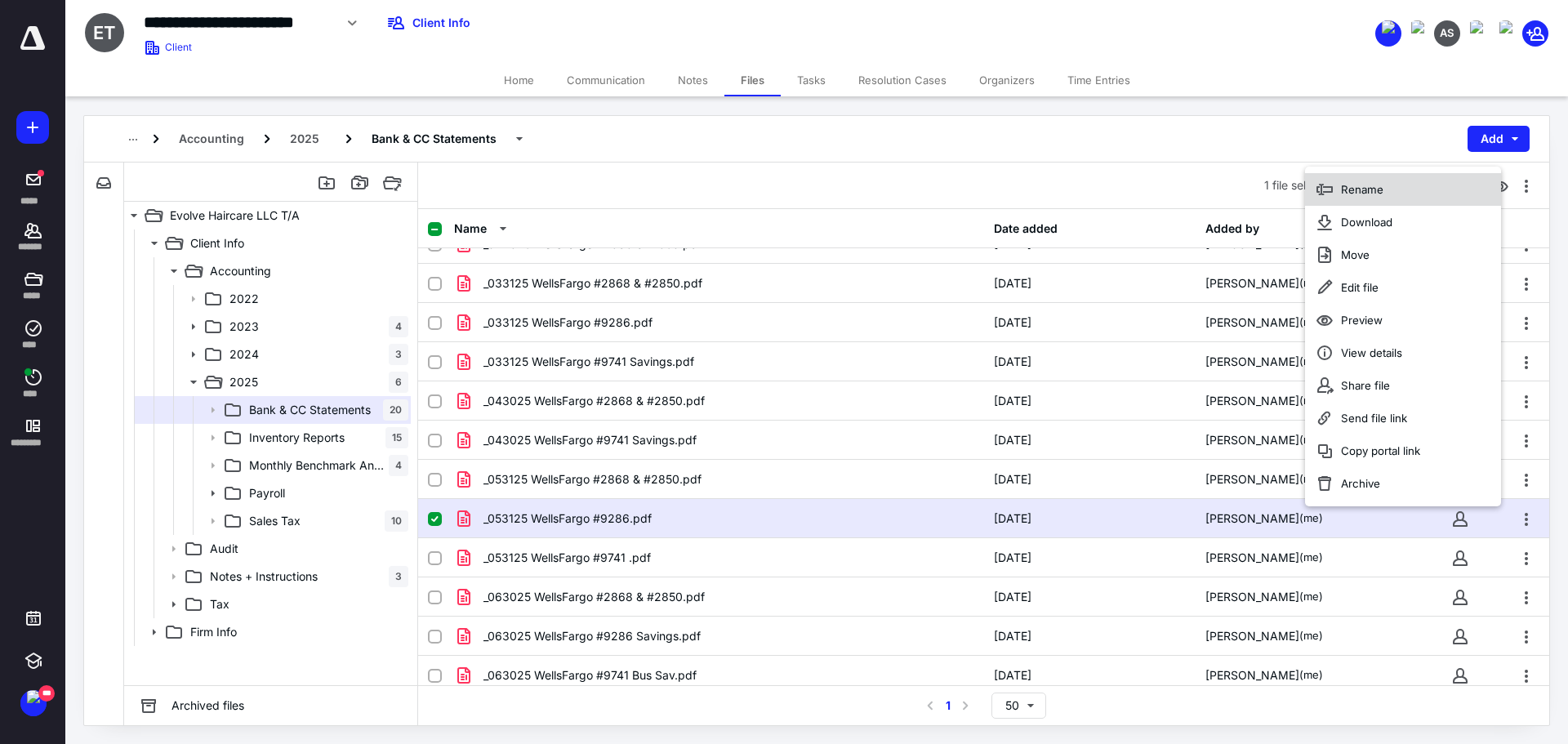 click 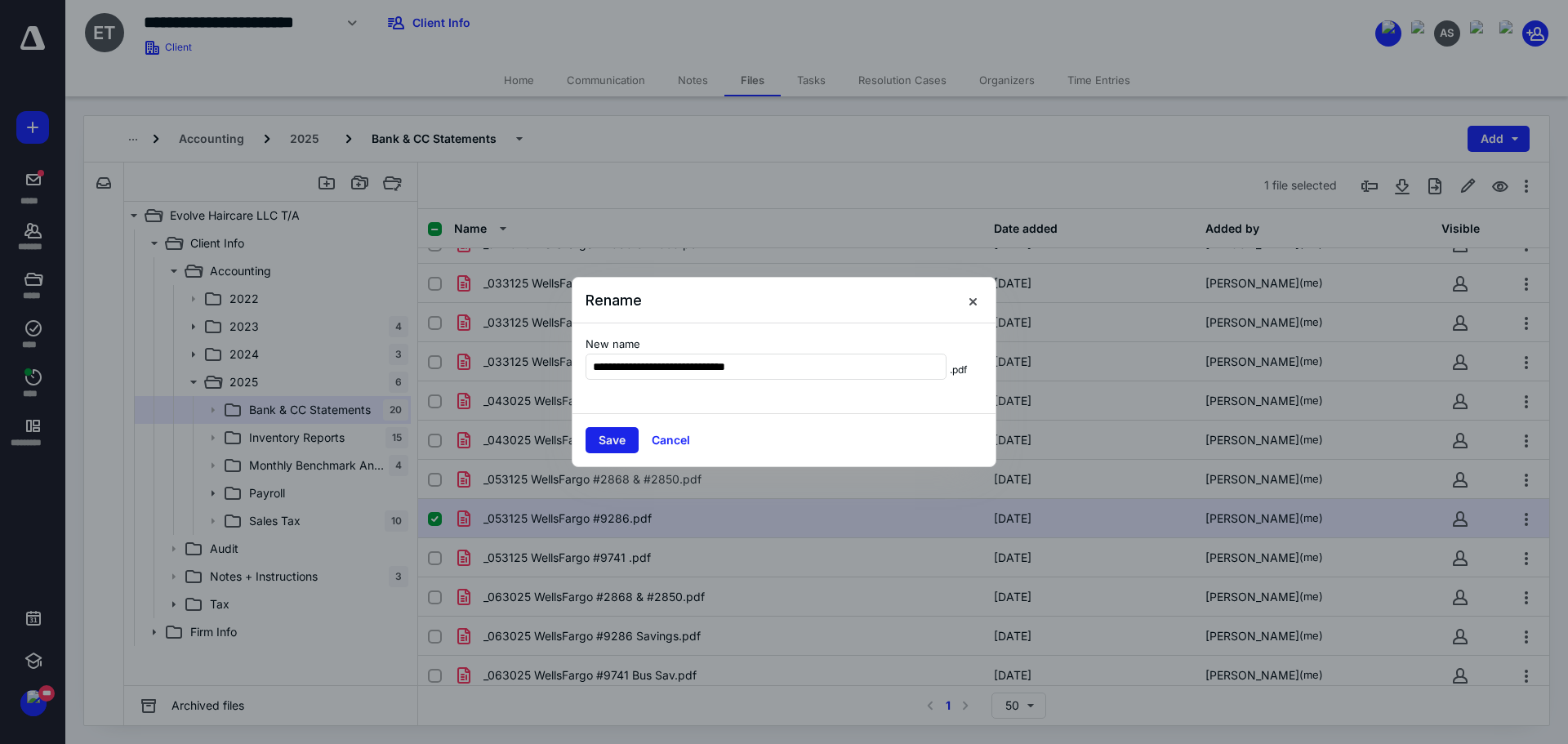 type on "**********" 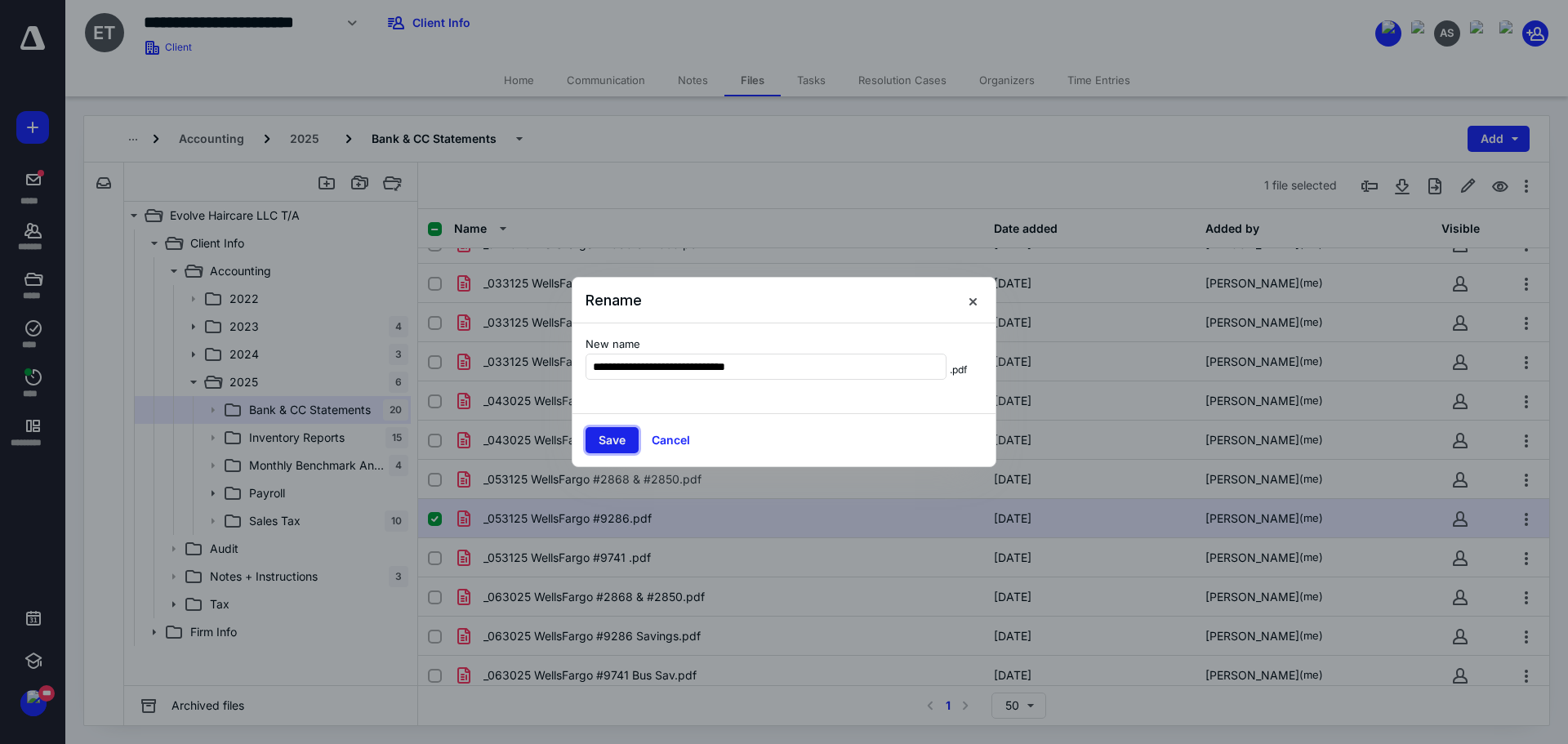 click on "Save" at bounding box center (612, 440) 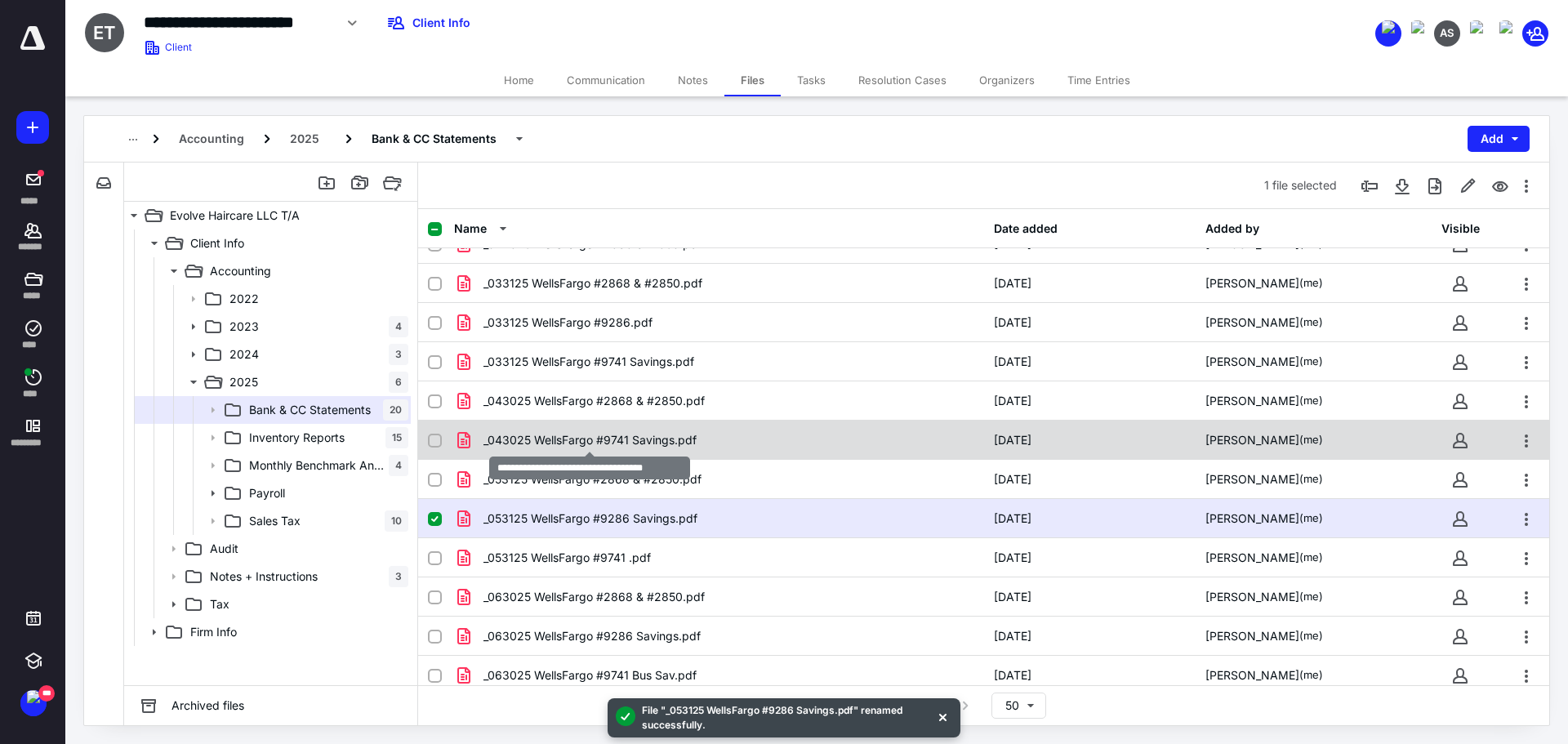 click on "_043025 WellsFargo #9741 Savings.pdf" at bounding box center (590, 440) 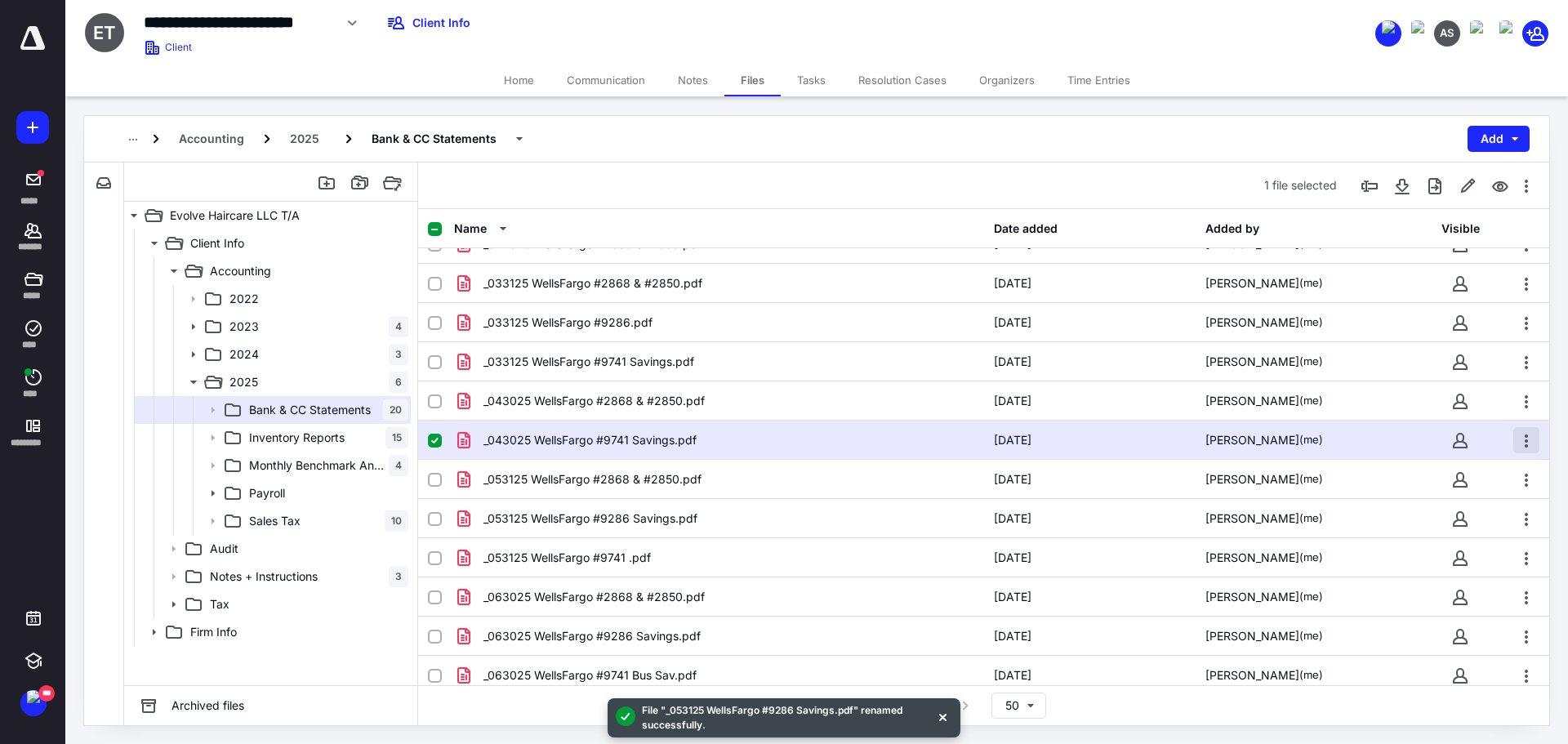 click at bounding box center (1526, 440) 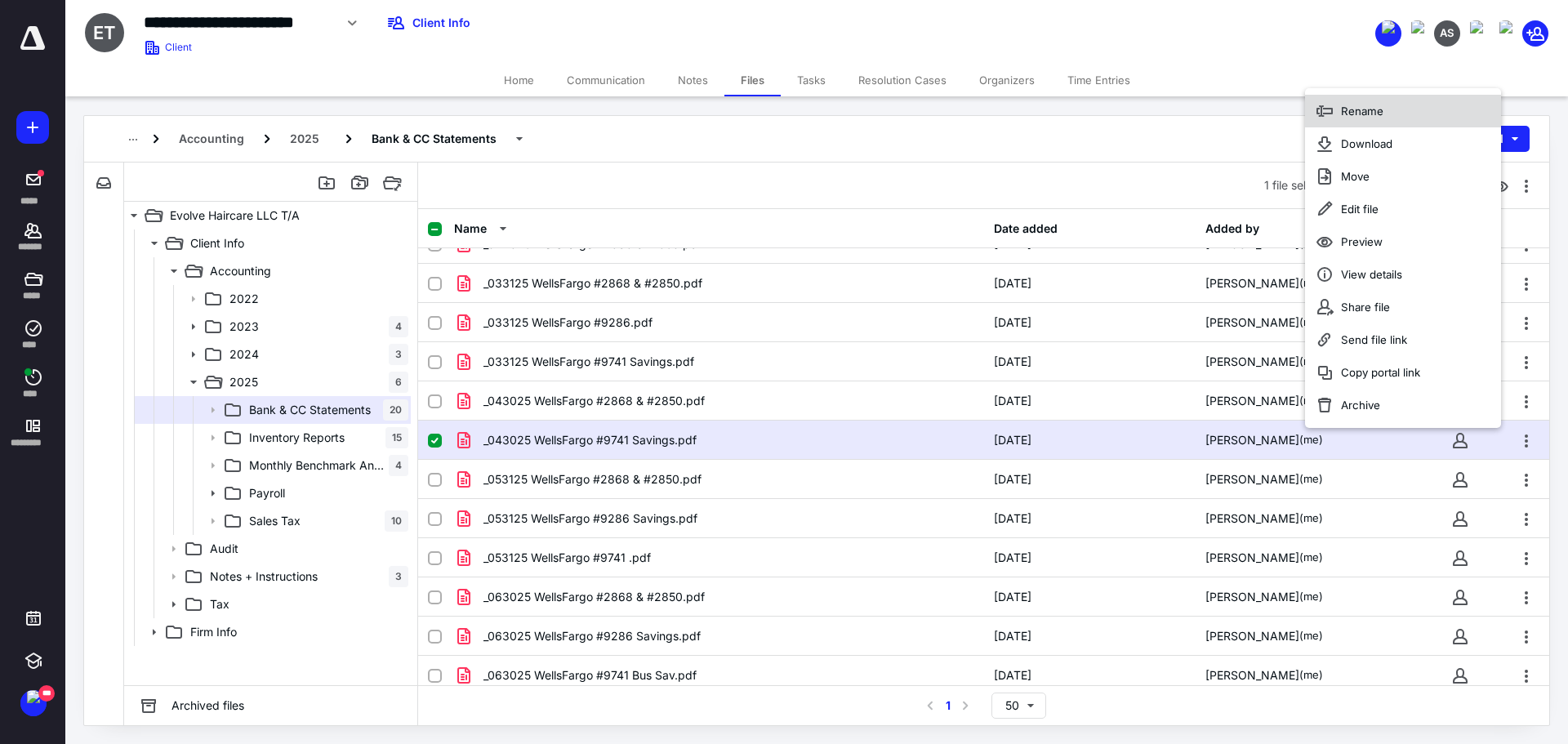 click 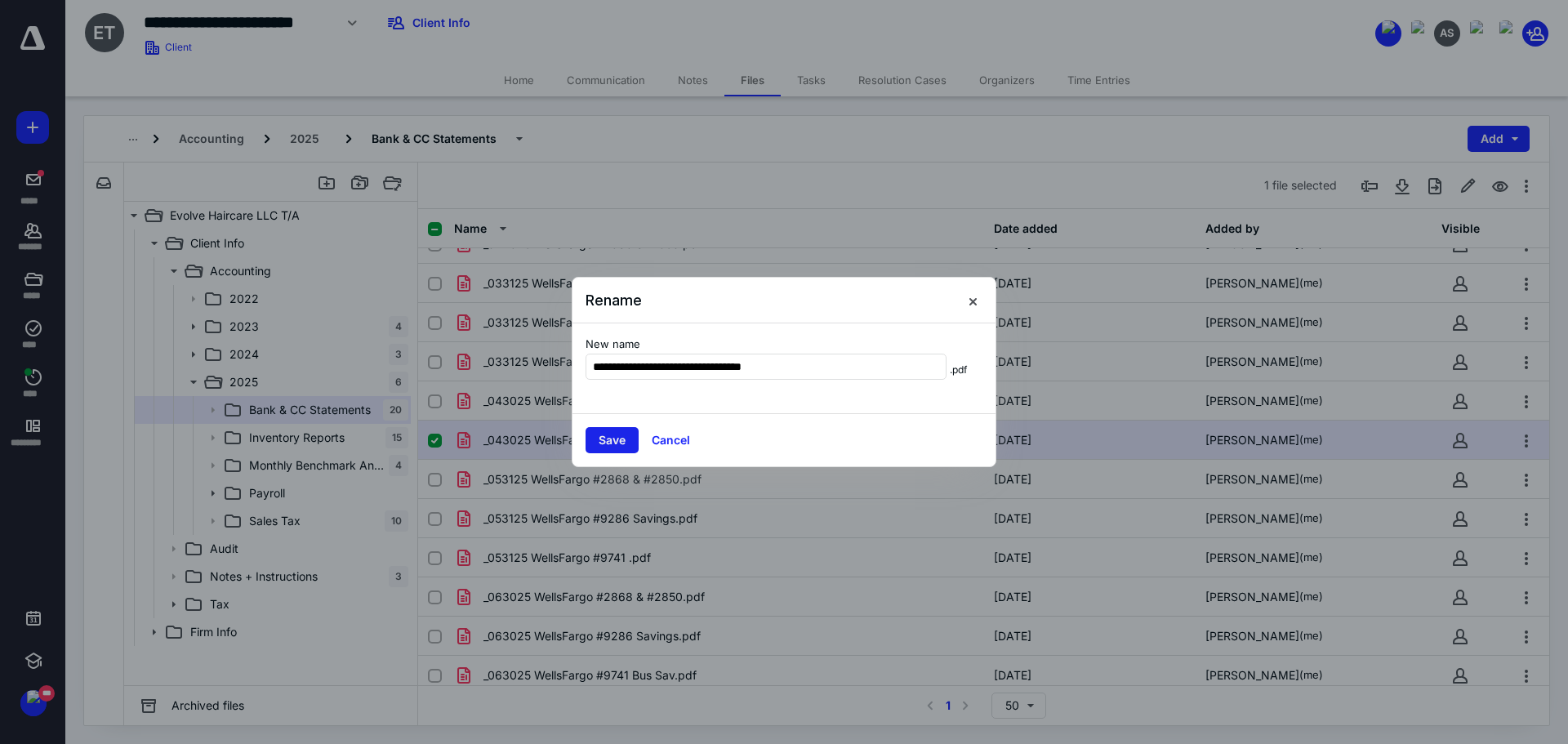 type on "**********" 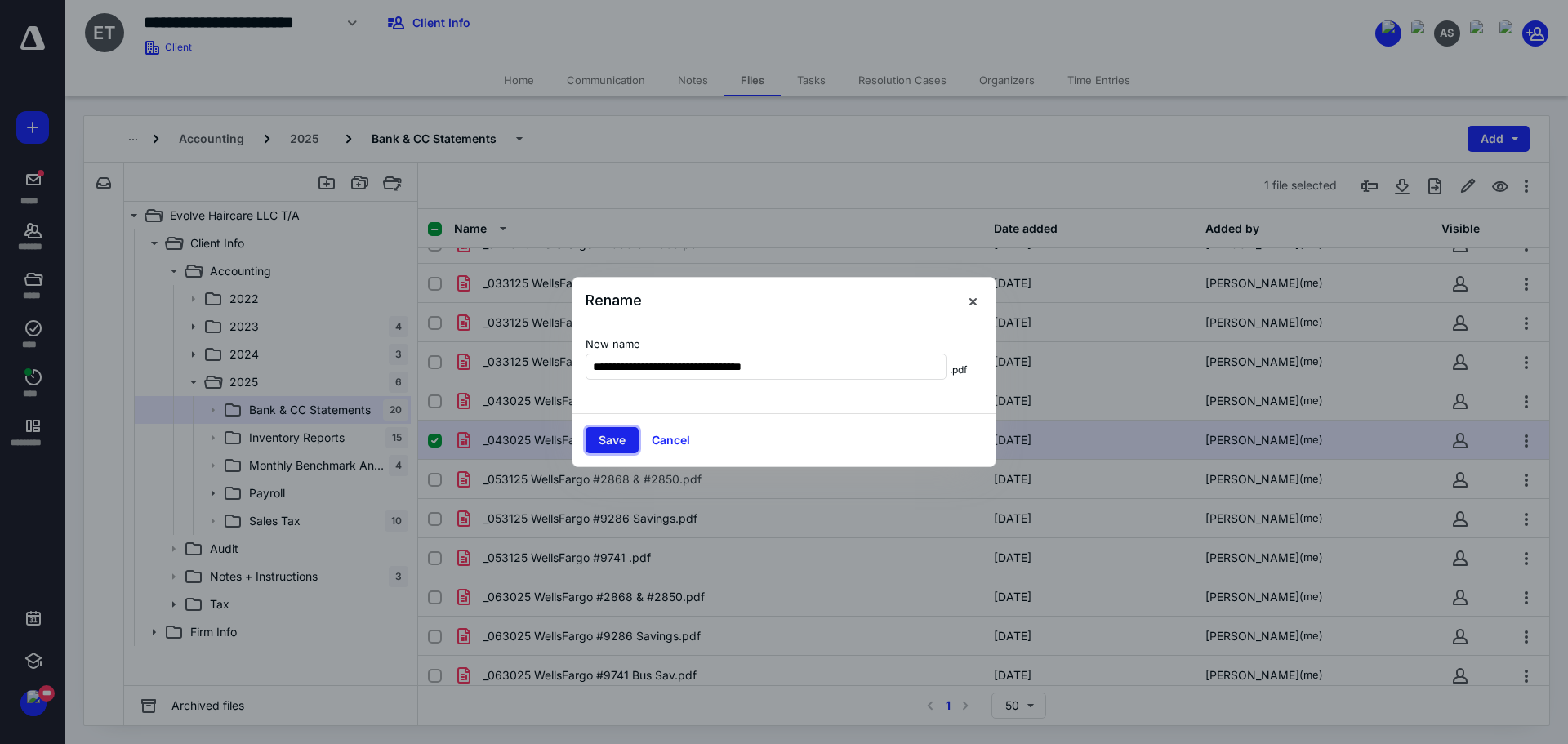 click on "Save" at bounding box center (612, 440) 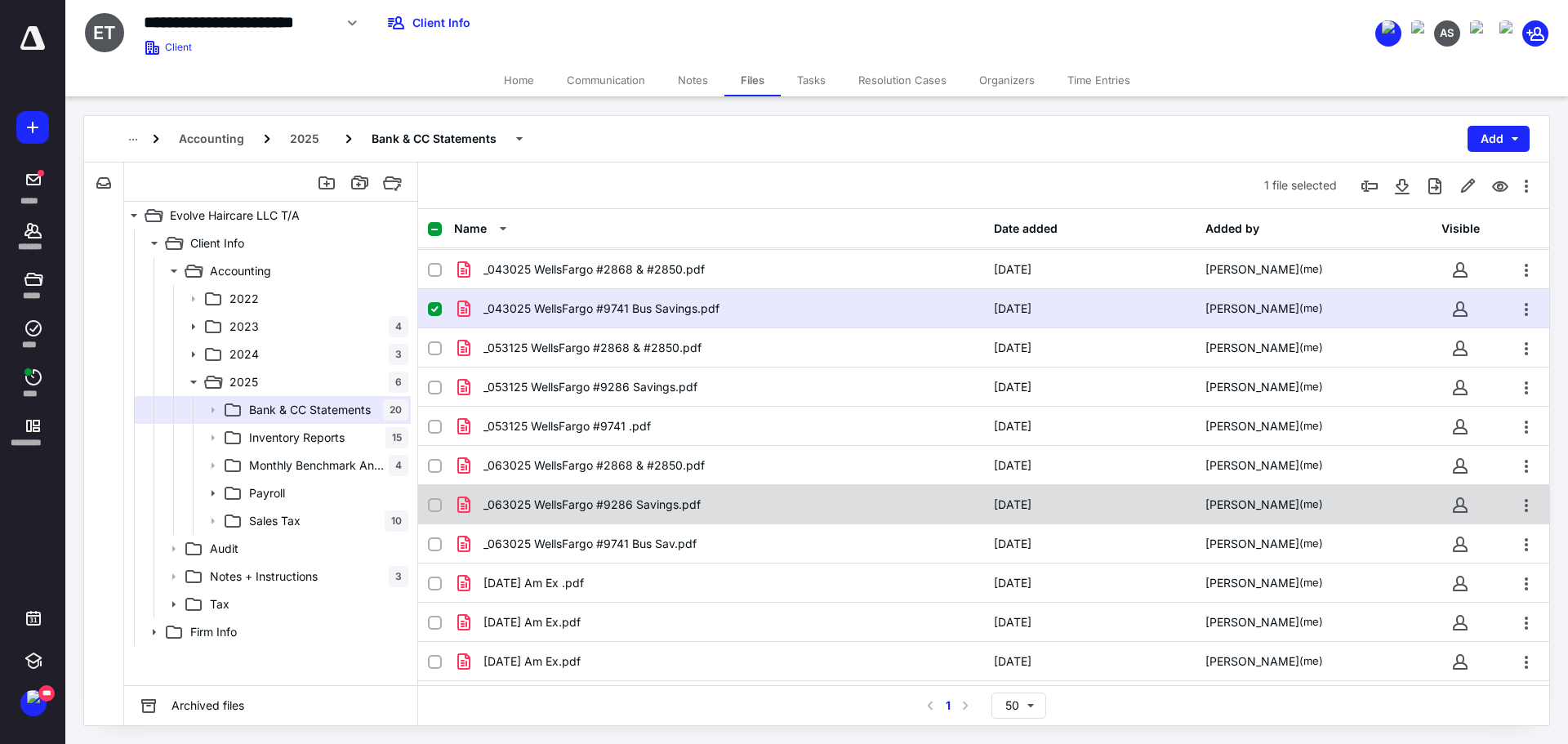 scroll, scrollTop: 265, scrollLeft: 0, axis: vertical 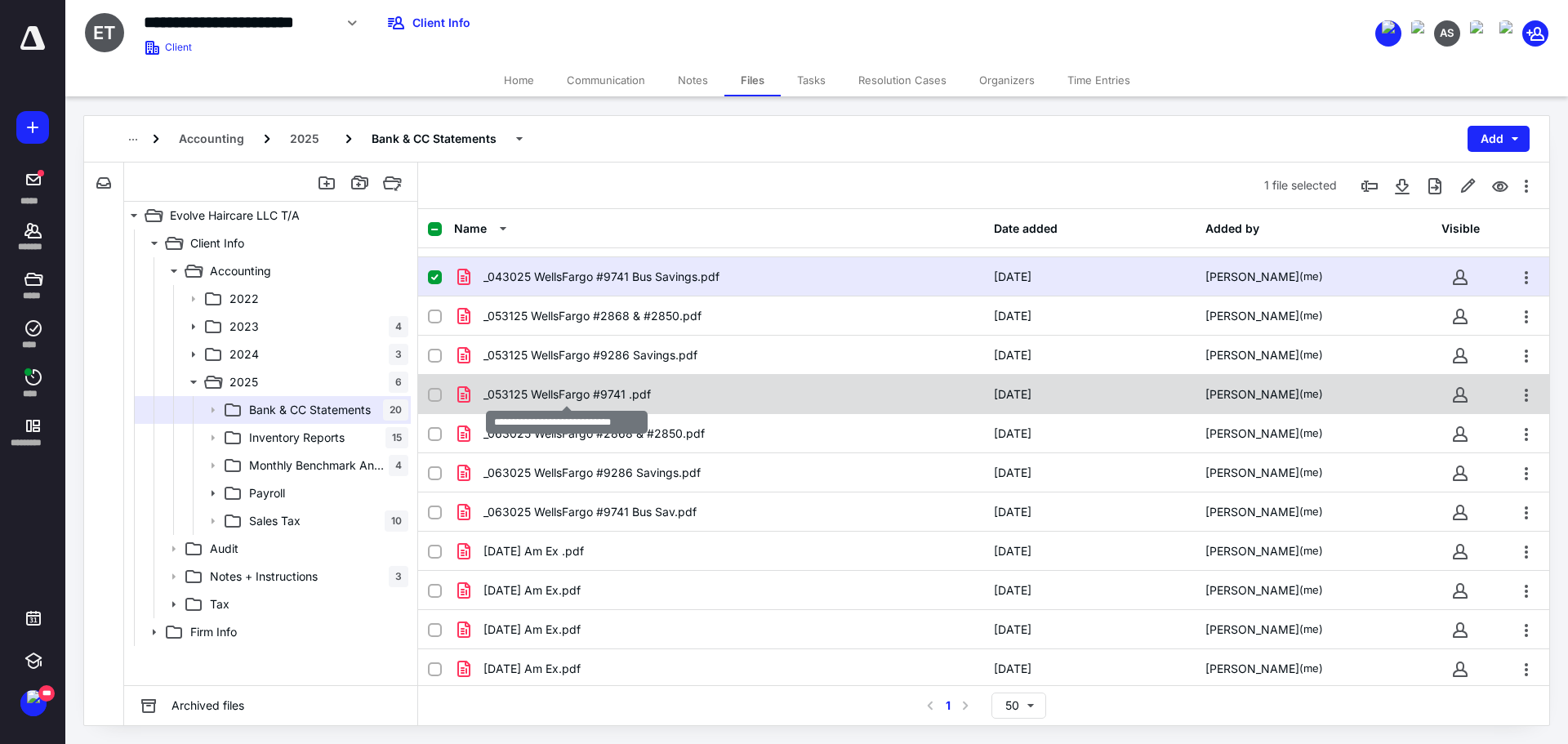 click on "_053125 WellsFargo #9741 .pdf" at bounding box center (567, 394) 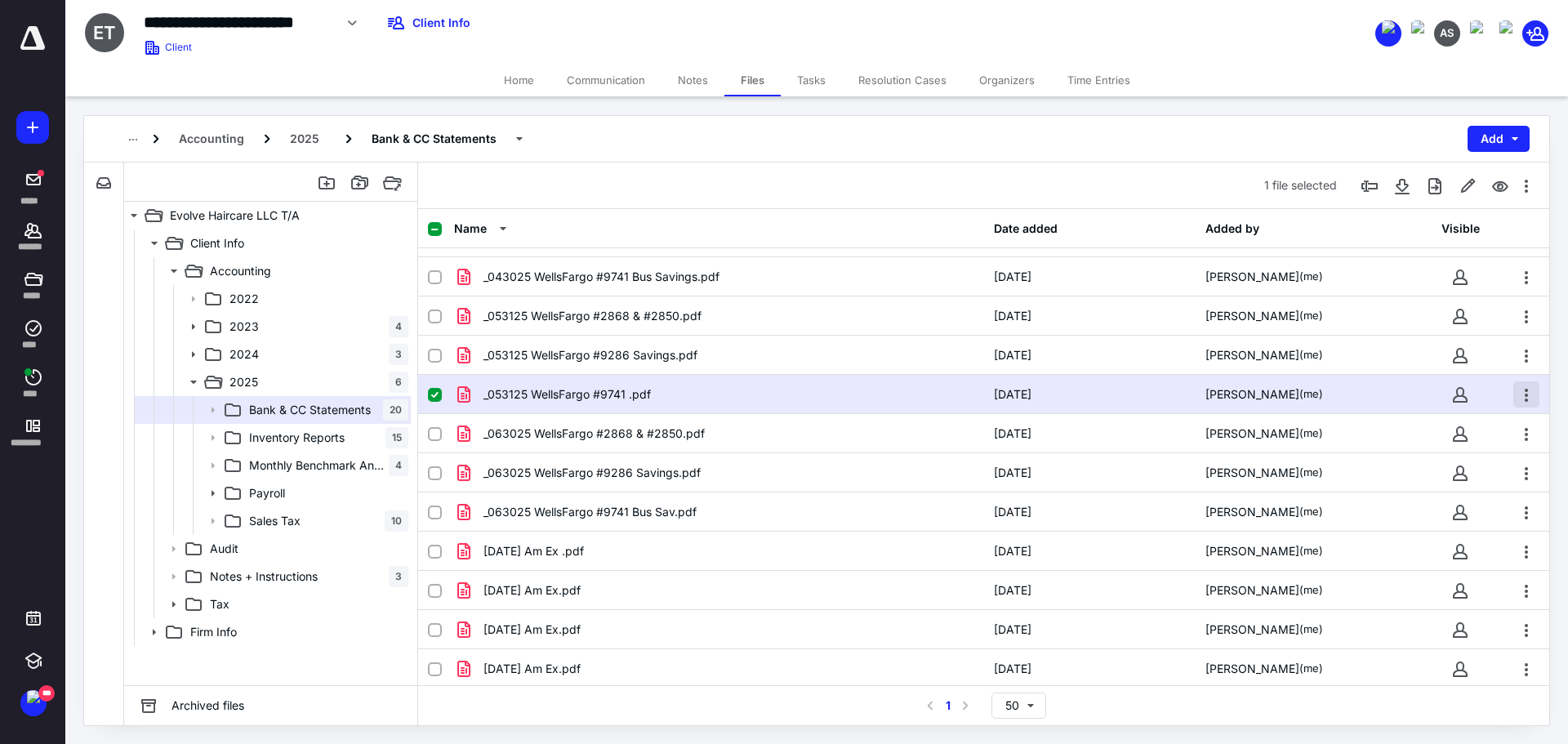 click at bounding box center (1526, 394) 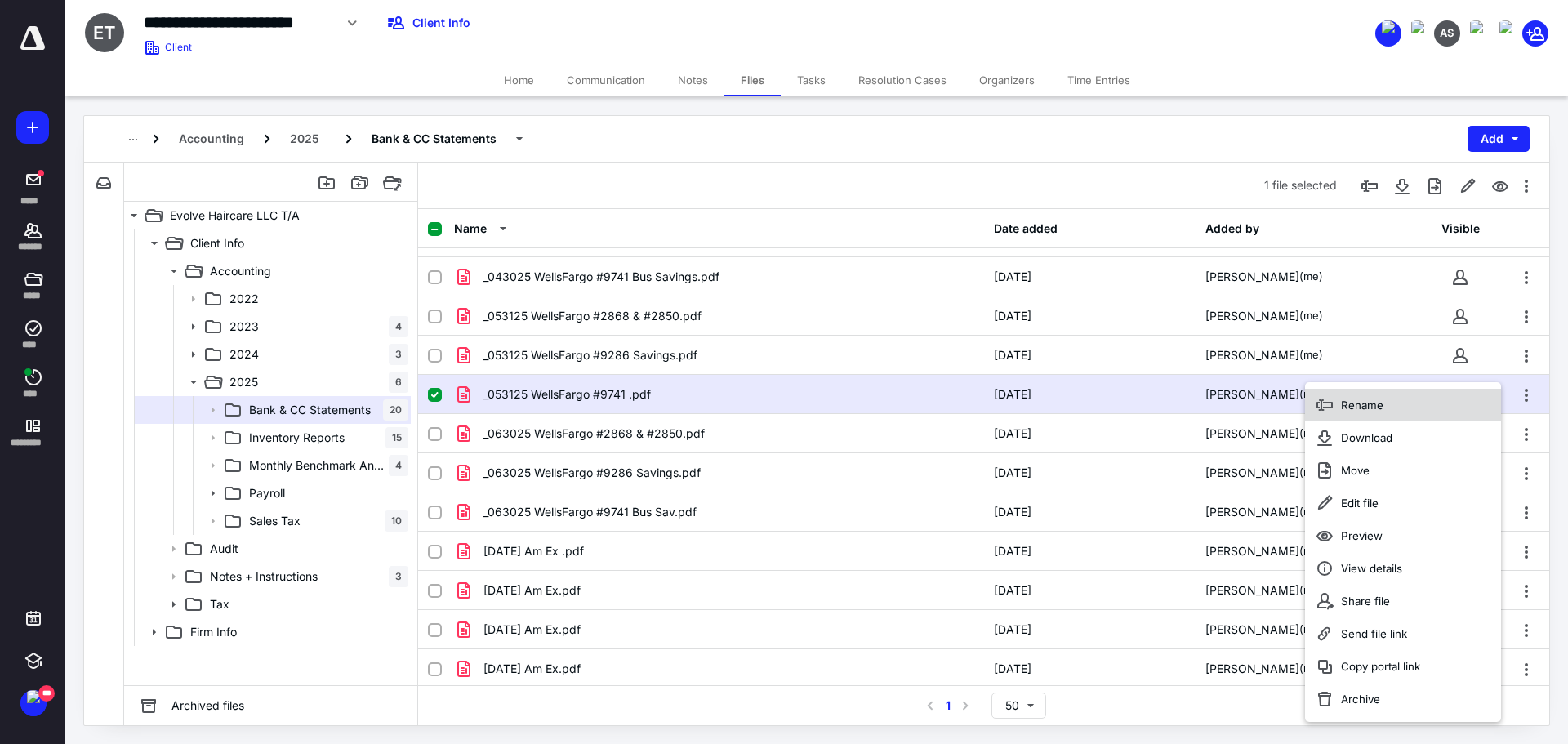 click 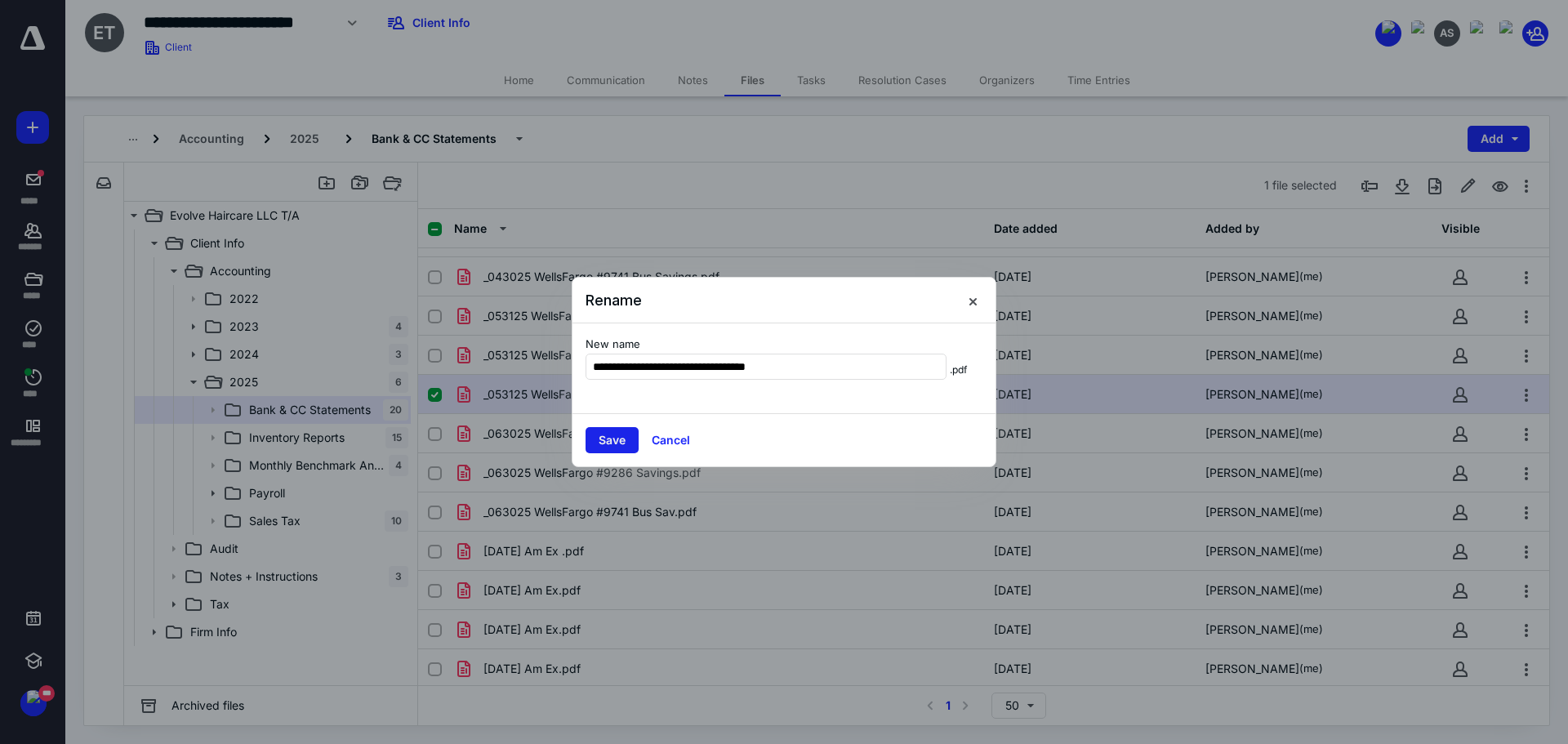 type on "**********" 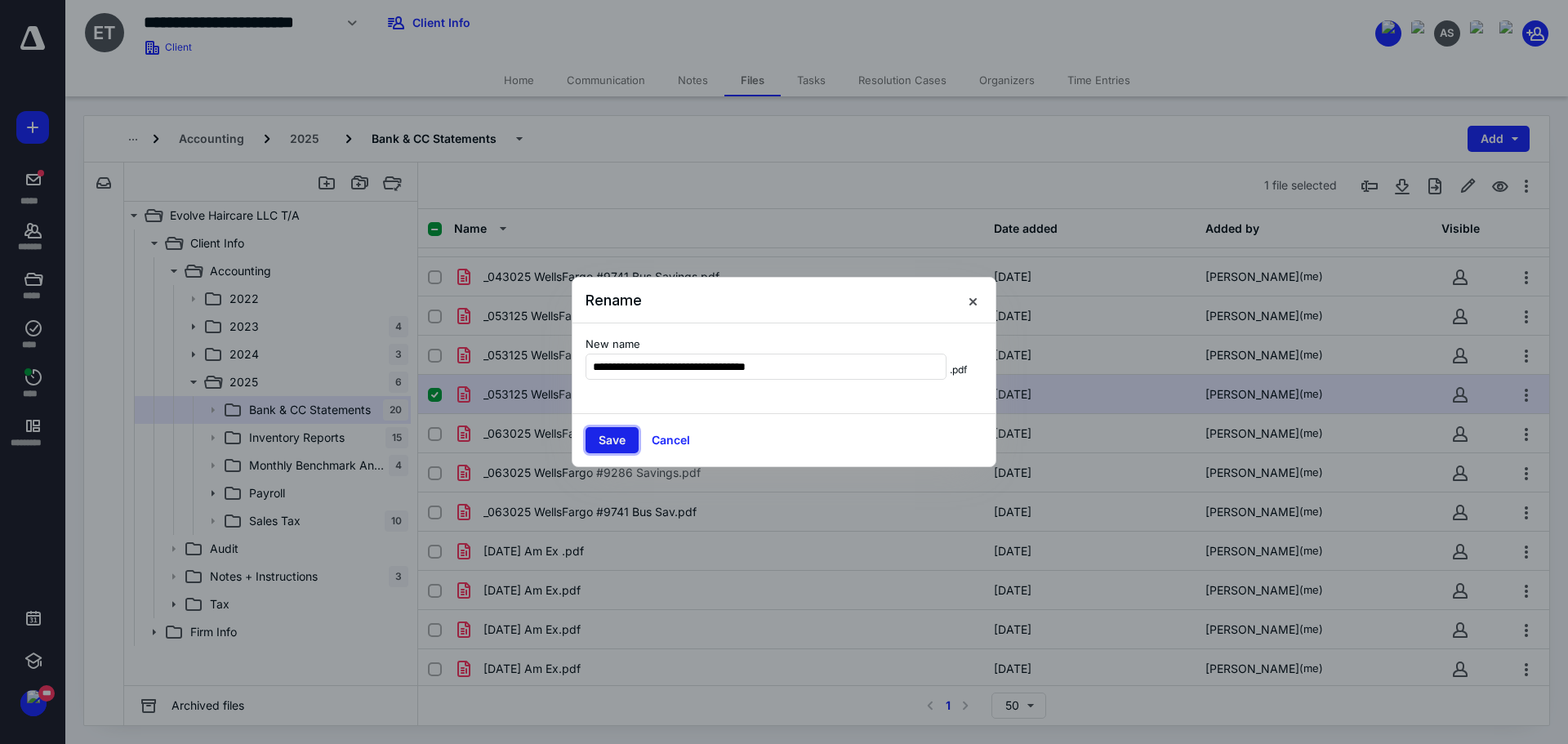 click on "Save" at bounding box center [612, 440] 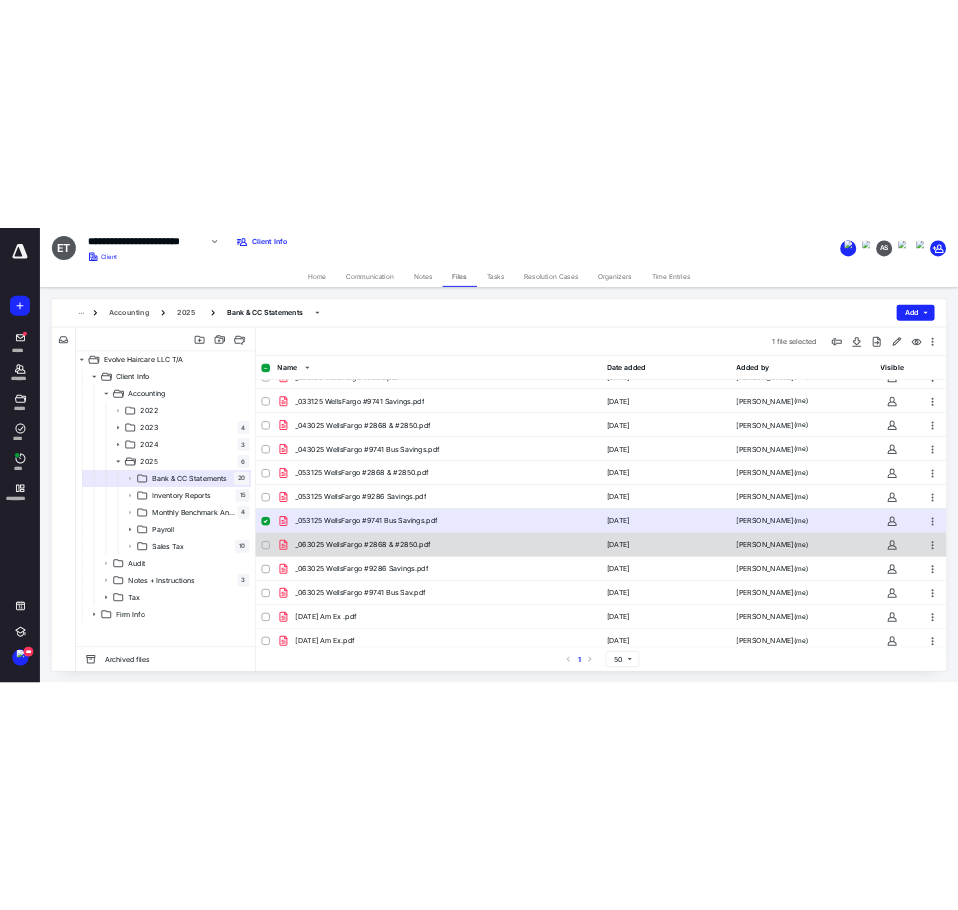 scroll, scrollTop: 0, scrollLeft: 0, axis: both 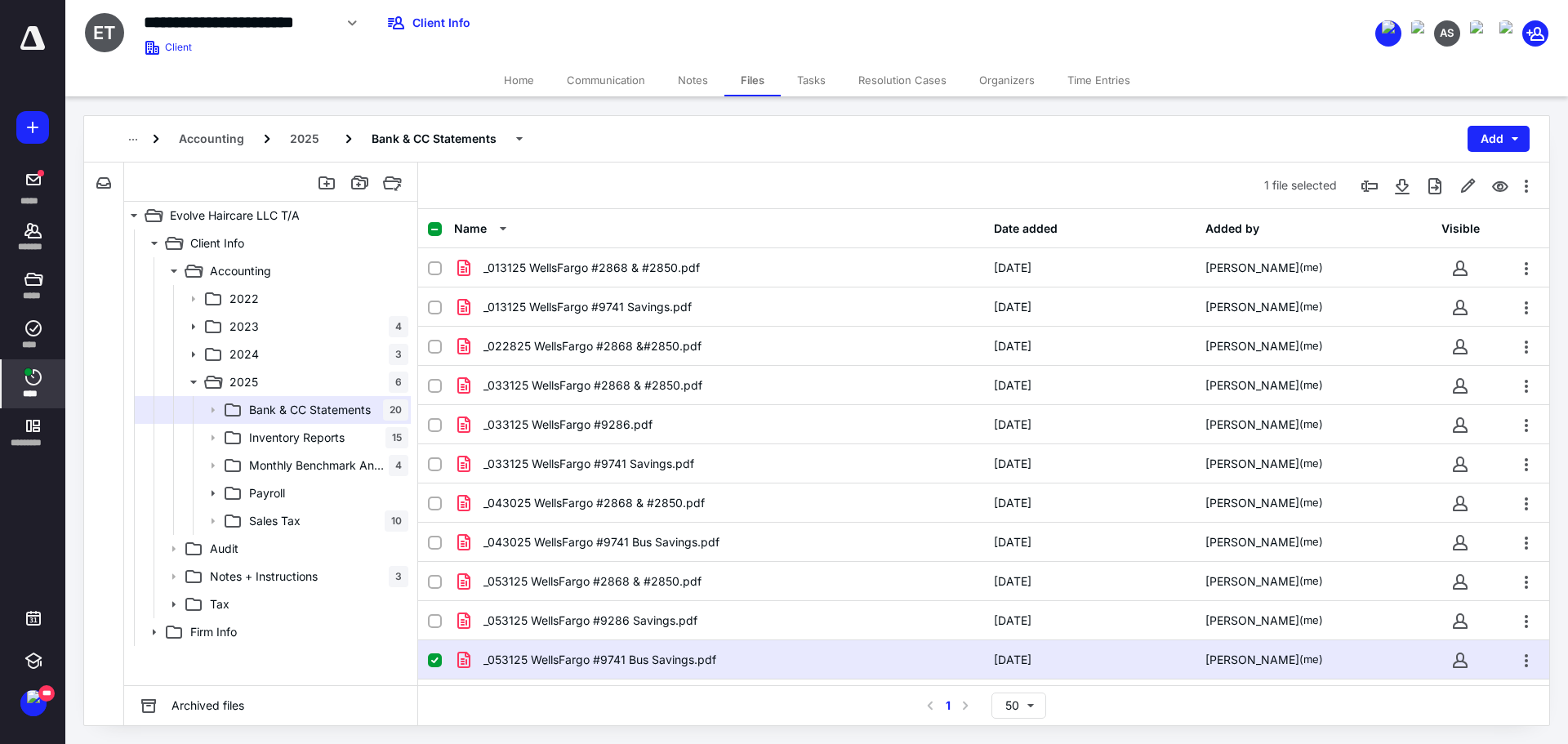 click 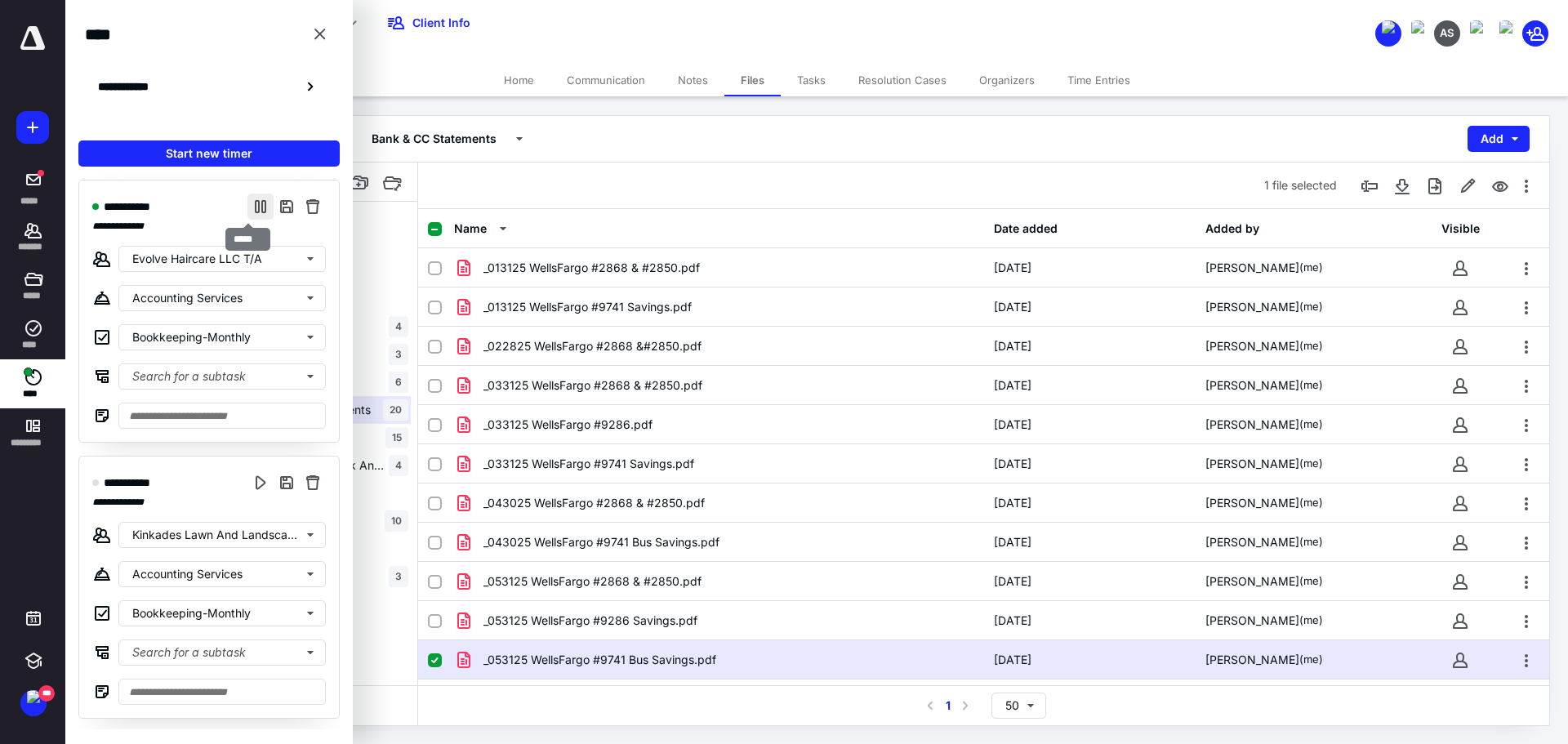 click at bounding box center (261, 207) 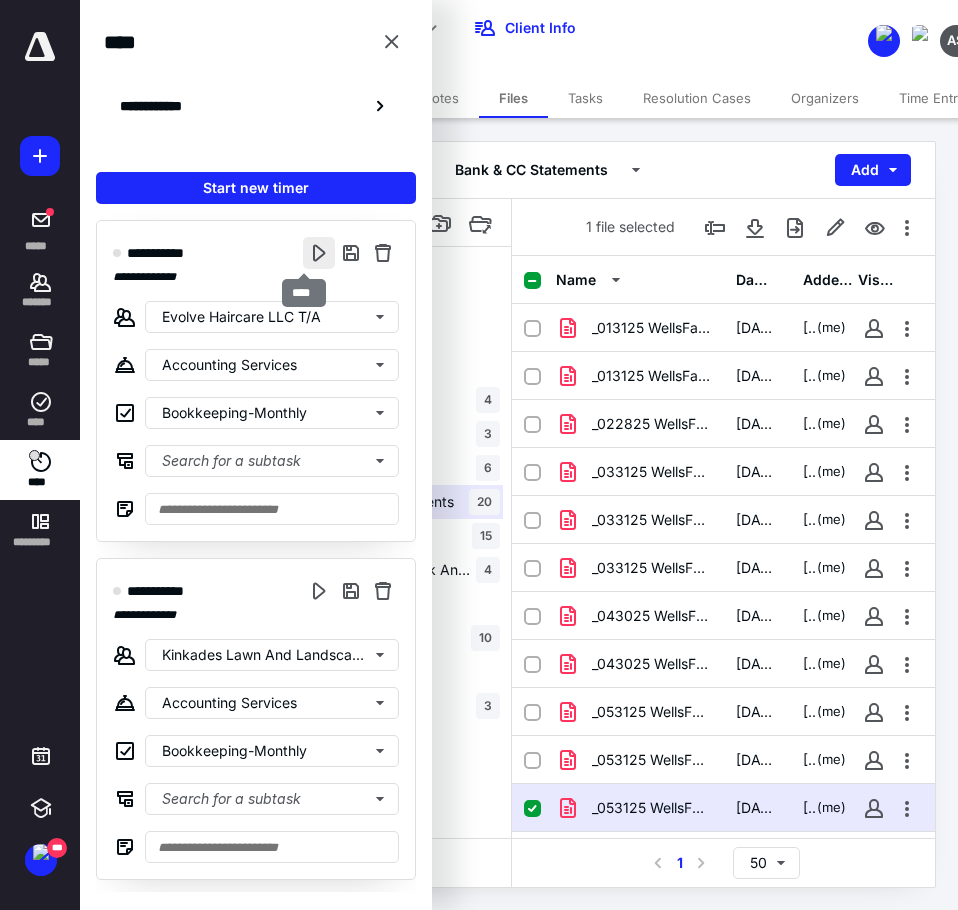 click at bounding box center [319, 253] 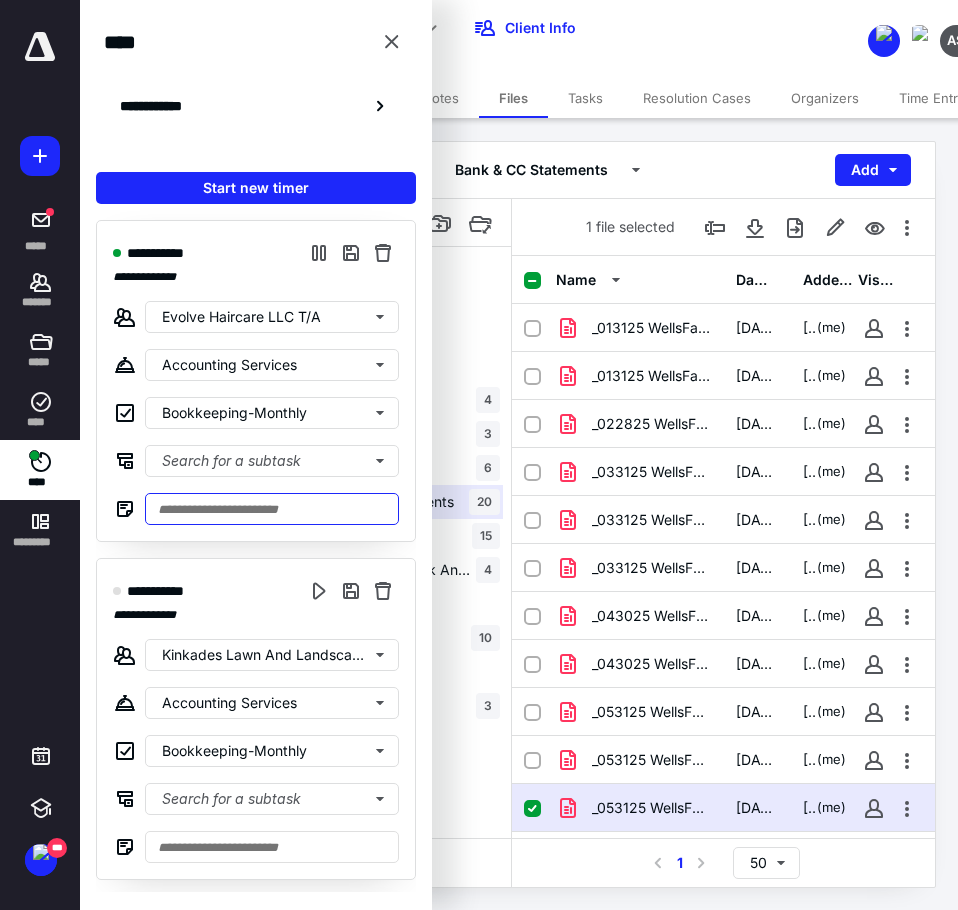 click at bounding box center [272, 509] 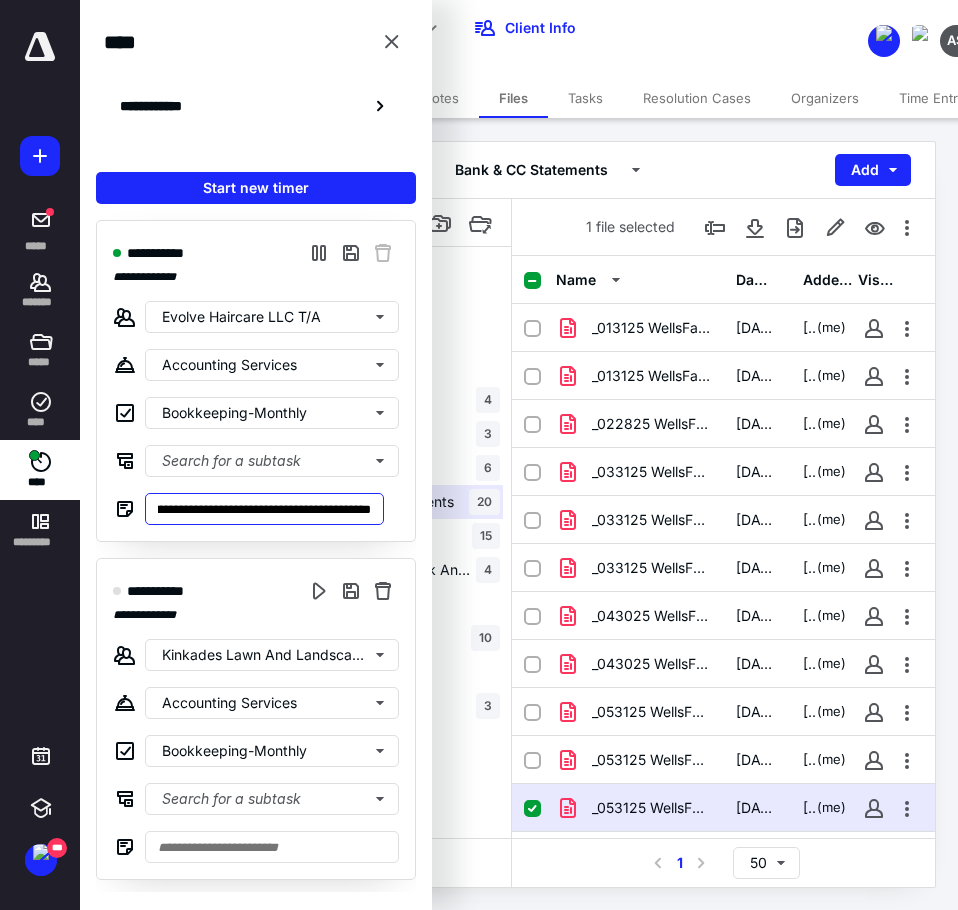 scroll, scrollTop: 0, scrollLeft: 1631, axis: horizontal 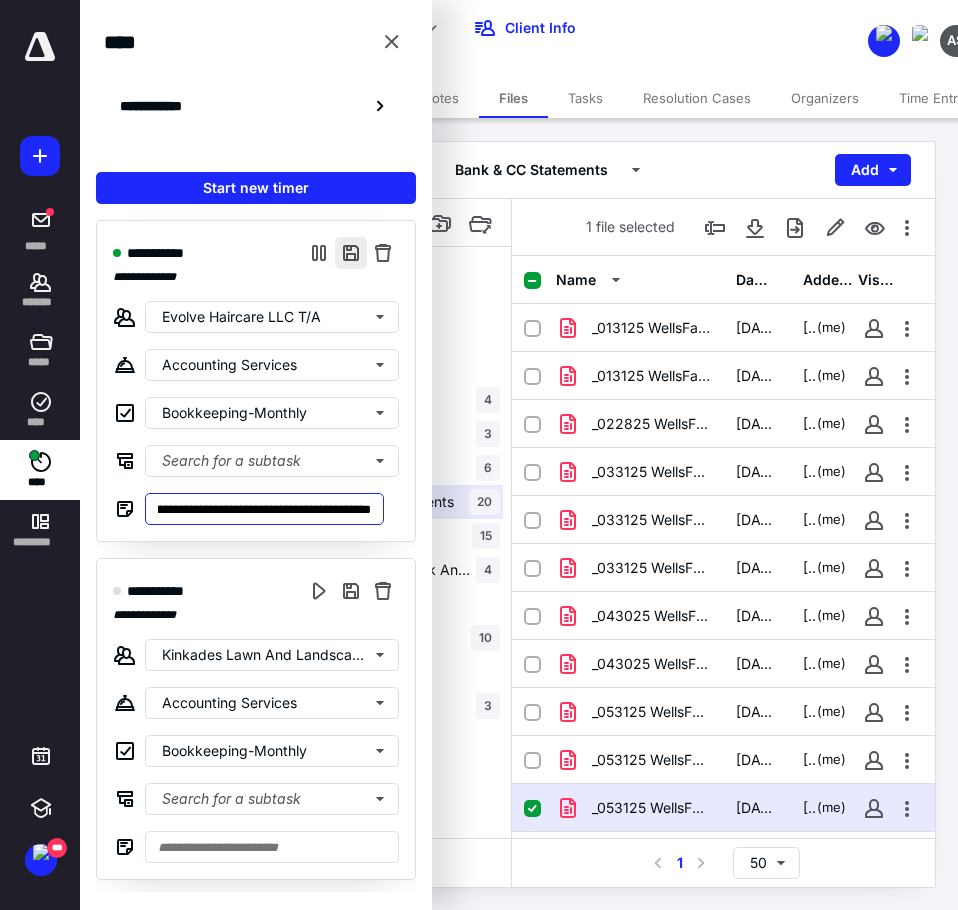 type on "**********" 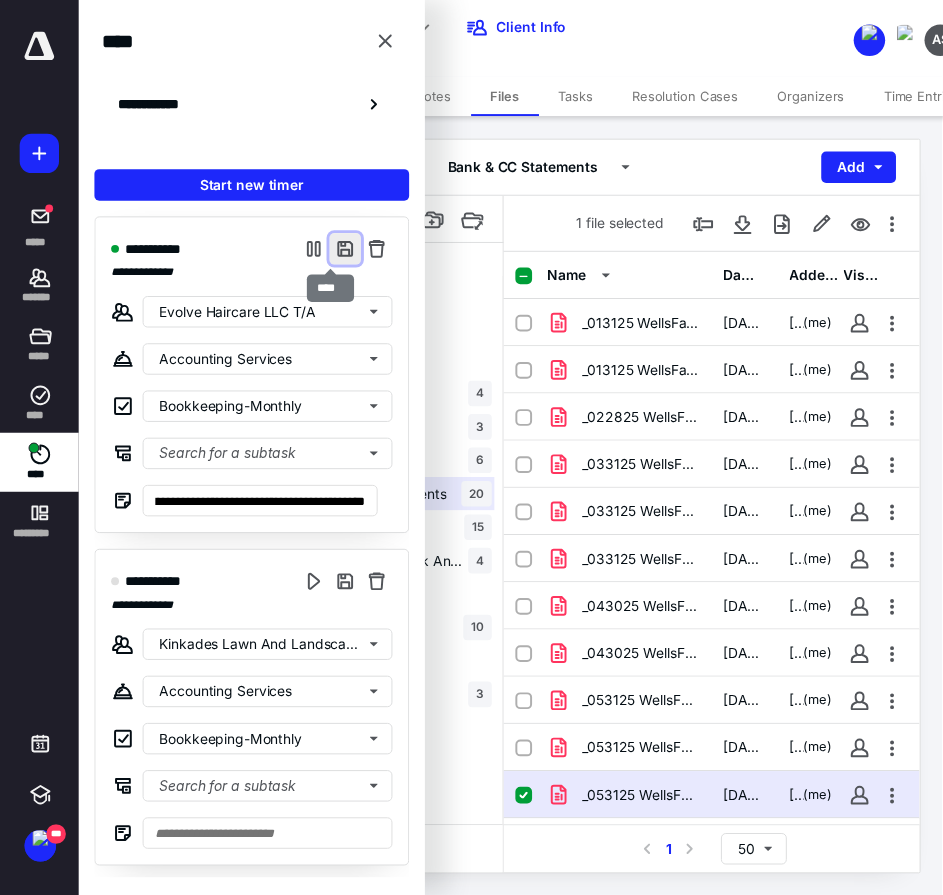 scroll, scrollTop: 0, scrollLeft: 0, axis: both 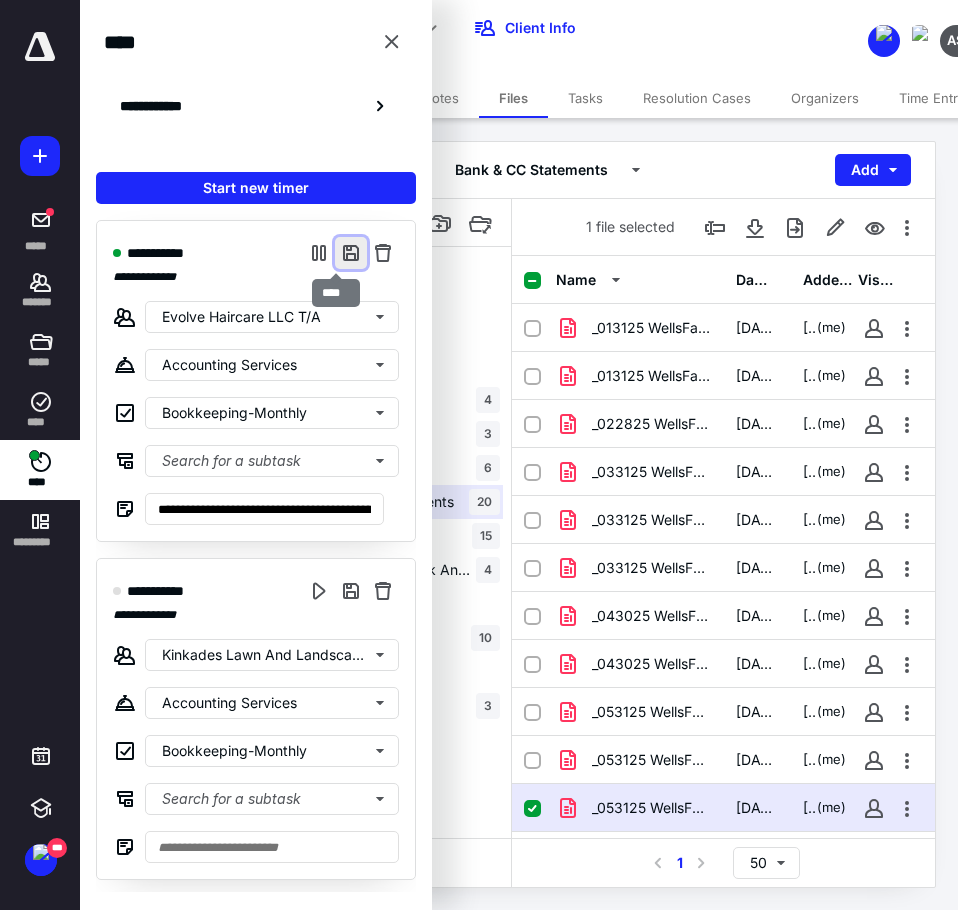 click at bounding box center [351, 253] 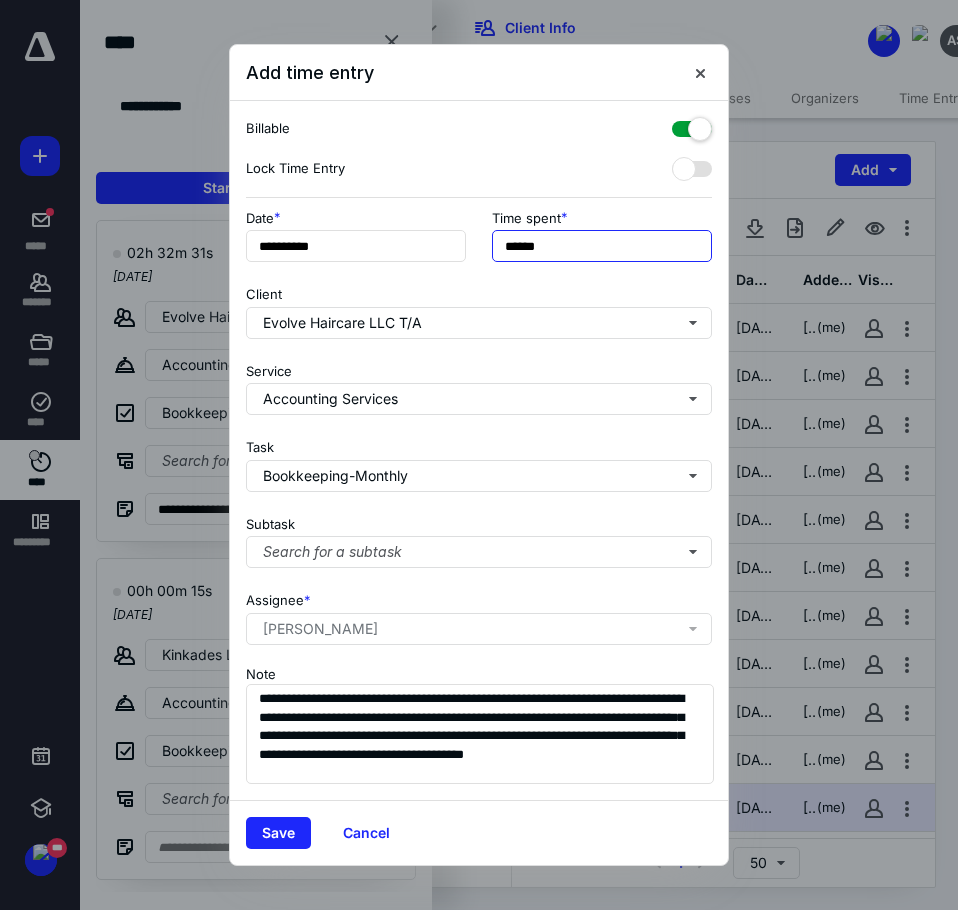 click on "******" at bounding box center [602, 246] 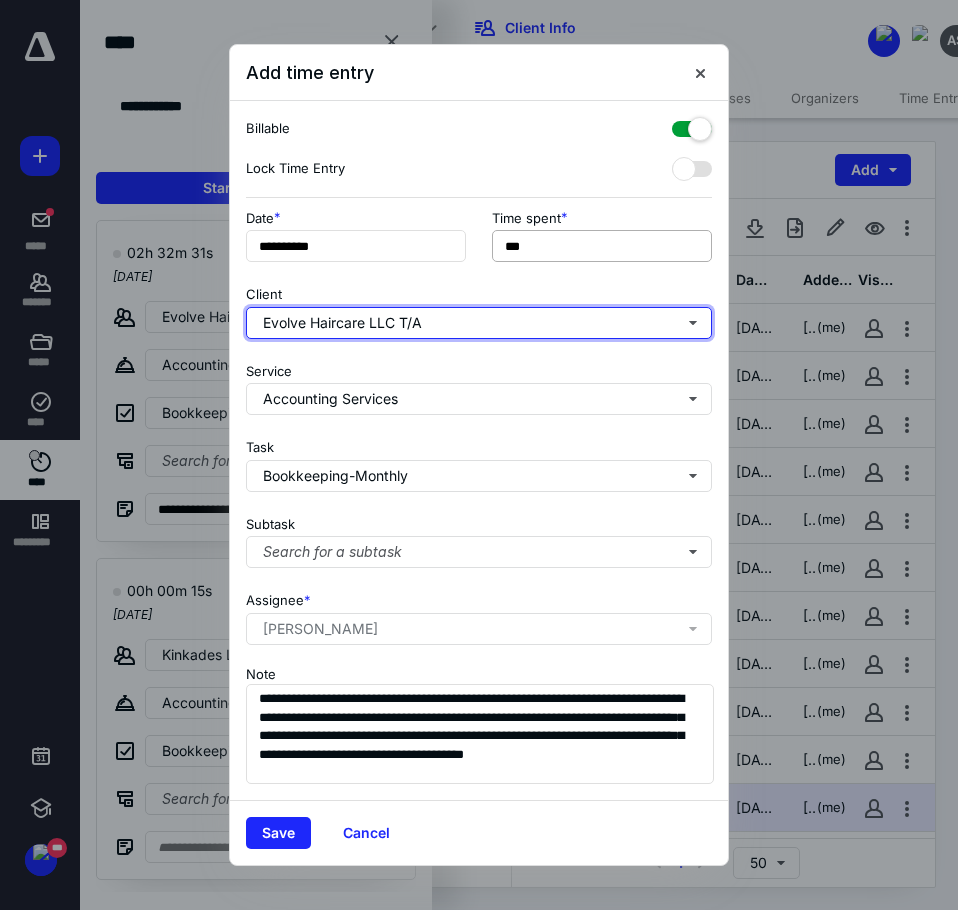 type on "******" 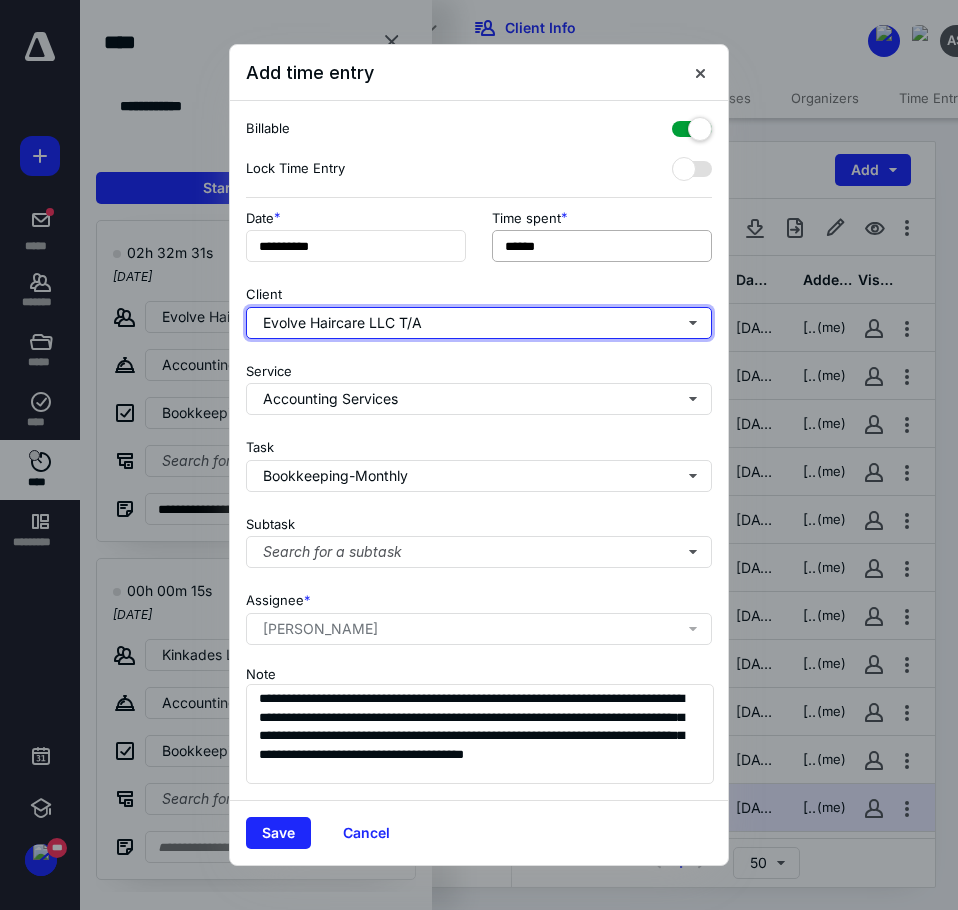 type 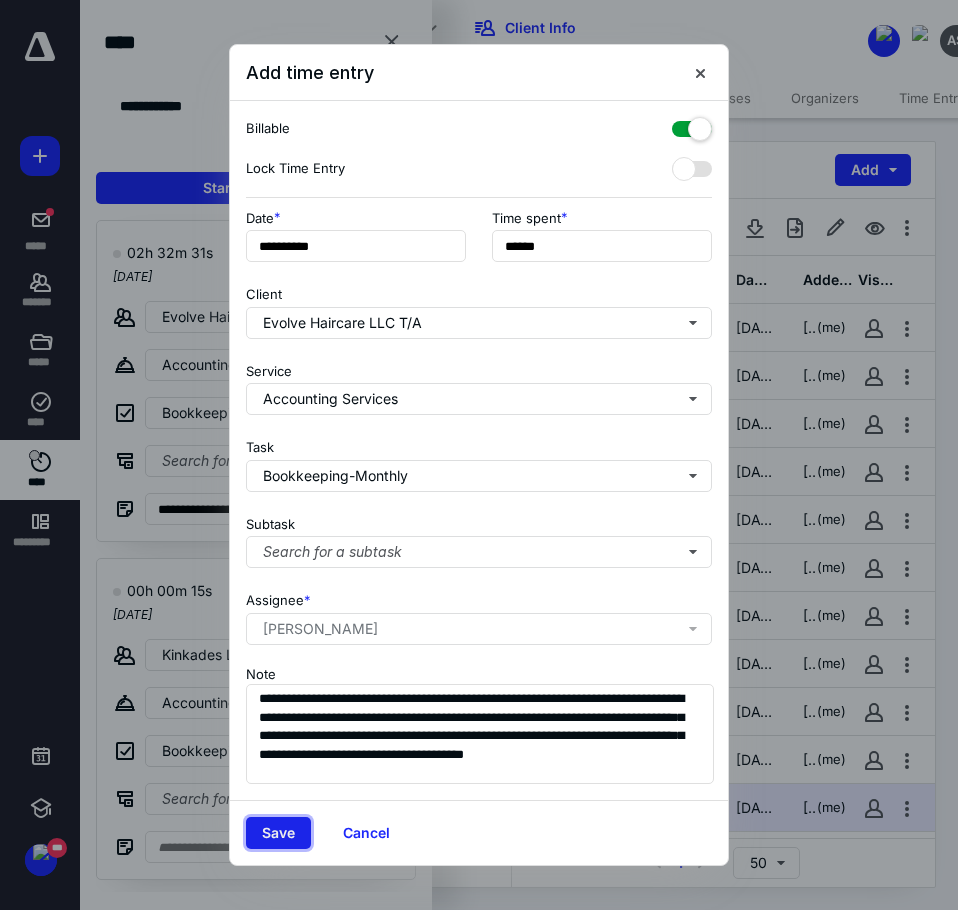 click on "Save" at bounding box center [278, 833] 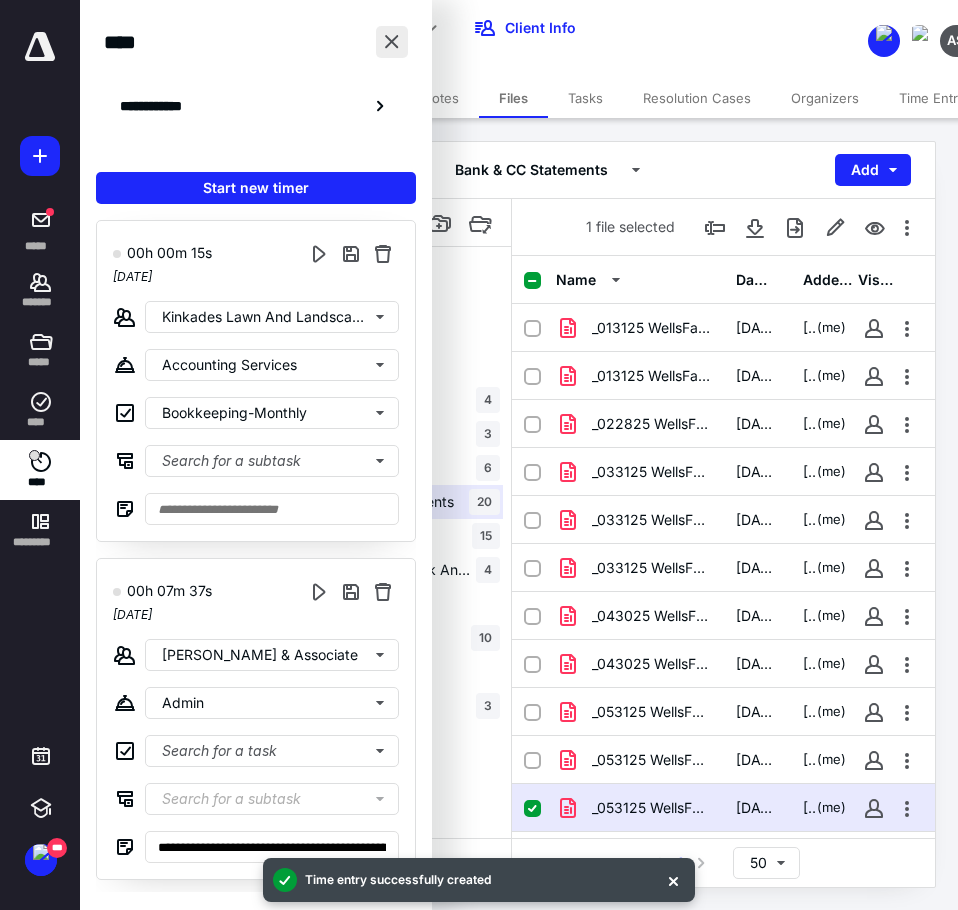 click at bounding box center (392, 42) 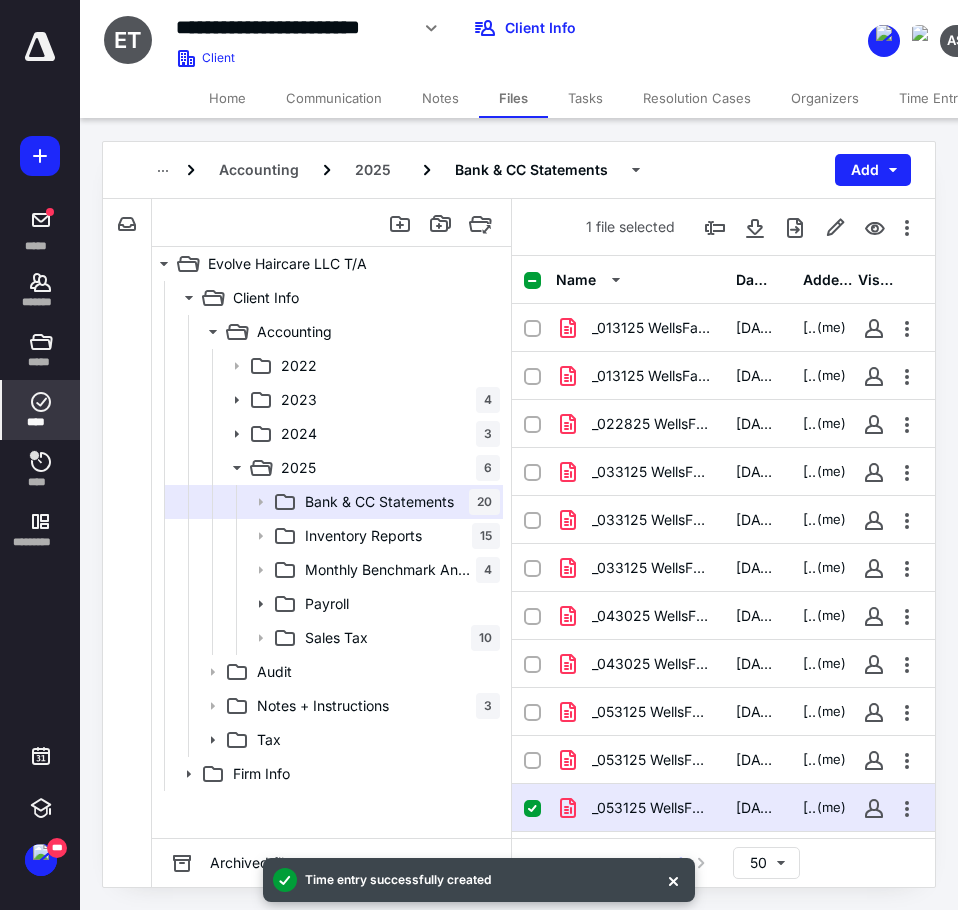 click on "****" at bounding box center (41, 422) 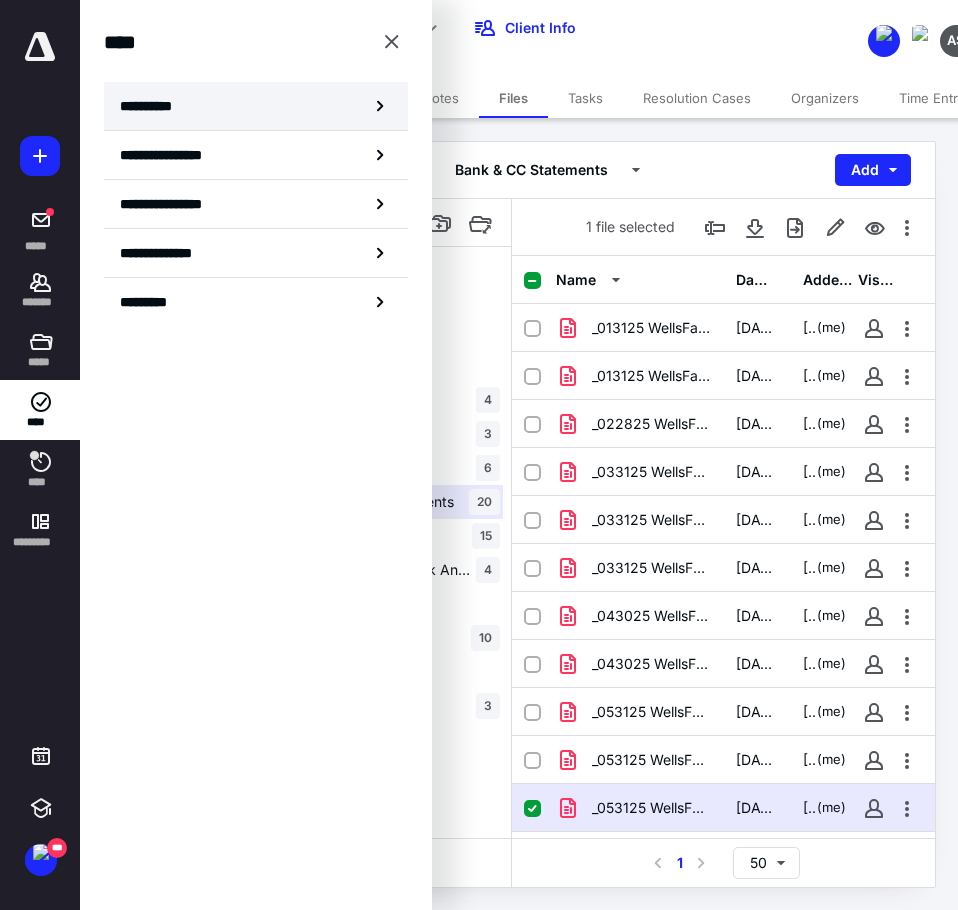 click 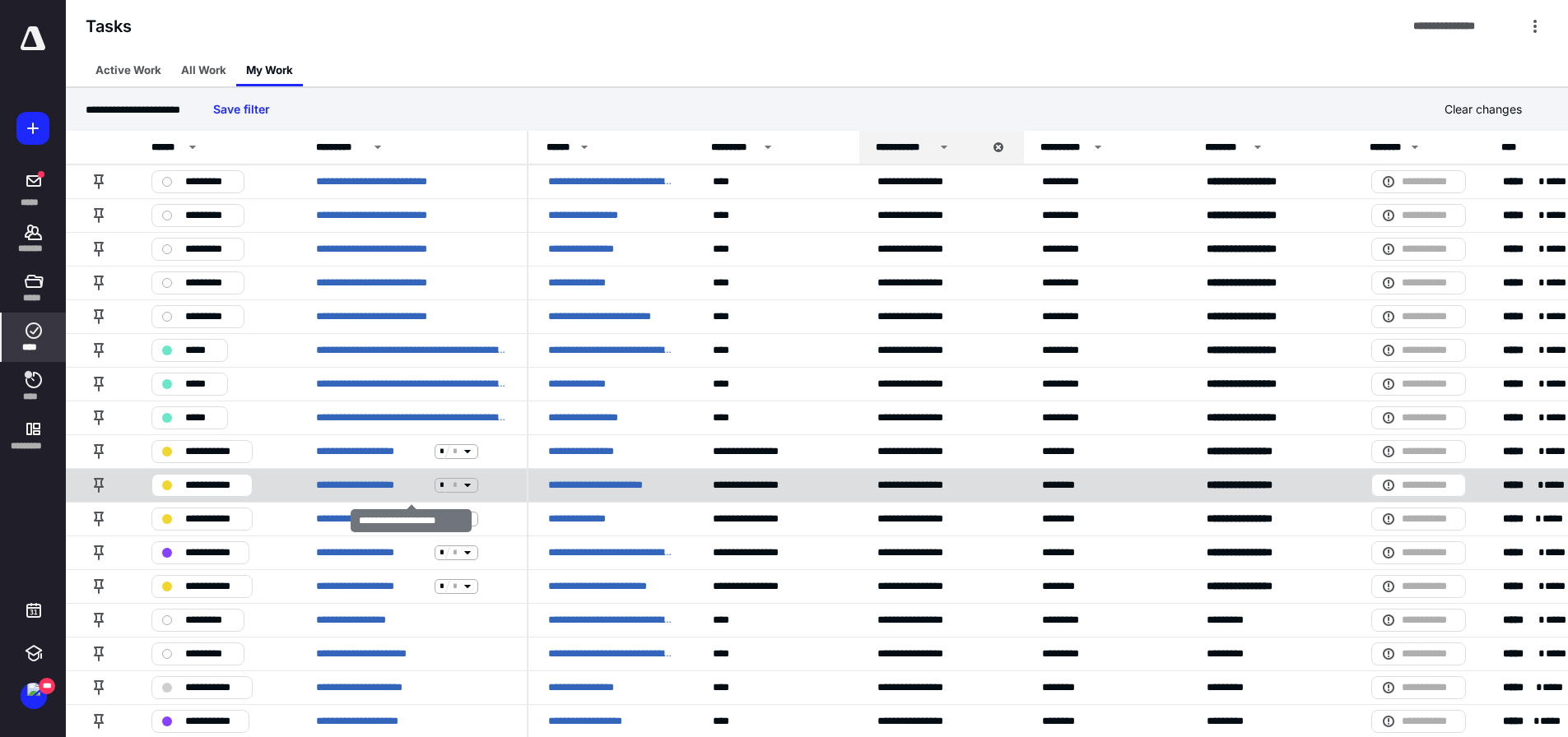click 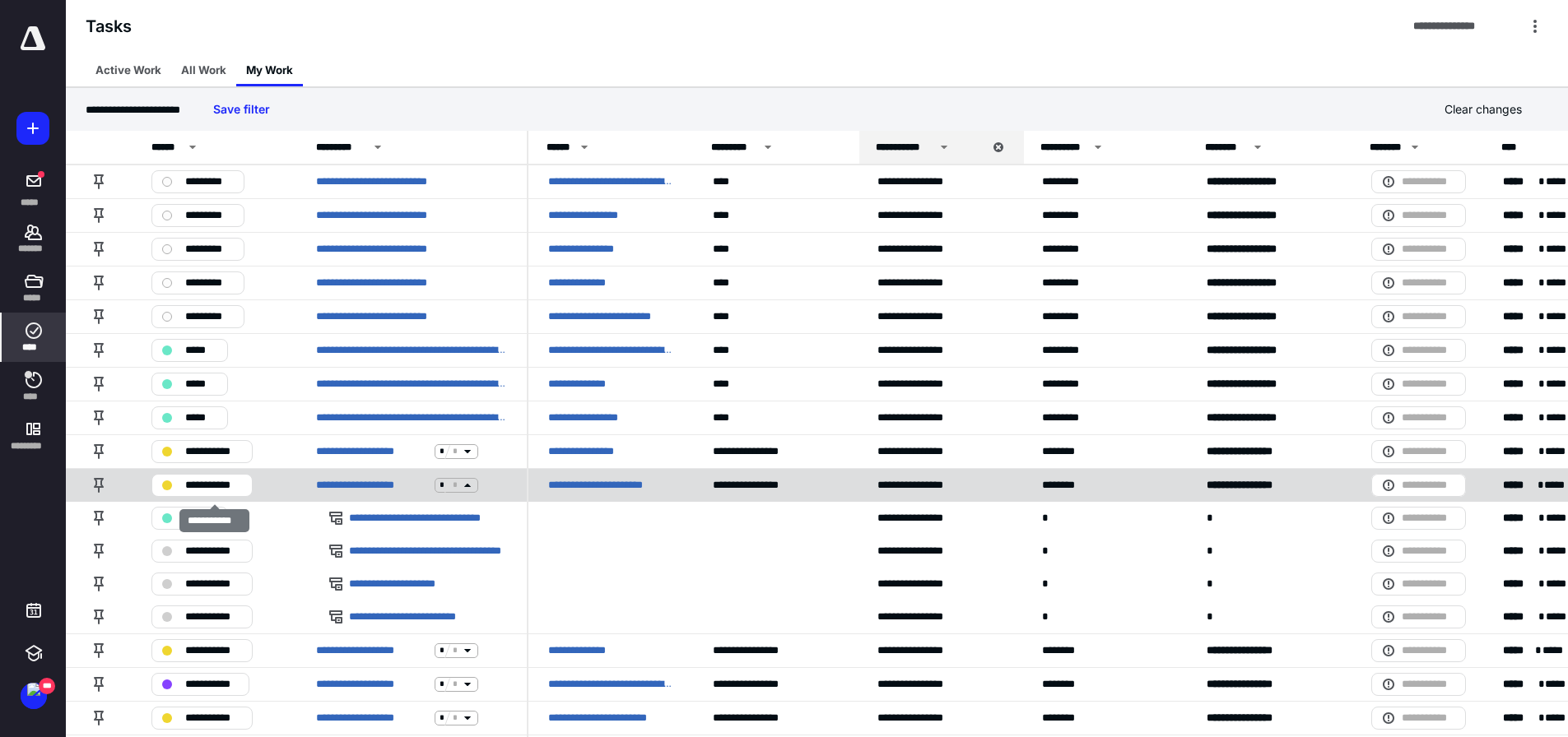 click at bounding box center [167, 485] 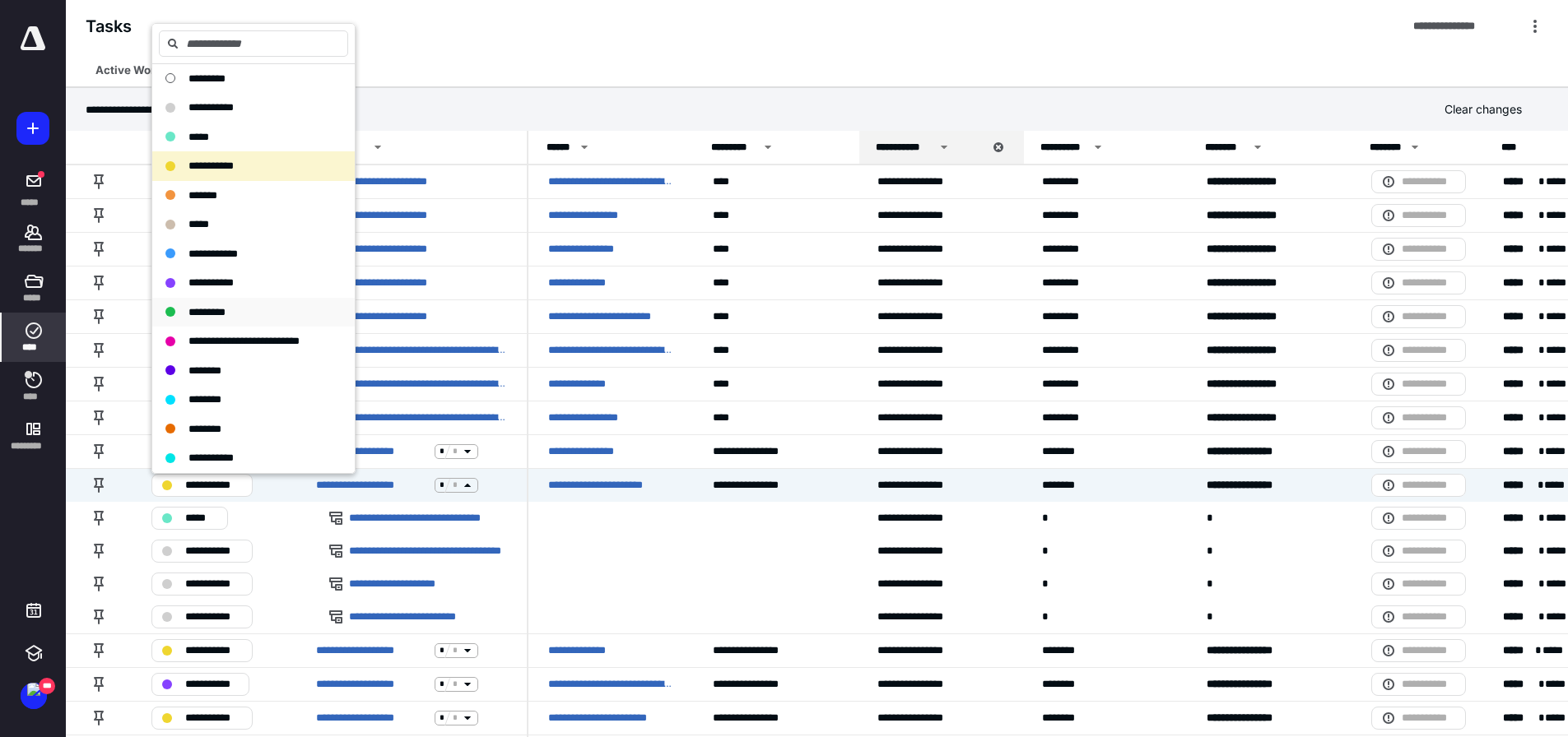 click on "*********" at bounding box center (244, 313) 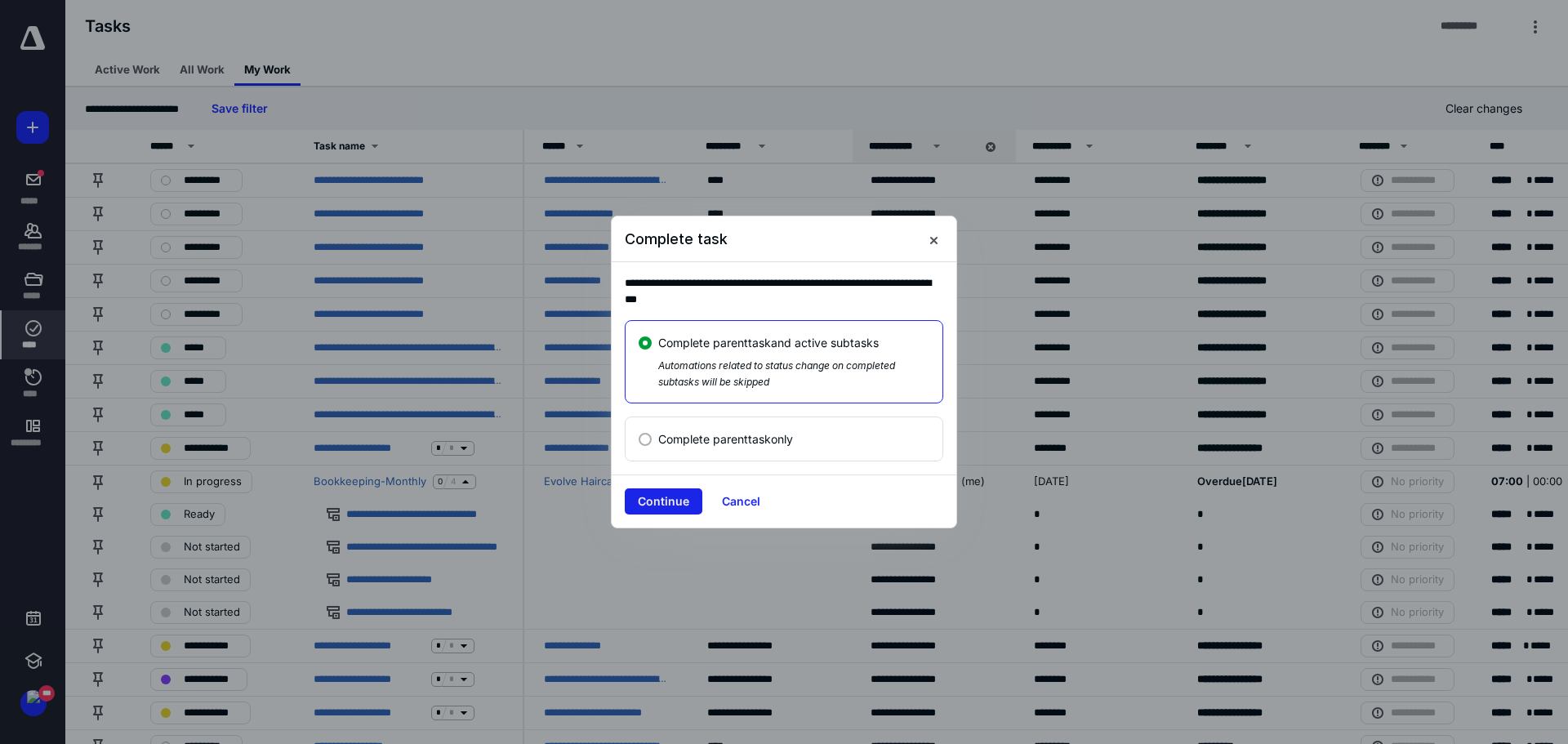 click on "Continue" at bounding box center [663, 501] 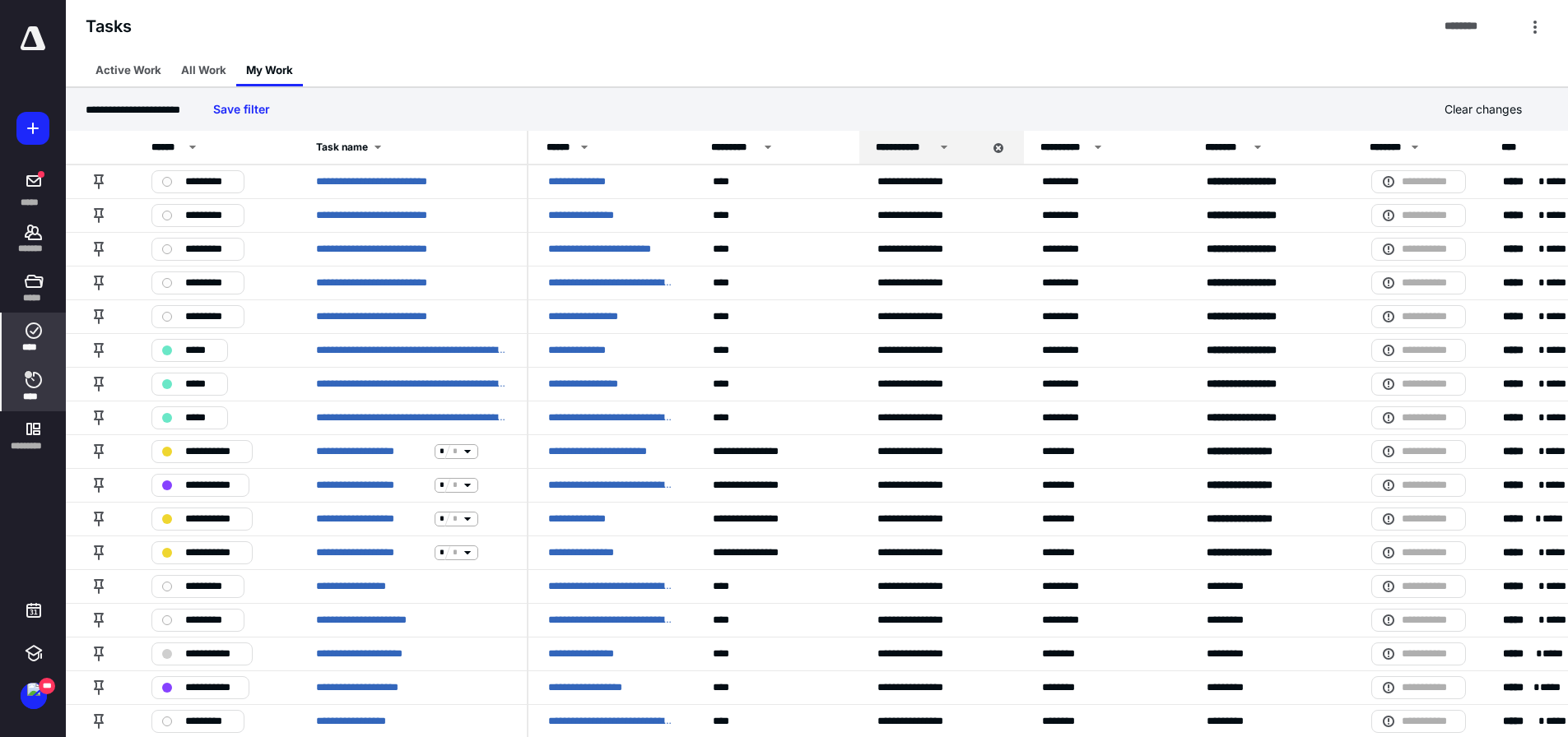 click 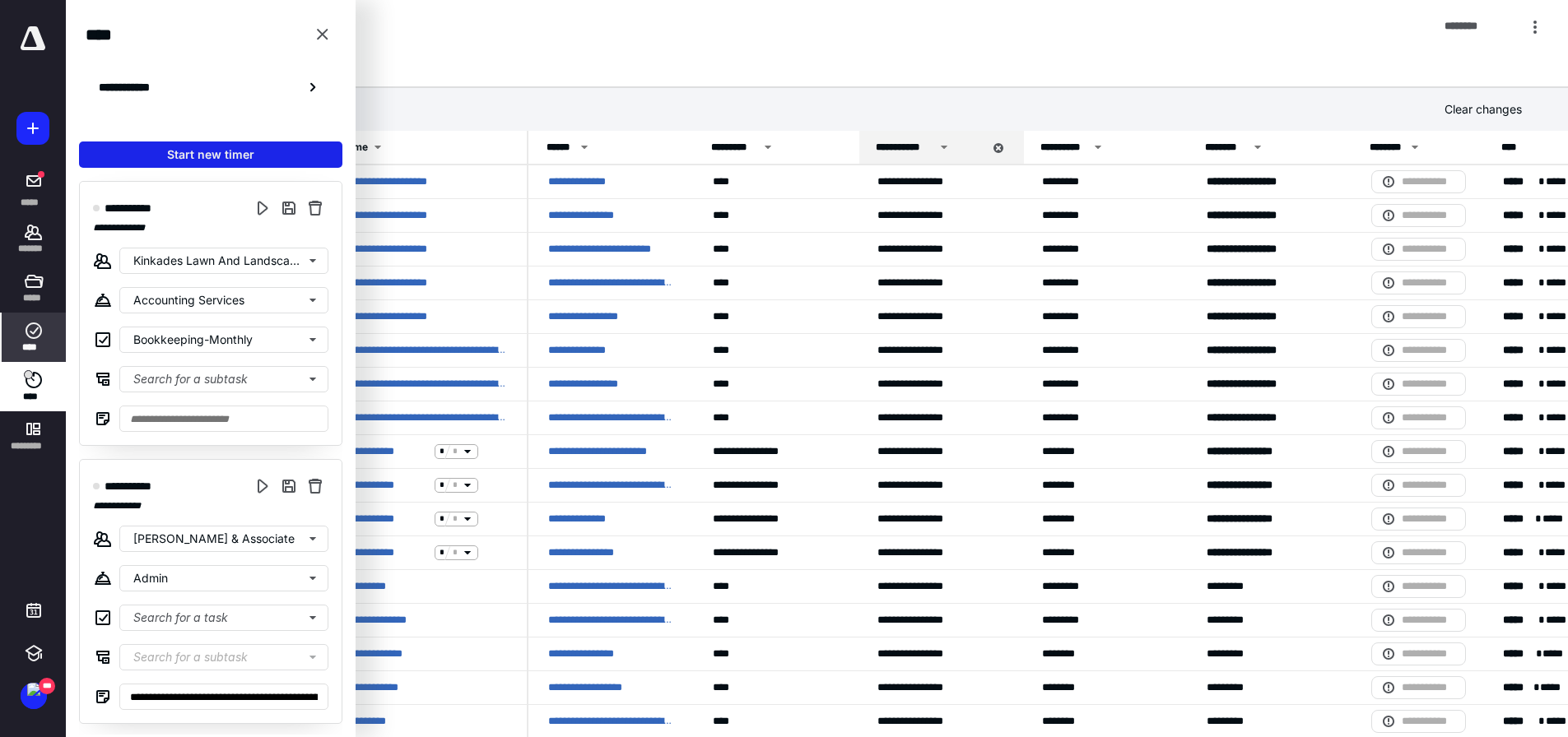 click on "Start new timer" at bounding box center [211, 155] 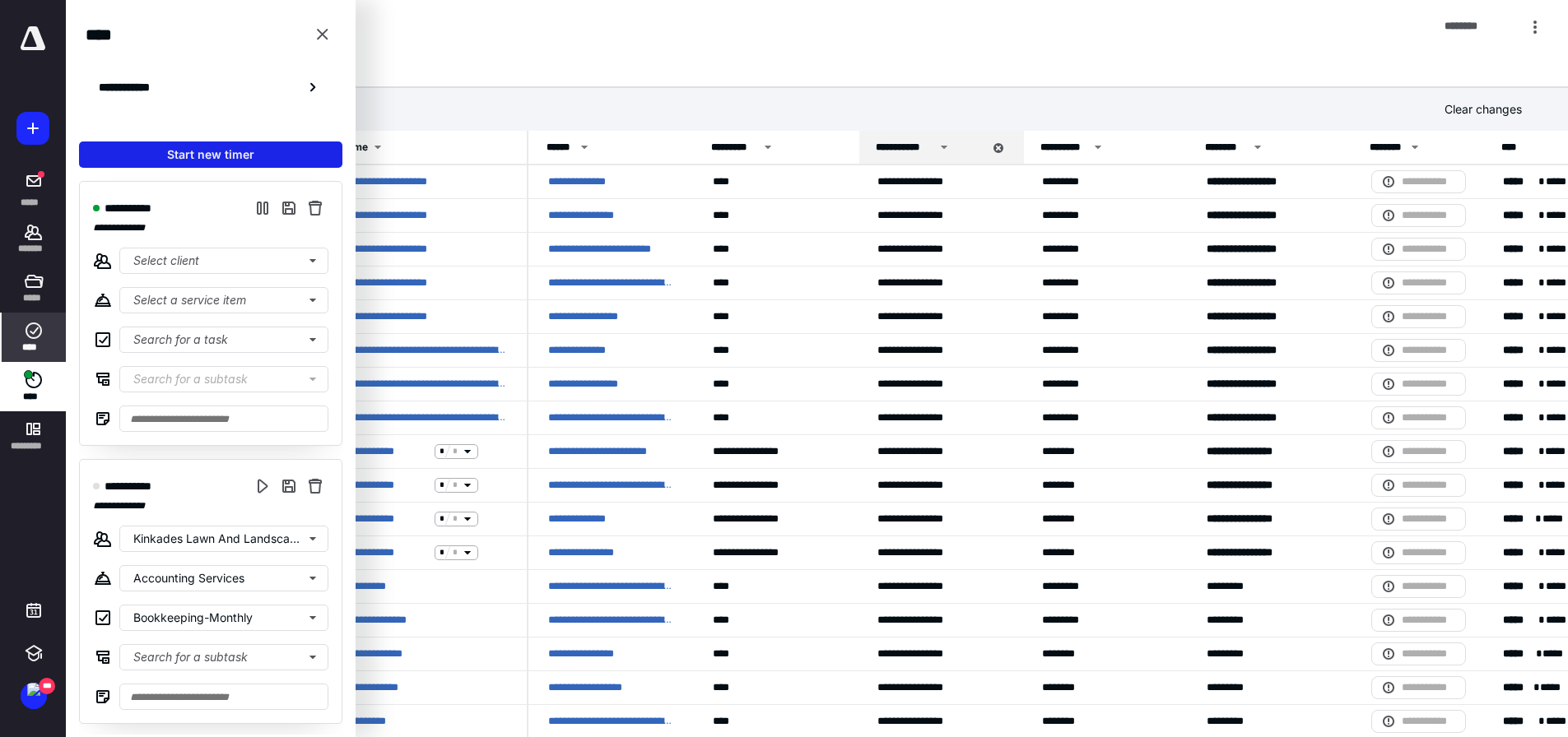 type 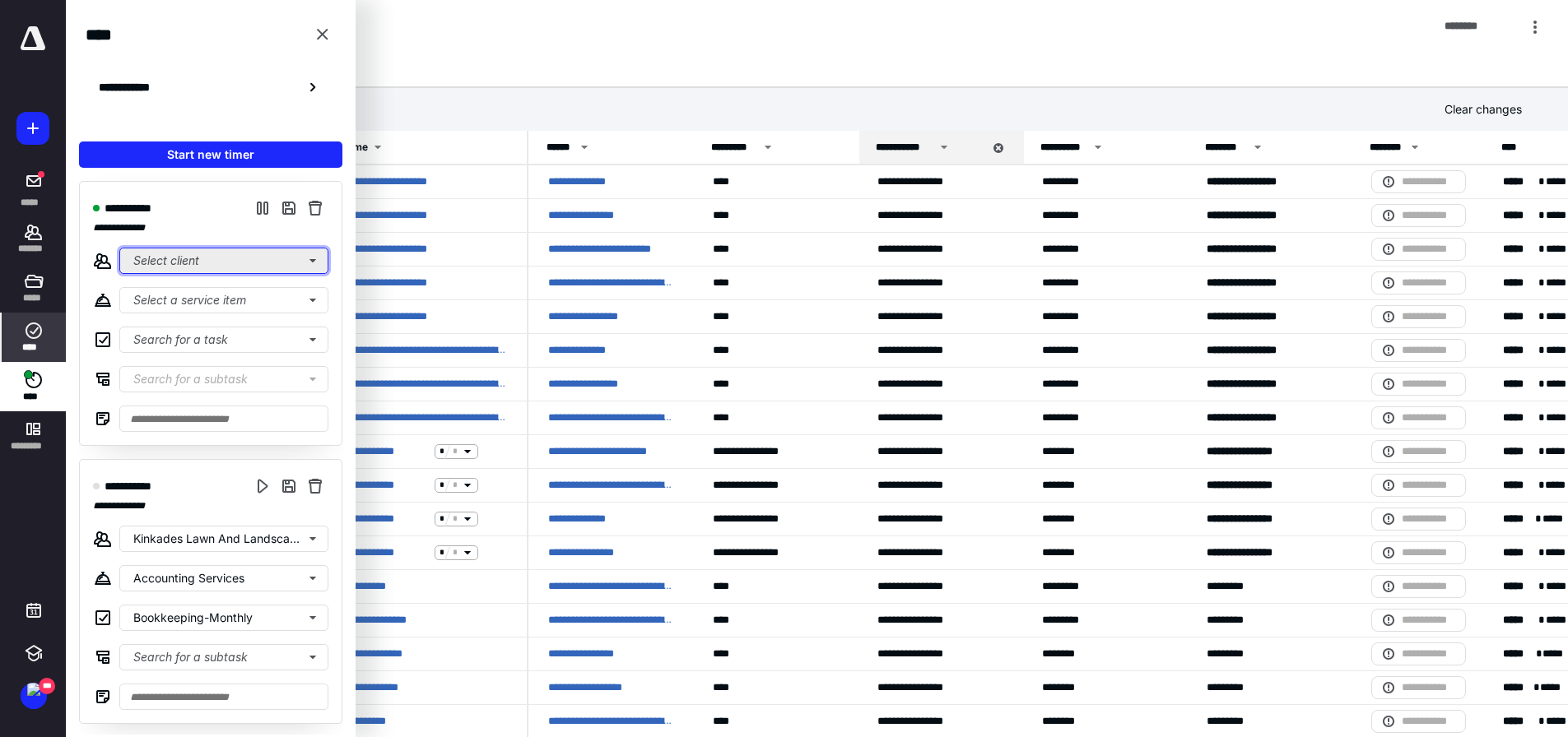 click on "Select client" at bounding box center (224, 261) 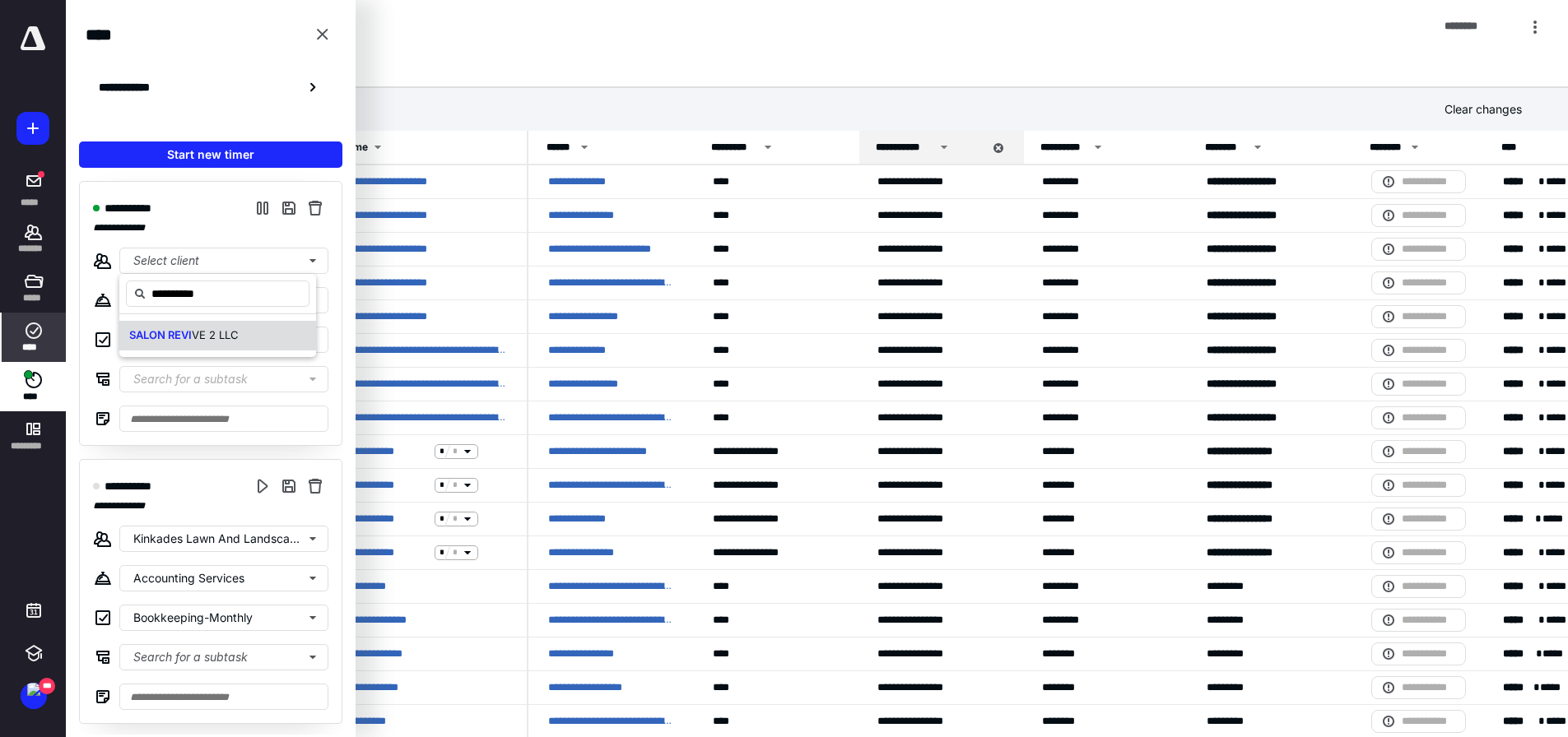 click on "SALON REVI" at bounding box center (161, 335) 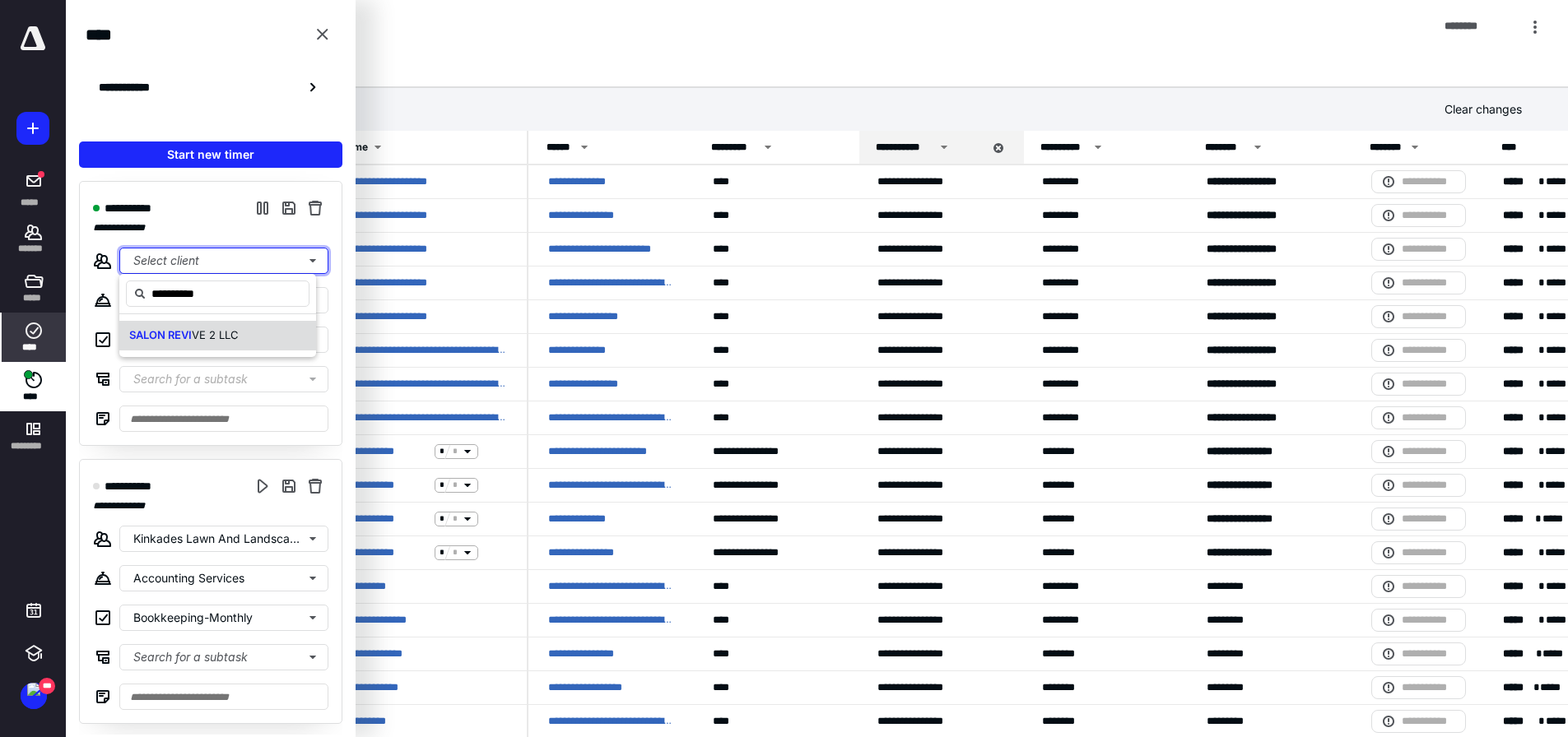 type 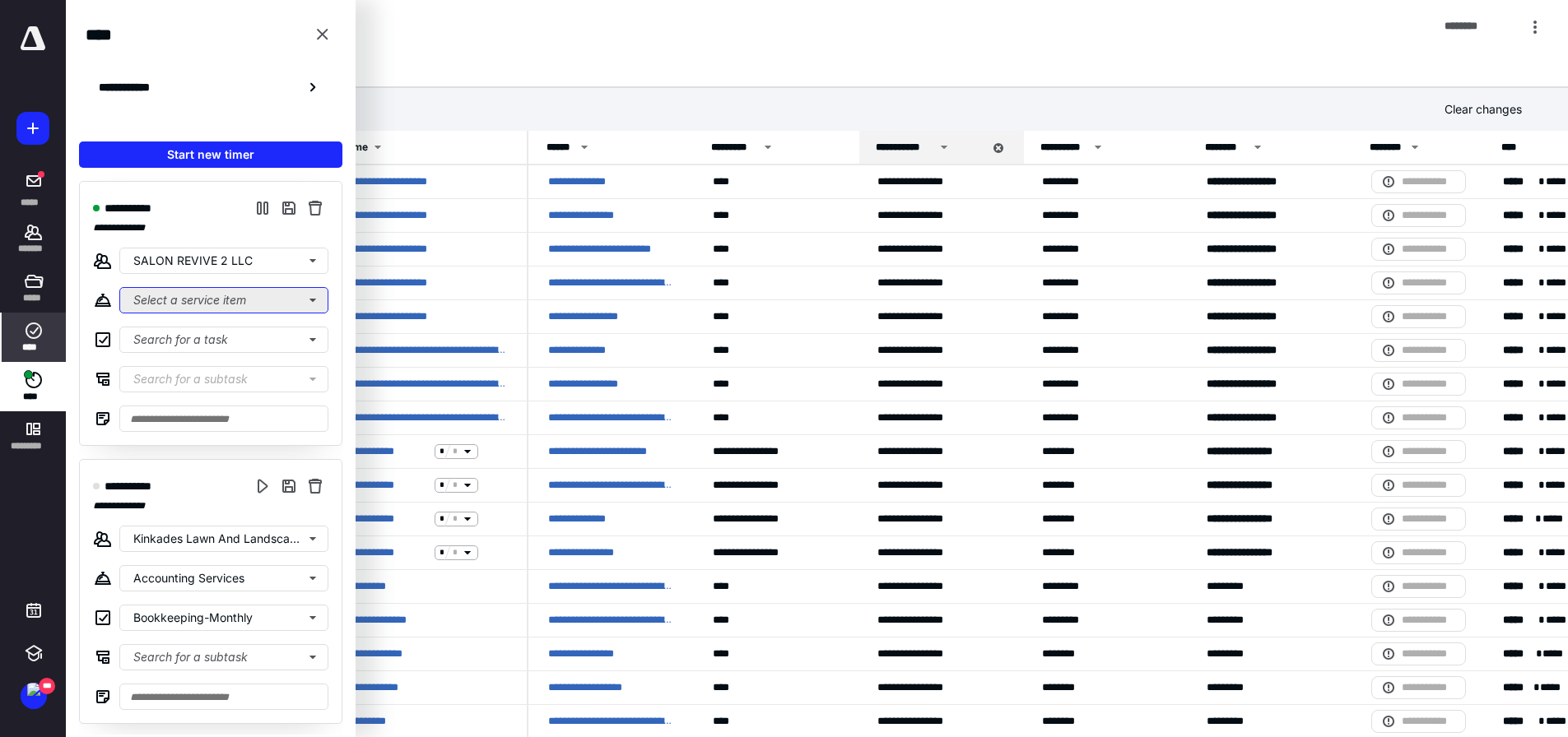 click on "Select a service item" at bounding box center [224, 300] 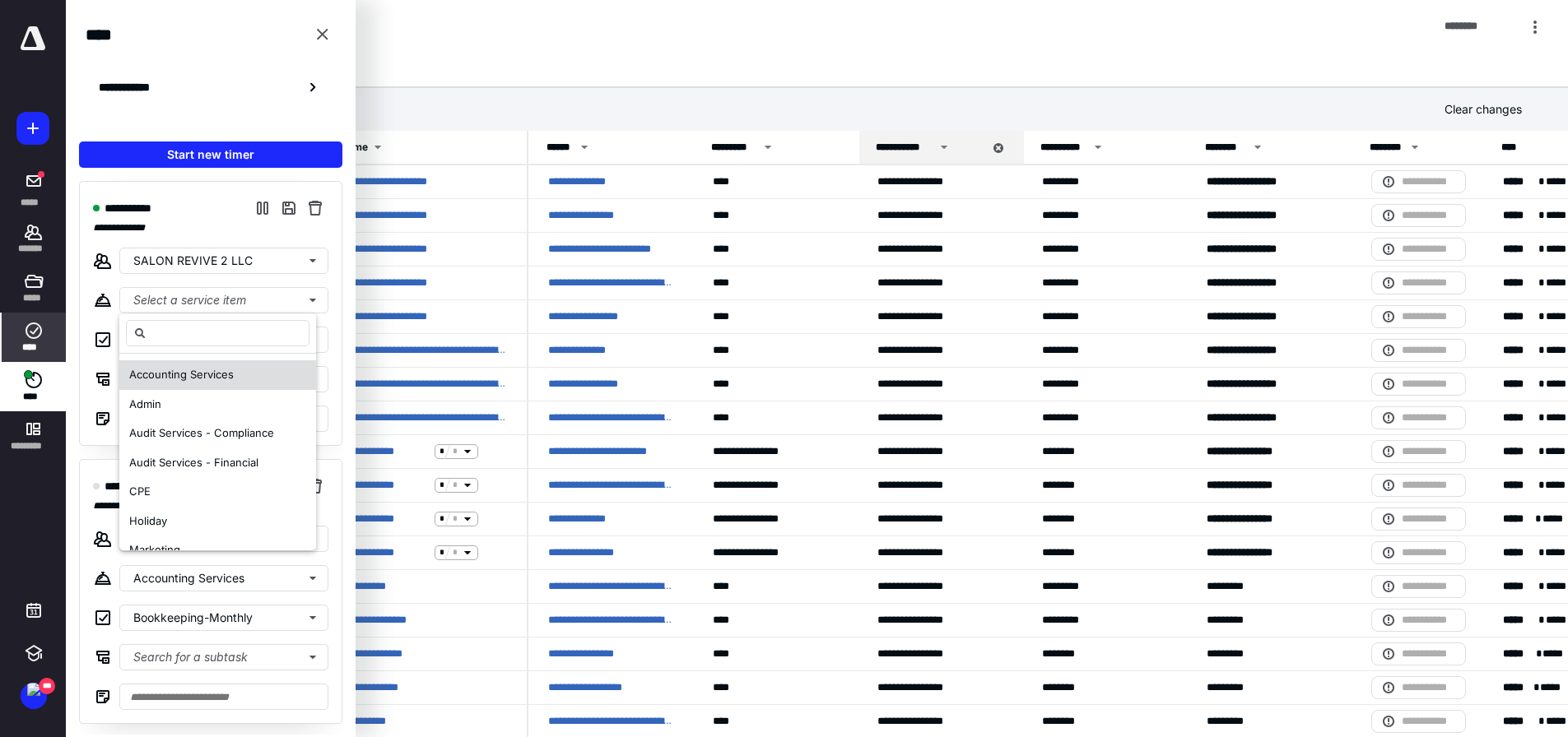 click on "Accounting Services" at bounding box center (181, 374) 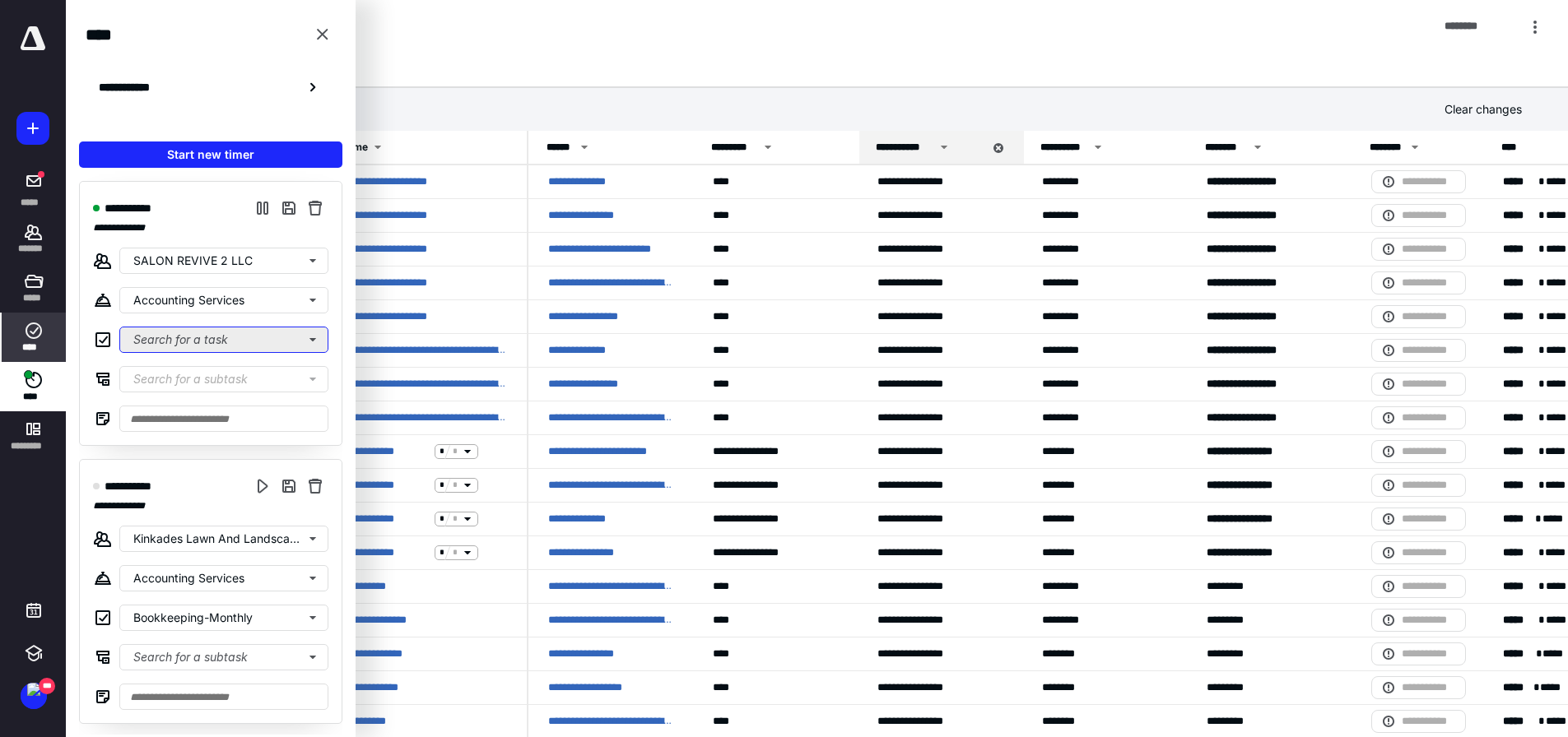 click on "Search for a task" at bounding box center (224, 340) 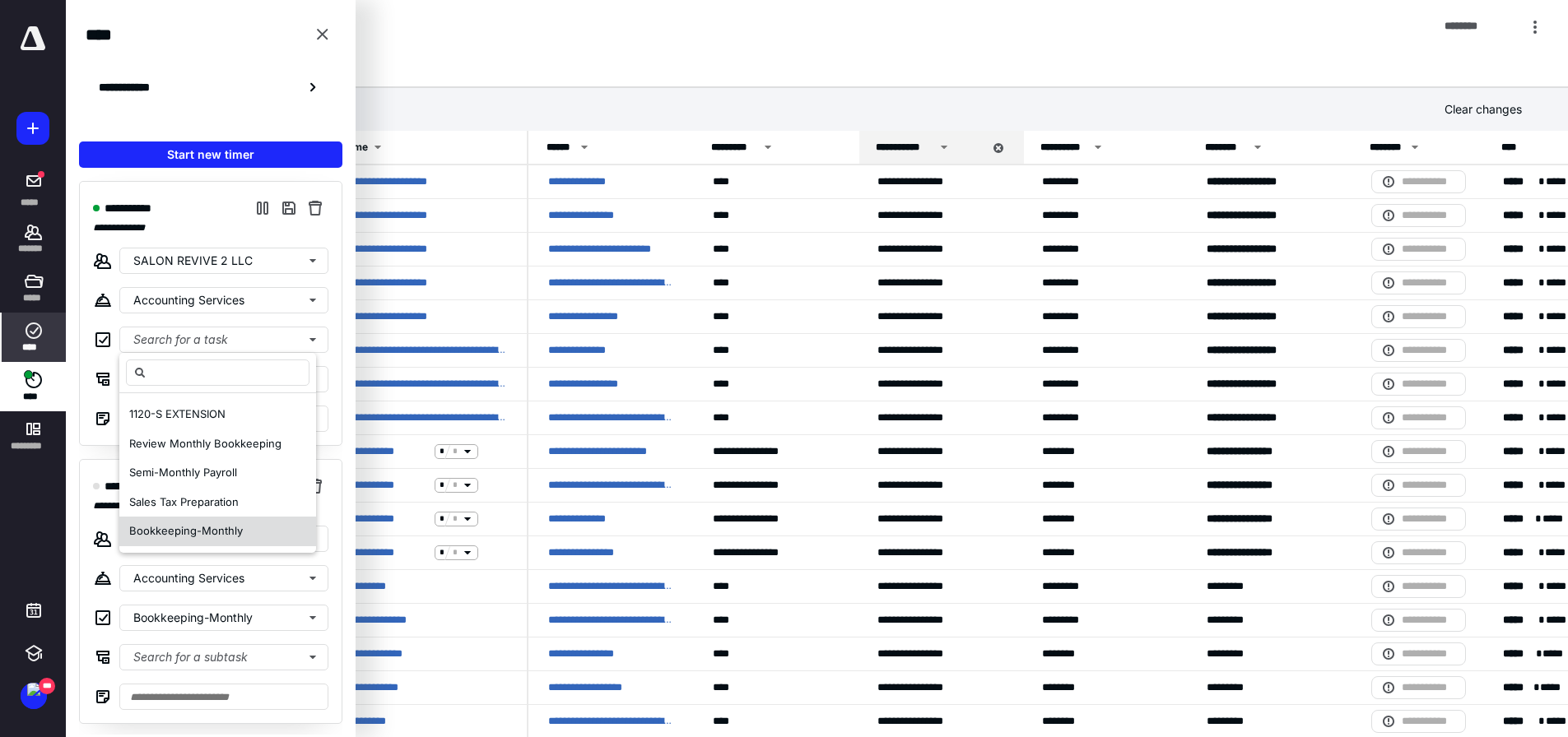 click on "Bookkeeping-Monthly" at bounding box center (186, 531) 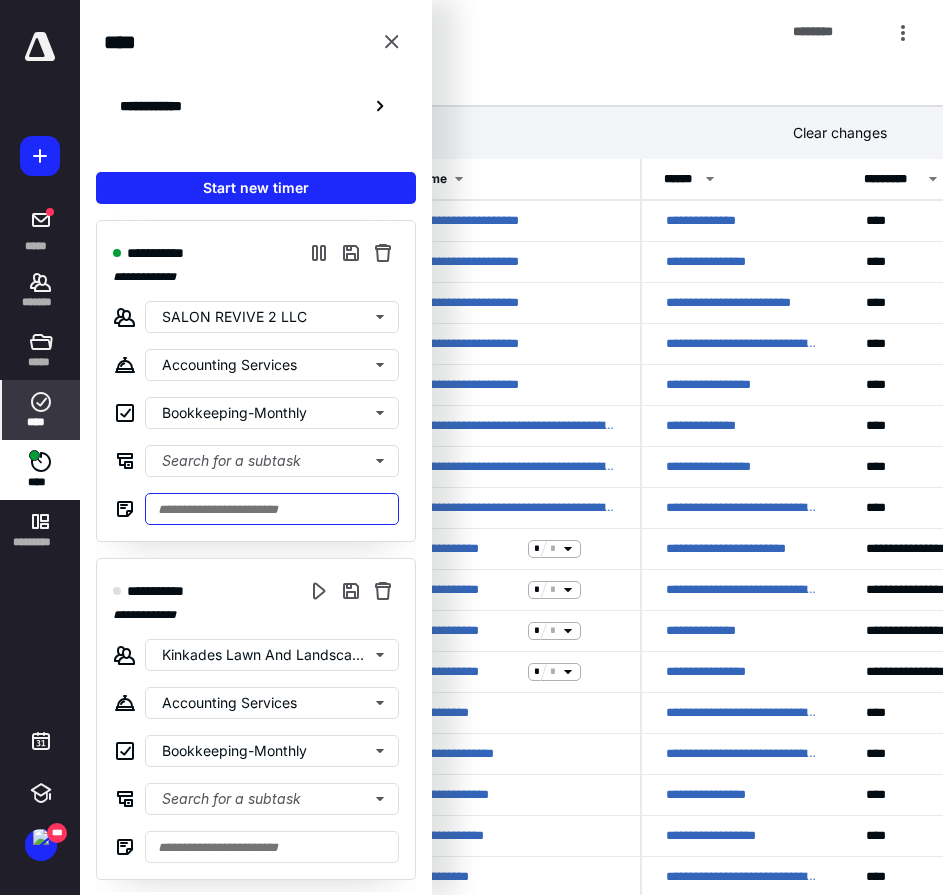 click at bounding box center [272, 509] 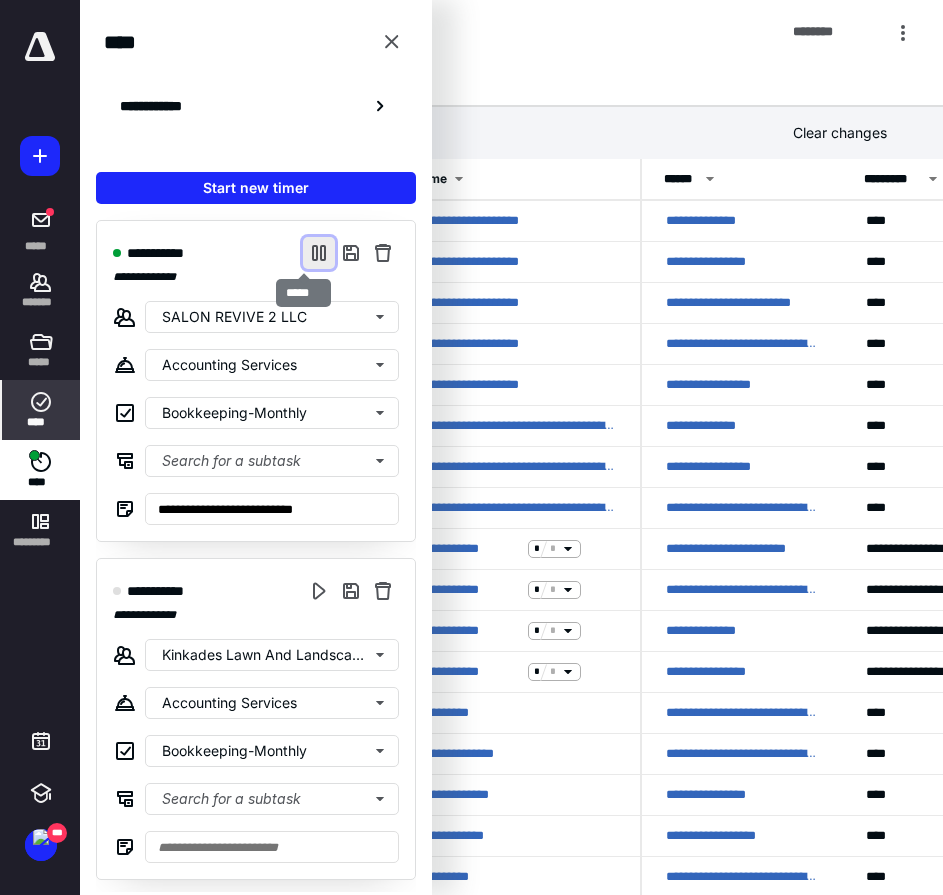 click at bounding box center [319, 253] 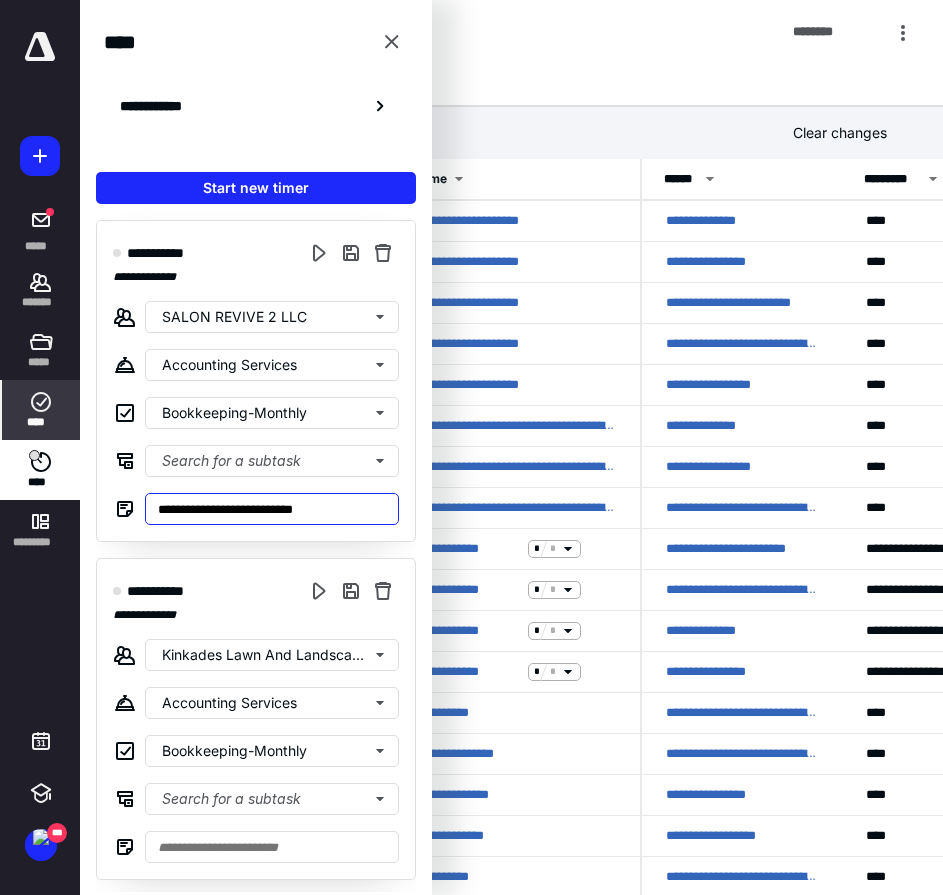 click on "**********" at bounding box center (272, 509) 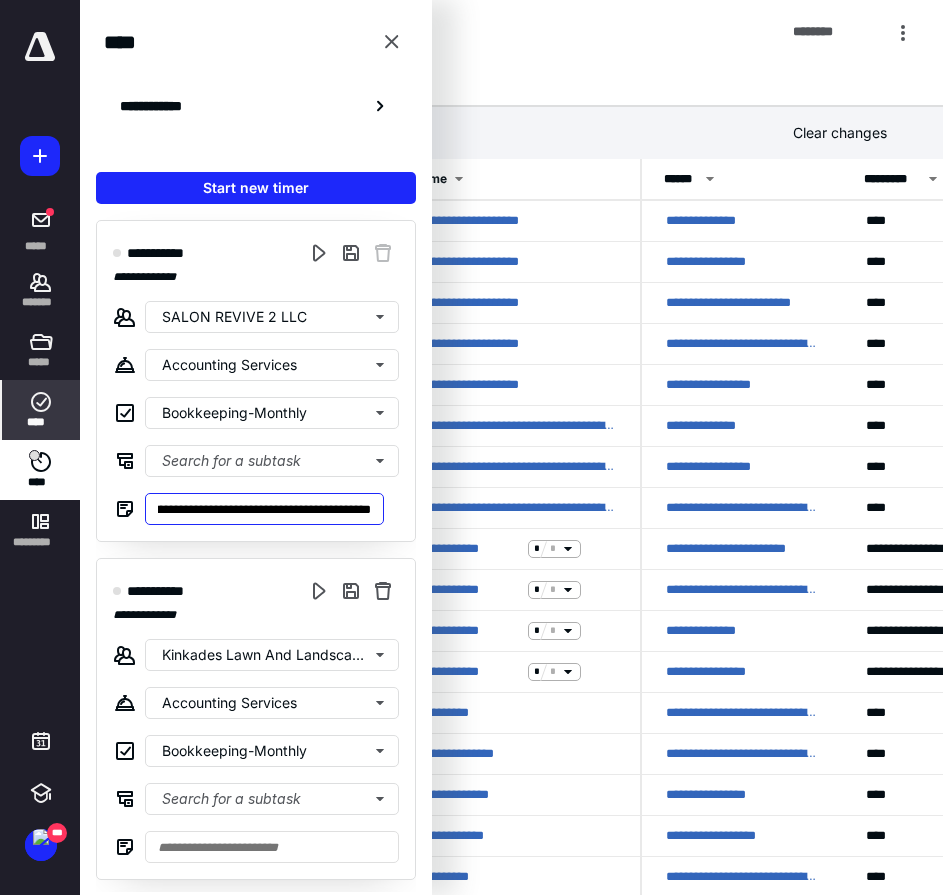 scroll, scrollTop: 0, scrollLeft: 315, axis: horizontal 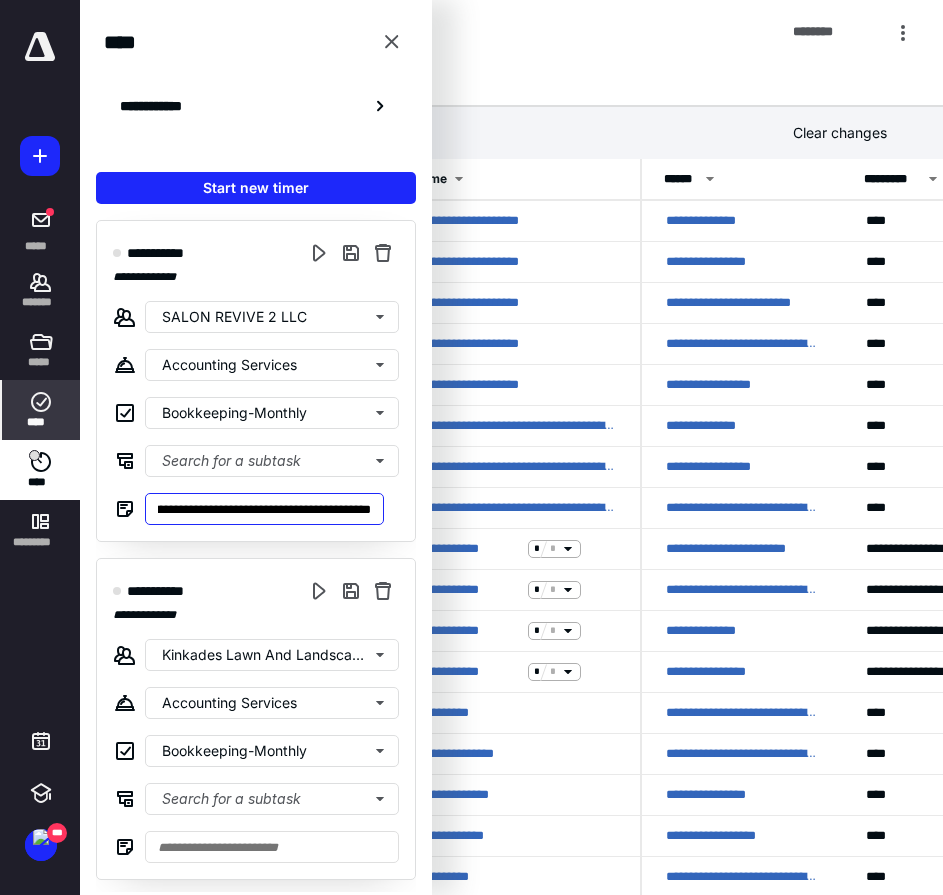 type on "**********" 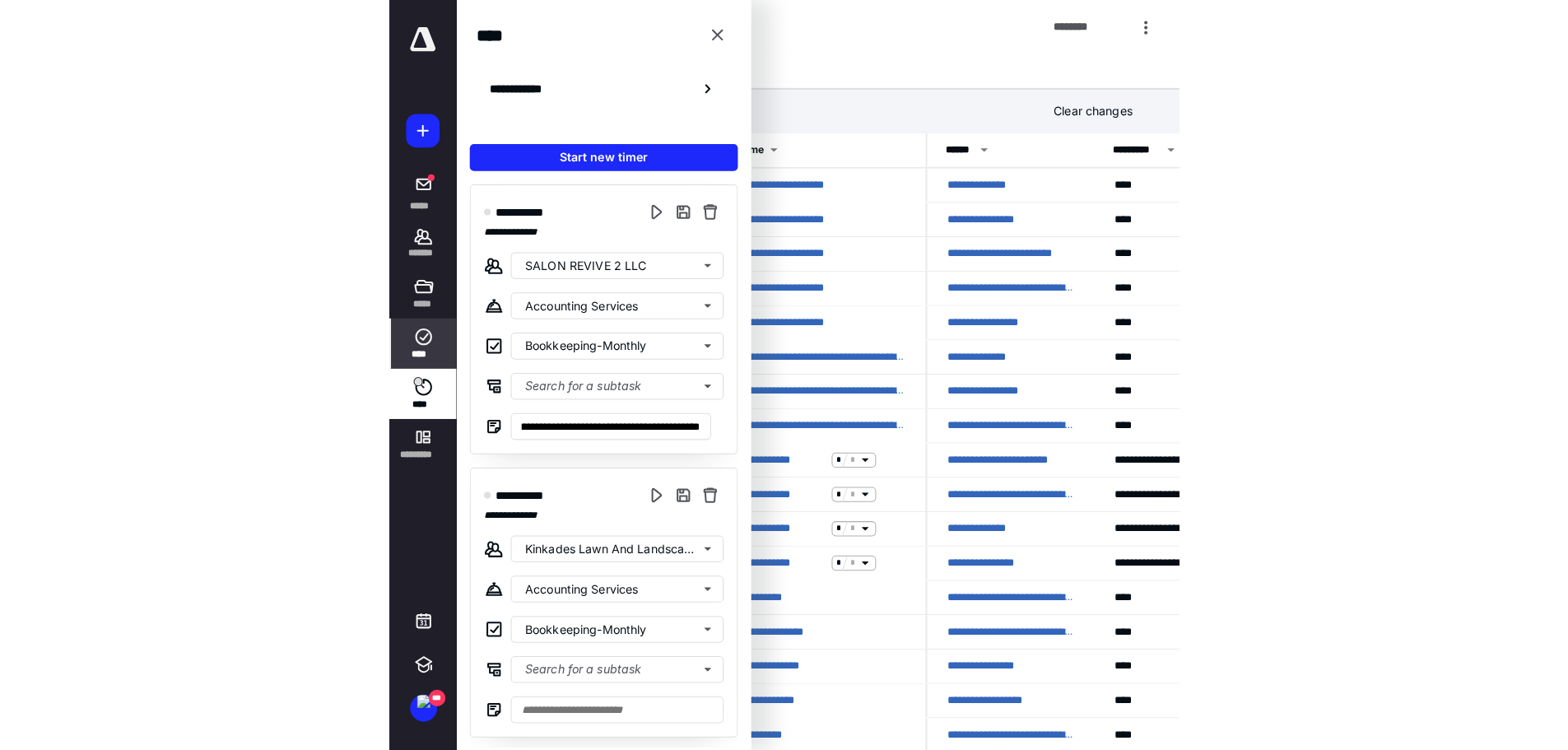 scroll, scrollTop: 0, scrollLeft: 0, axis: both 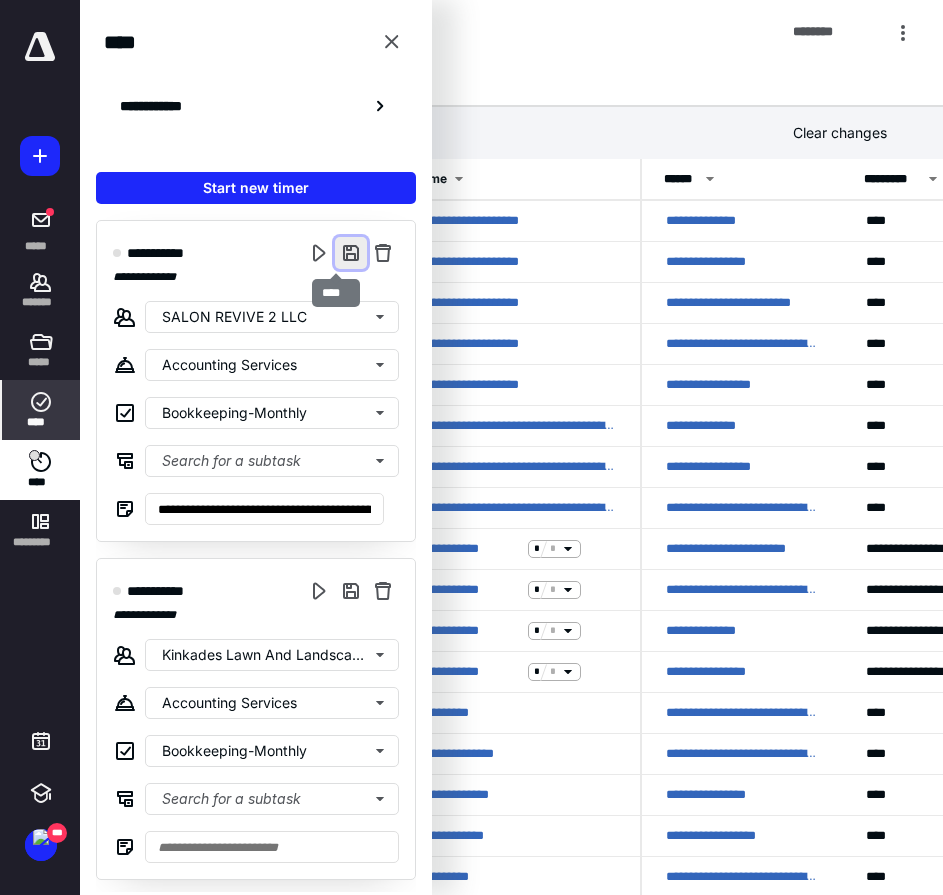 click at bounding box center [351, 253] 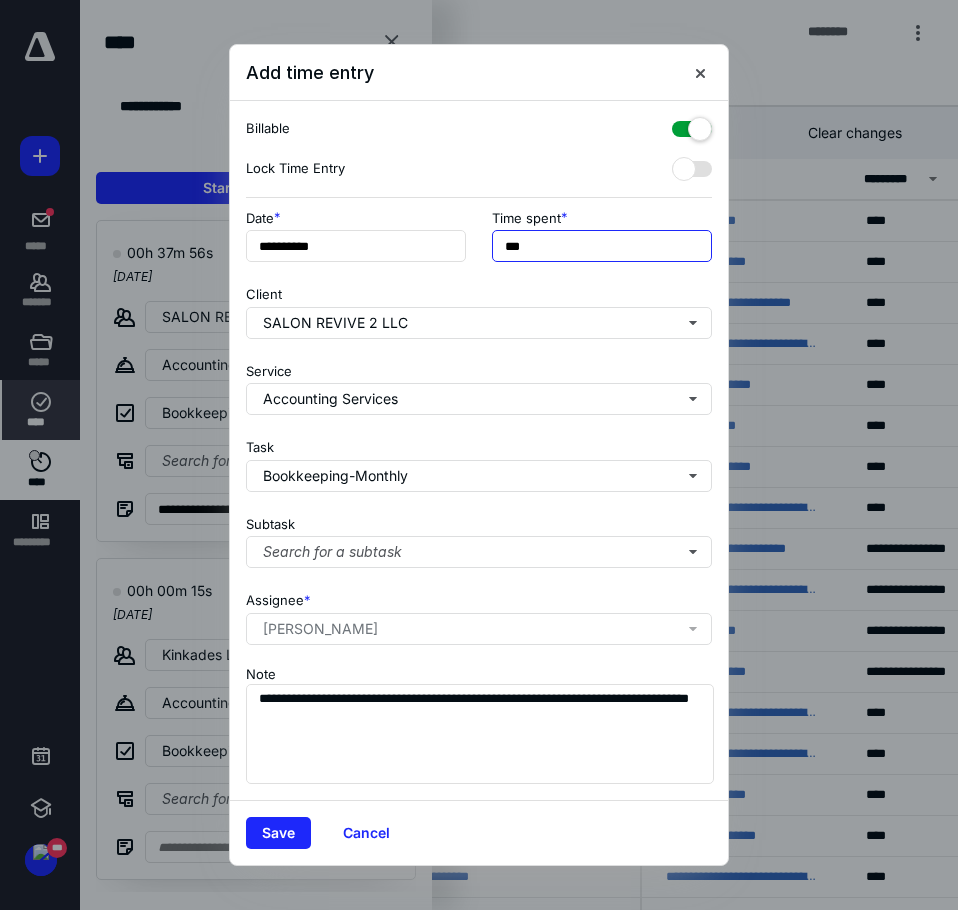 click on "***" at bounding box center (602, 246) 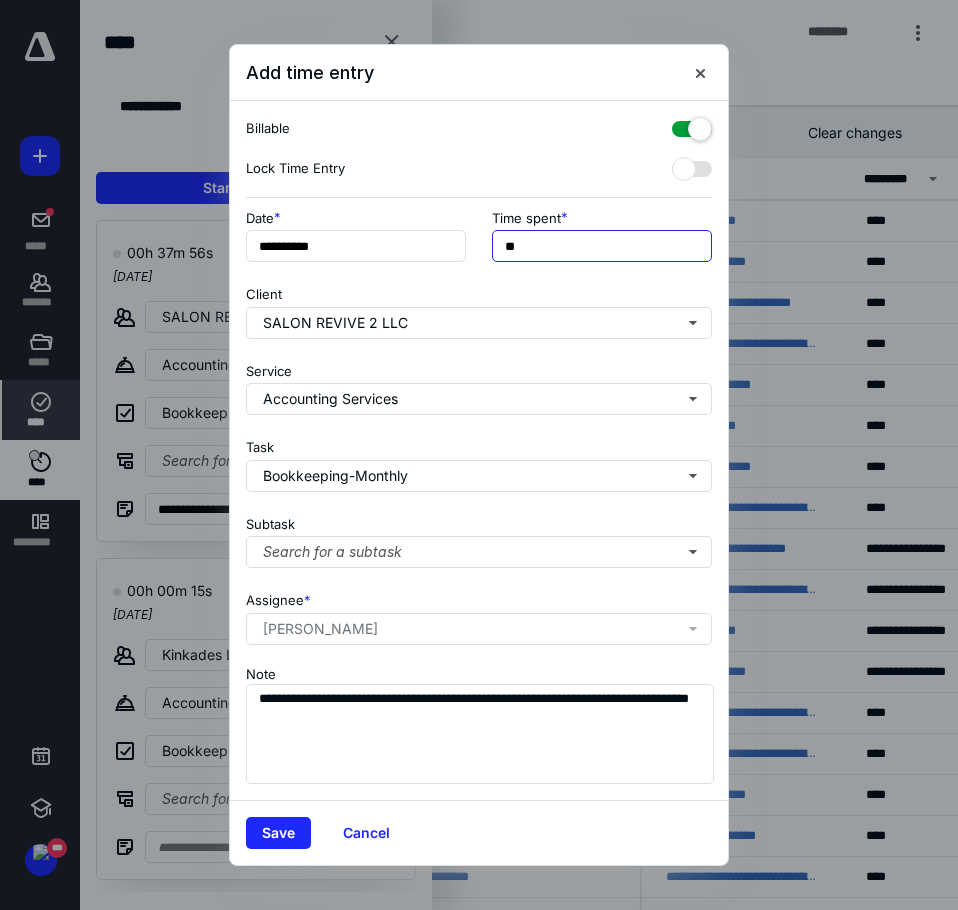 type on "*" 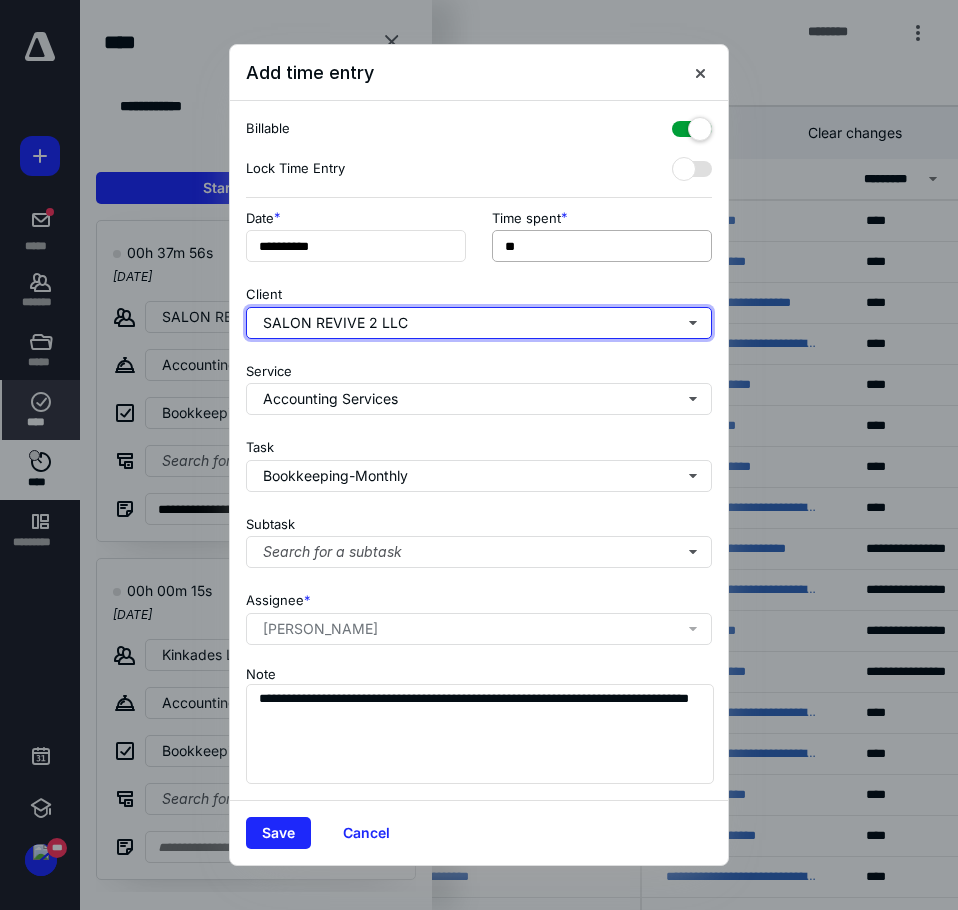 type on "***" 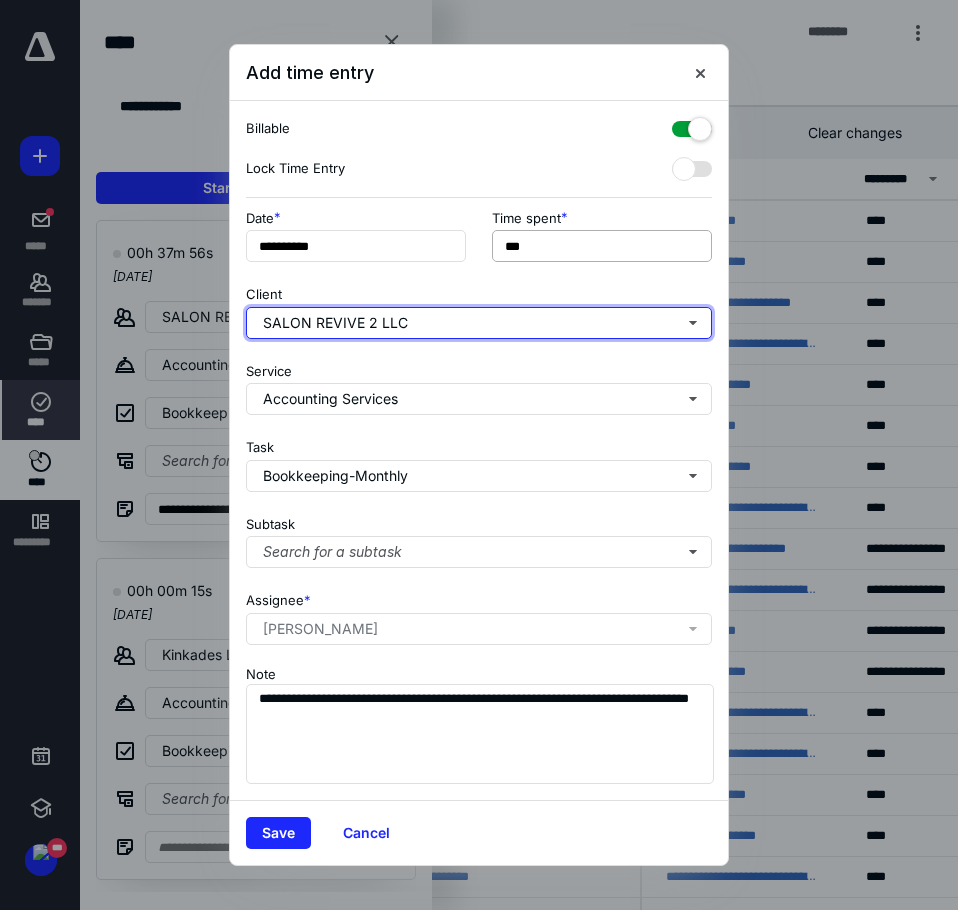 type 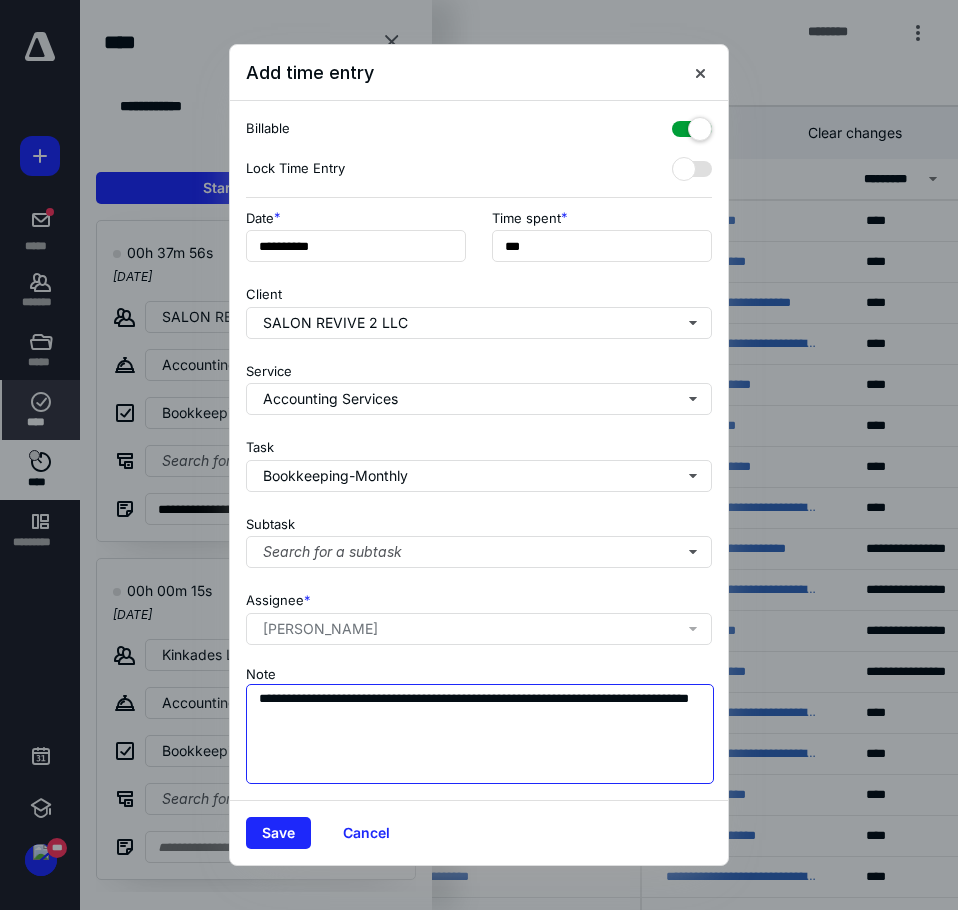 click on "**********" at bounding box center (480, 734) 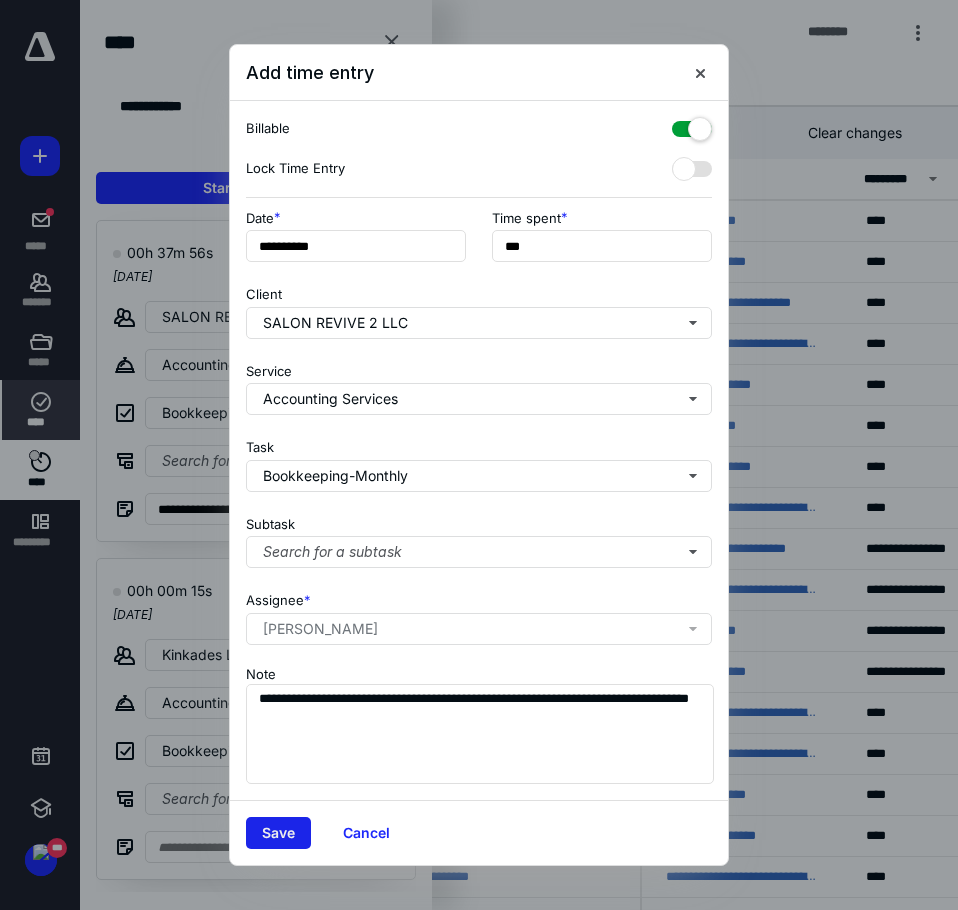 click on "Save" at bounding box center [278, 833] 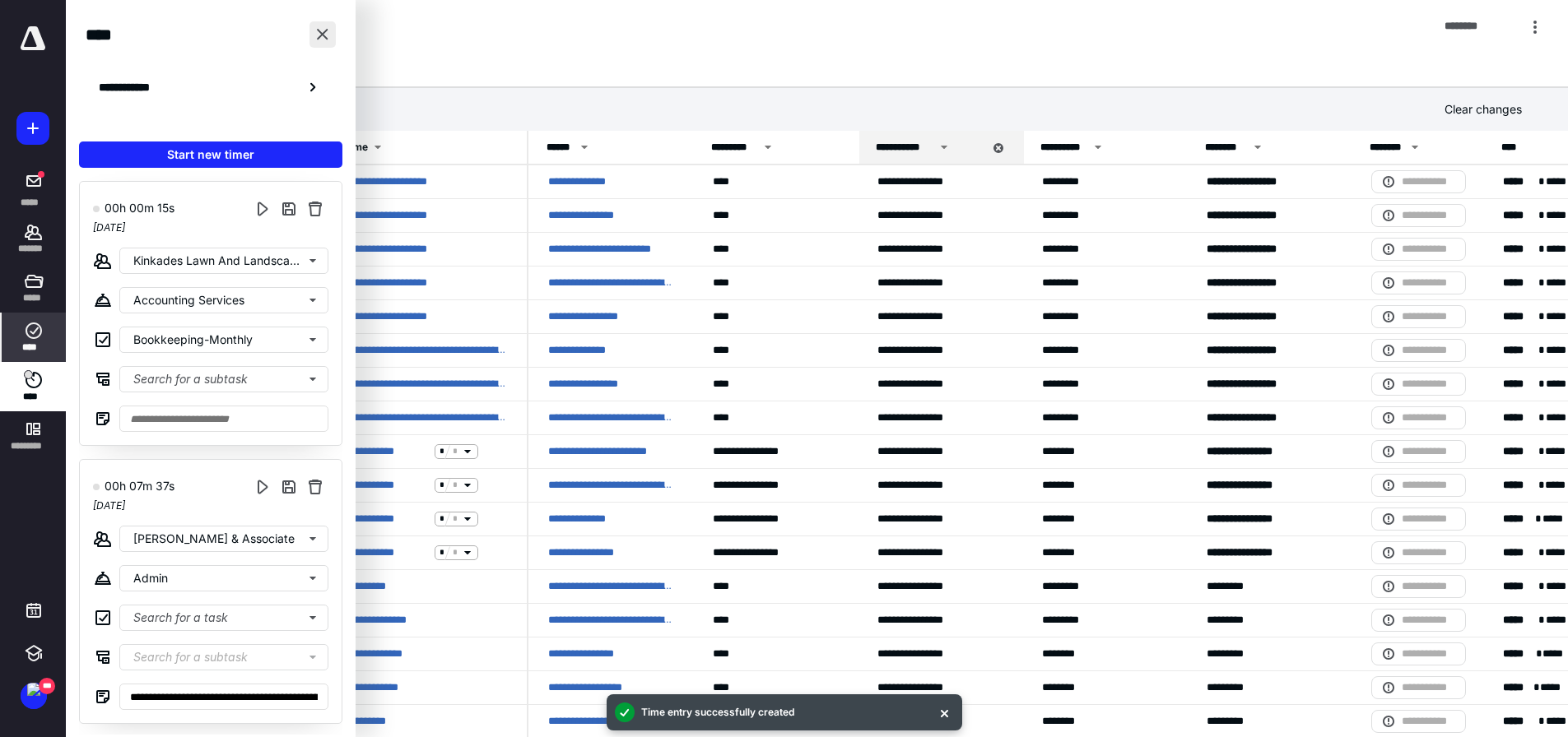 click at bounding box center (323, 35) 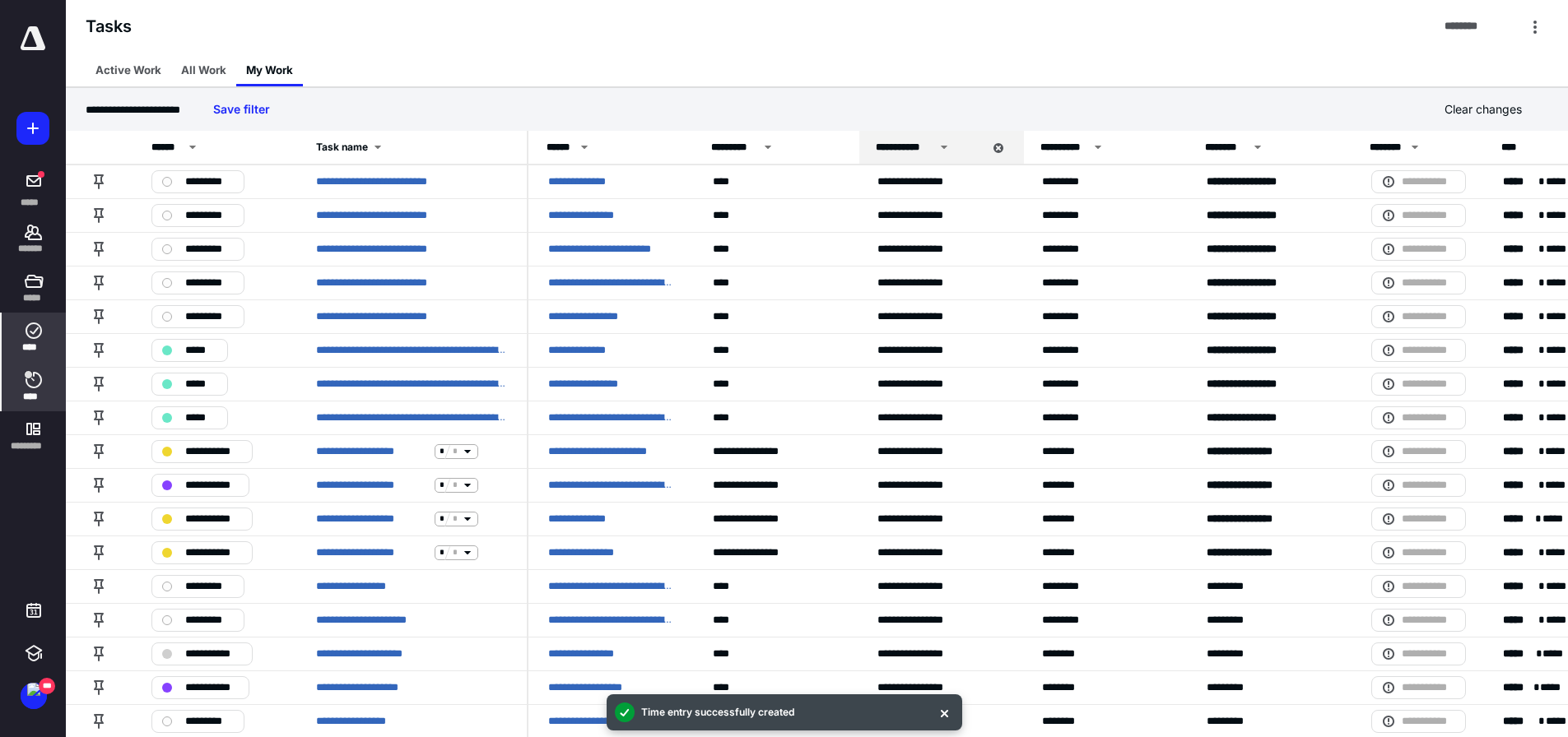 click 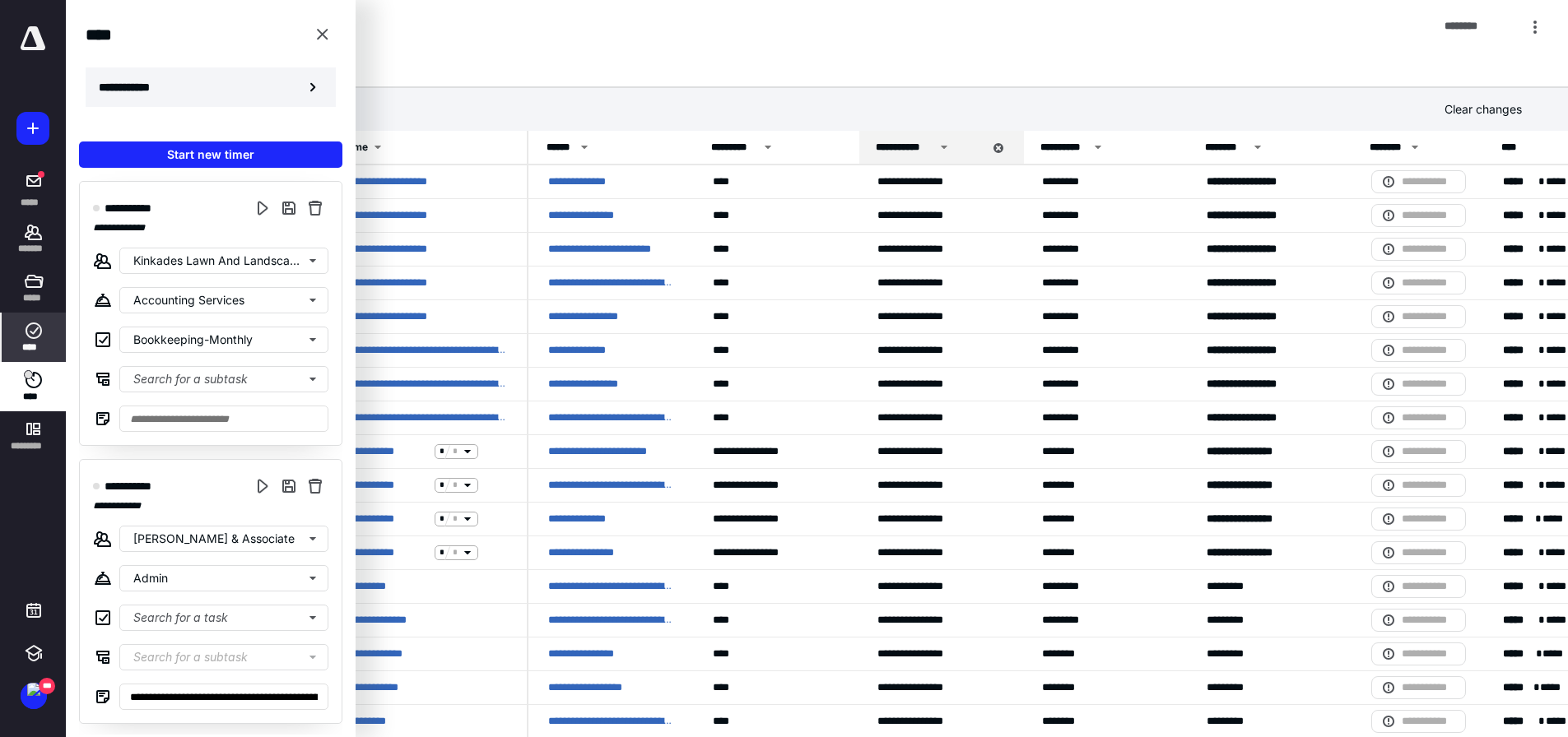 click on "**********" at bounding box center [211, 87] 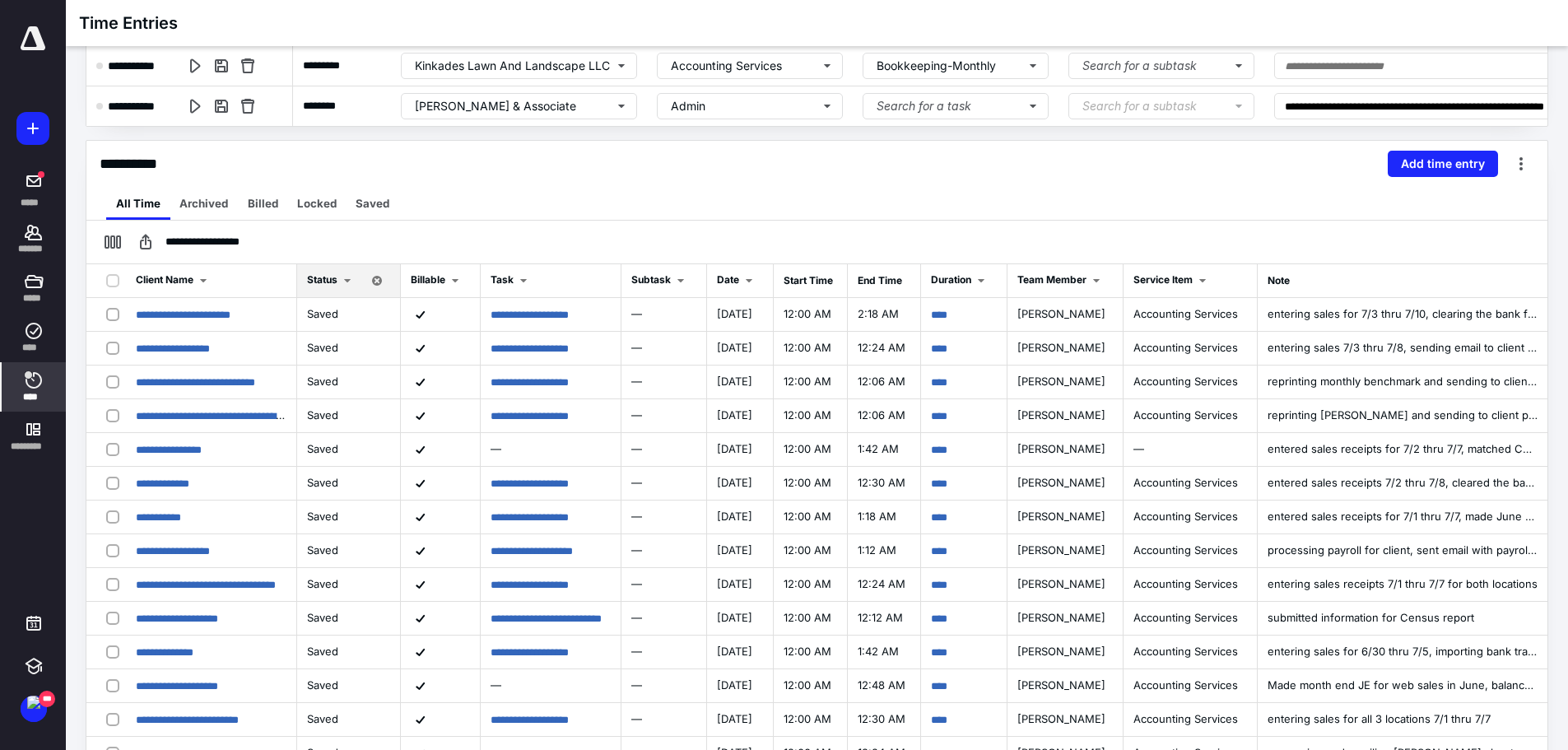 scroll, scrollTop: 247, scrollLeft: 0, axis: vertical 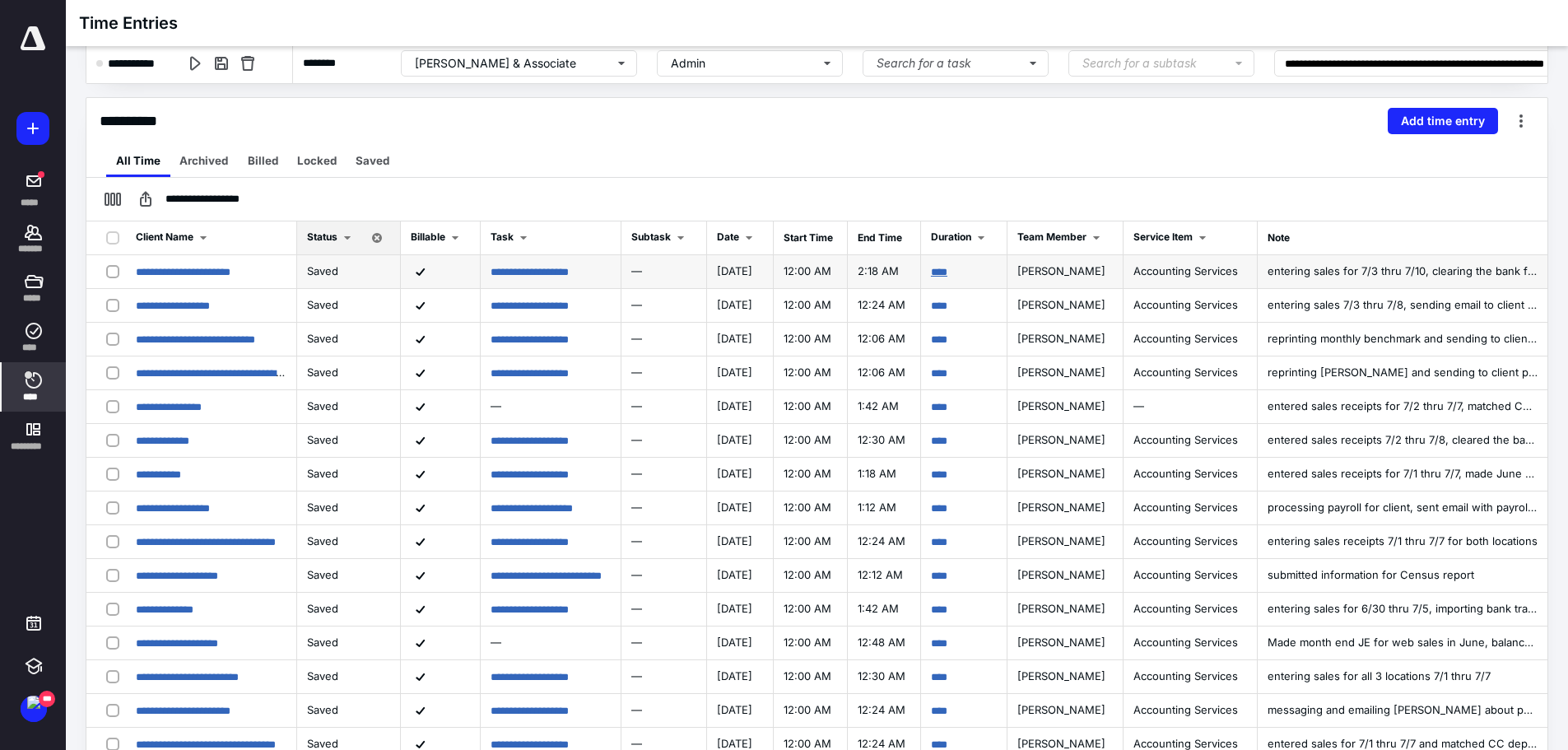 click on "****" at bounding box center [939, 272] 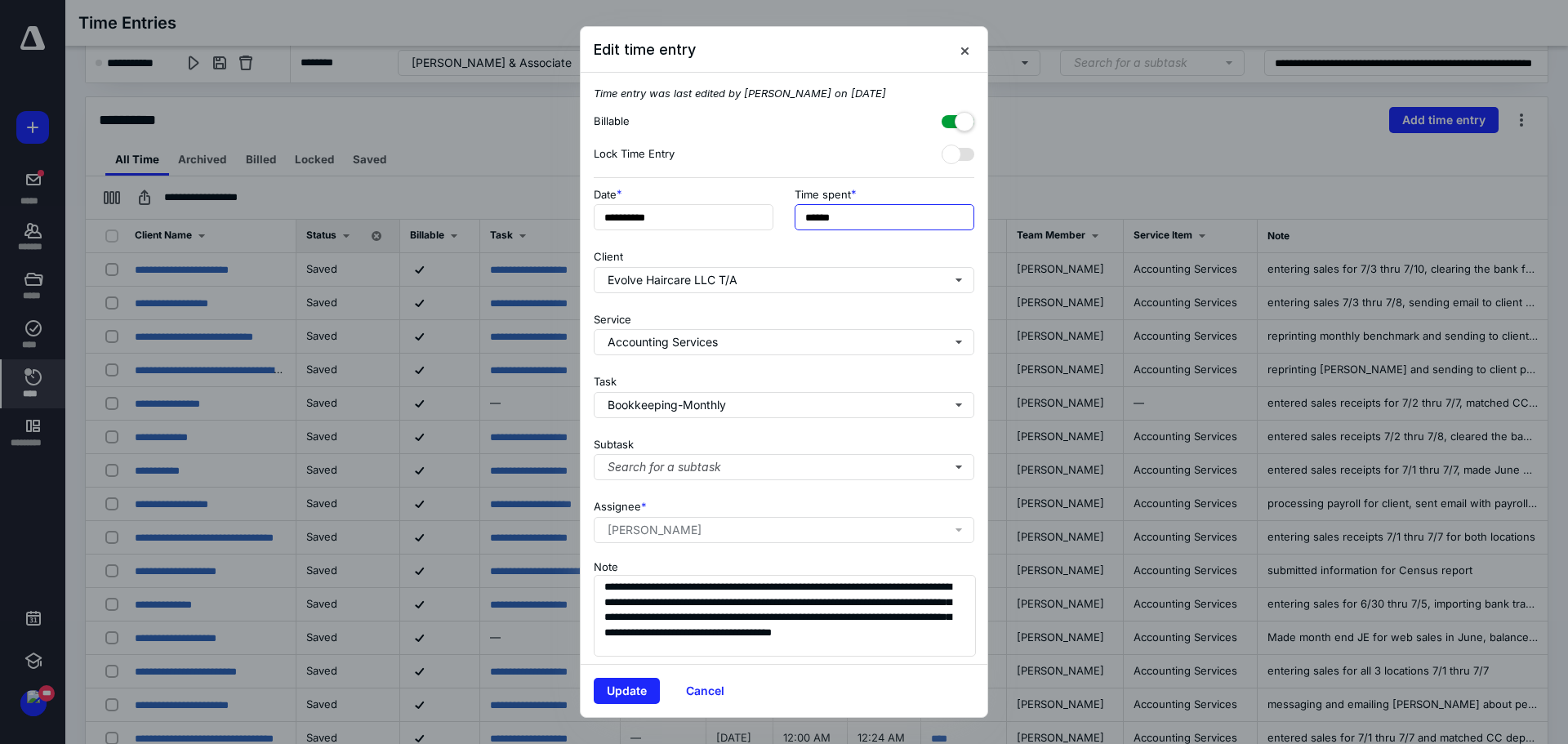 click on "******" at bounding box center (884, 217) 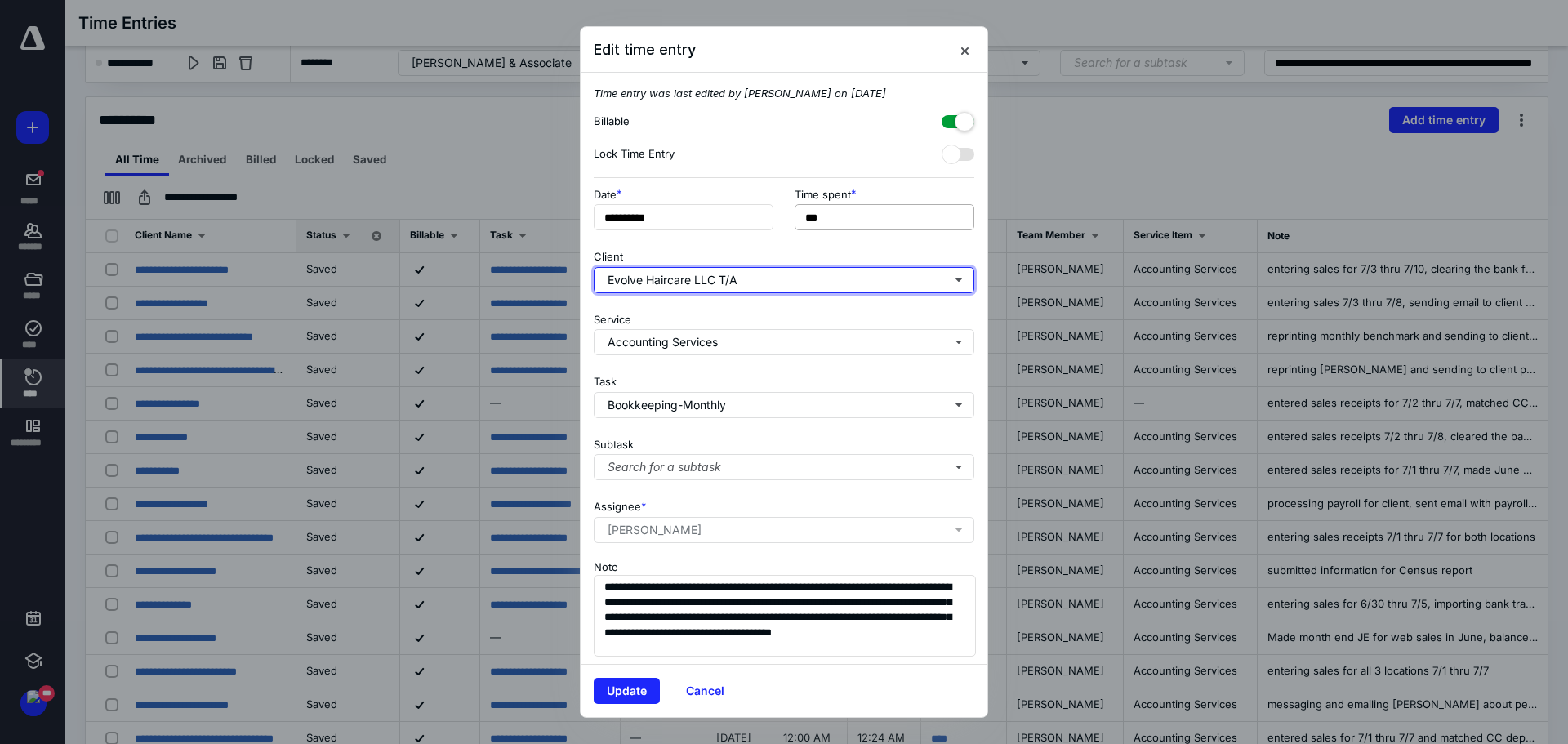 type on "******" 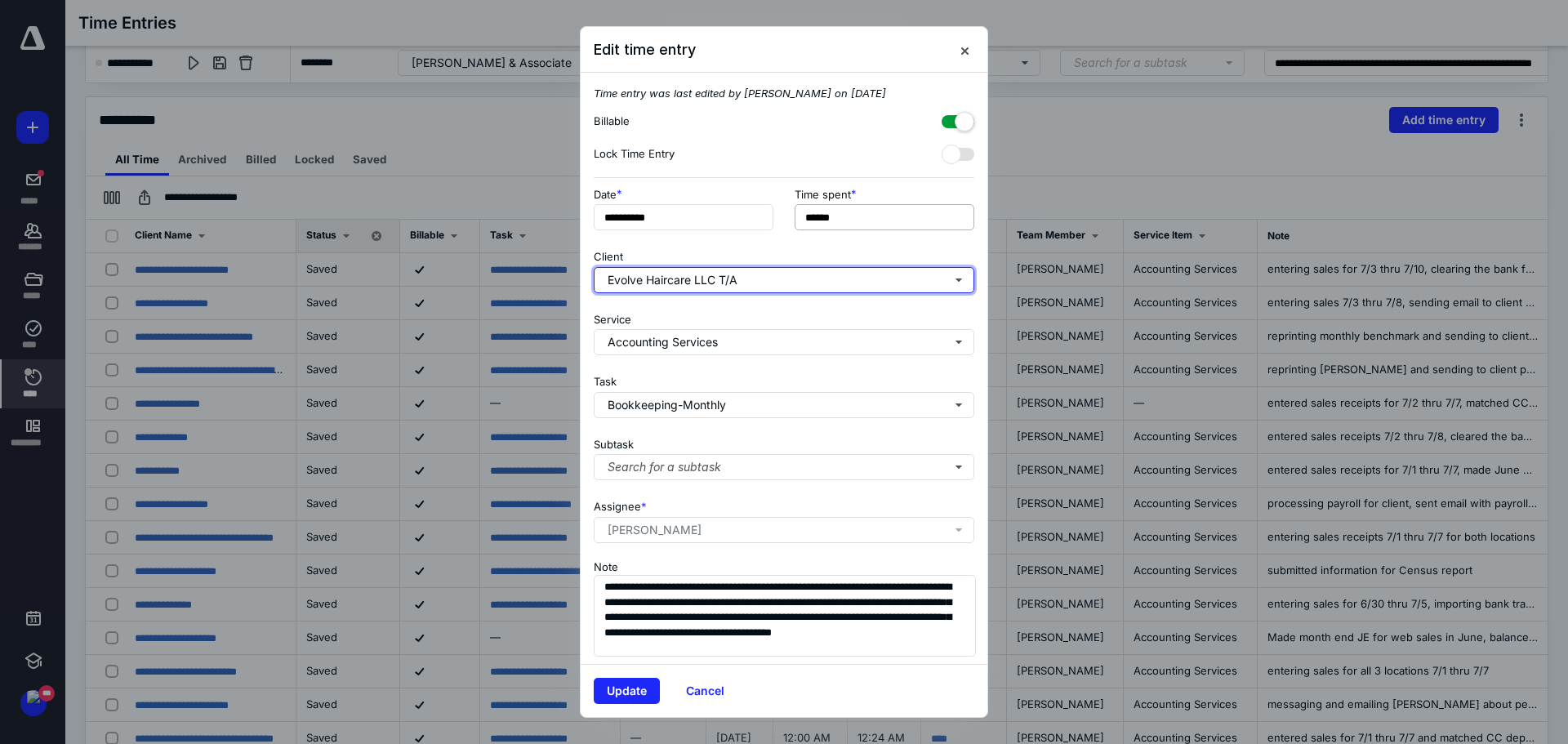 type 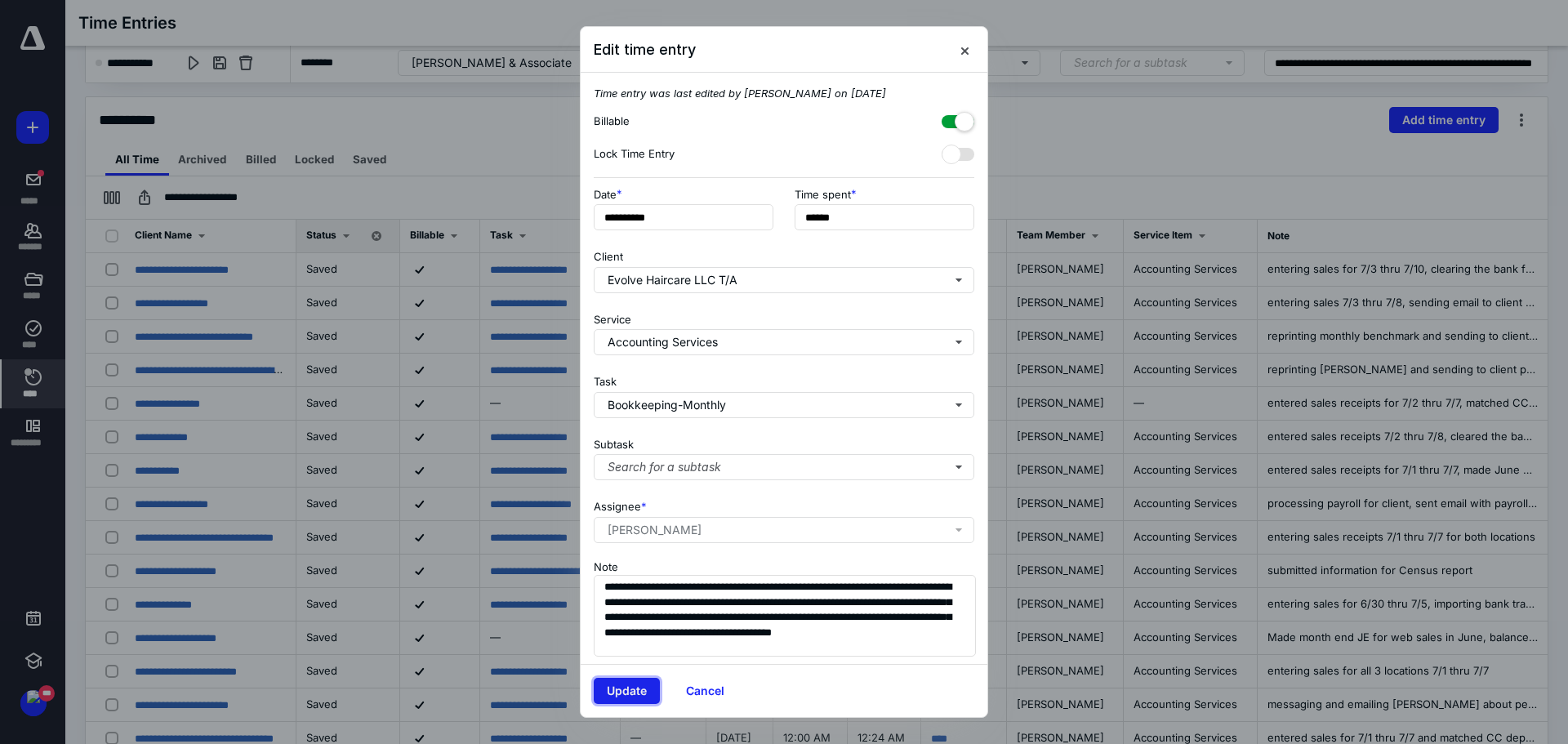 click on "Update" at bounding box center [626, 691] 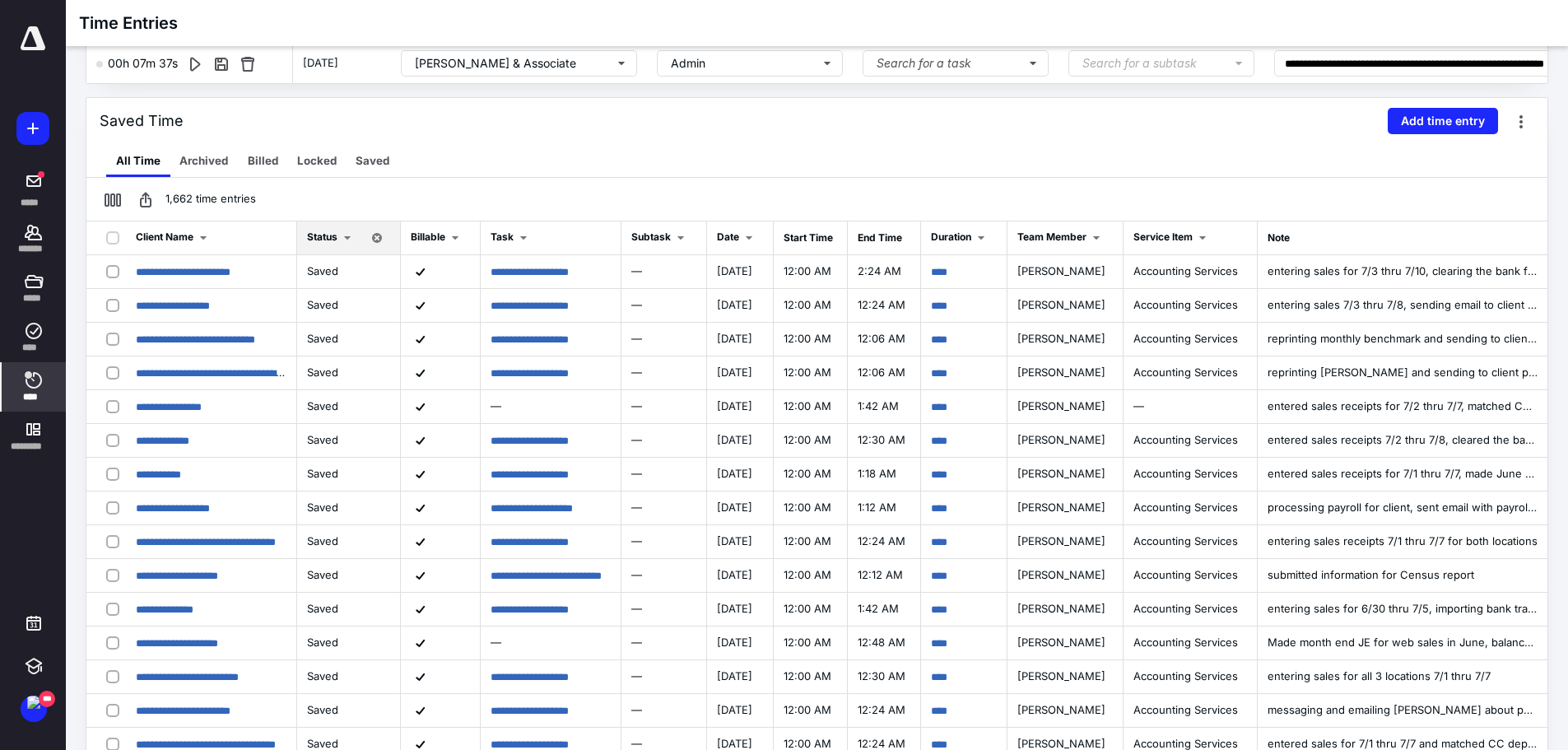 click at bounding box center (28, 375) 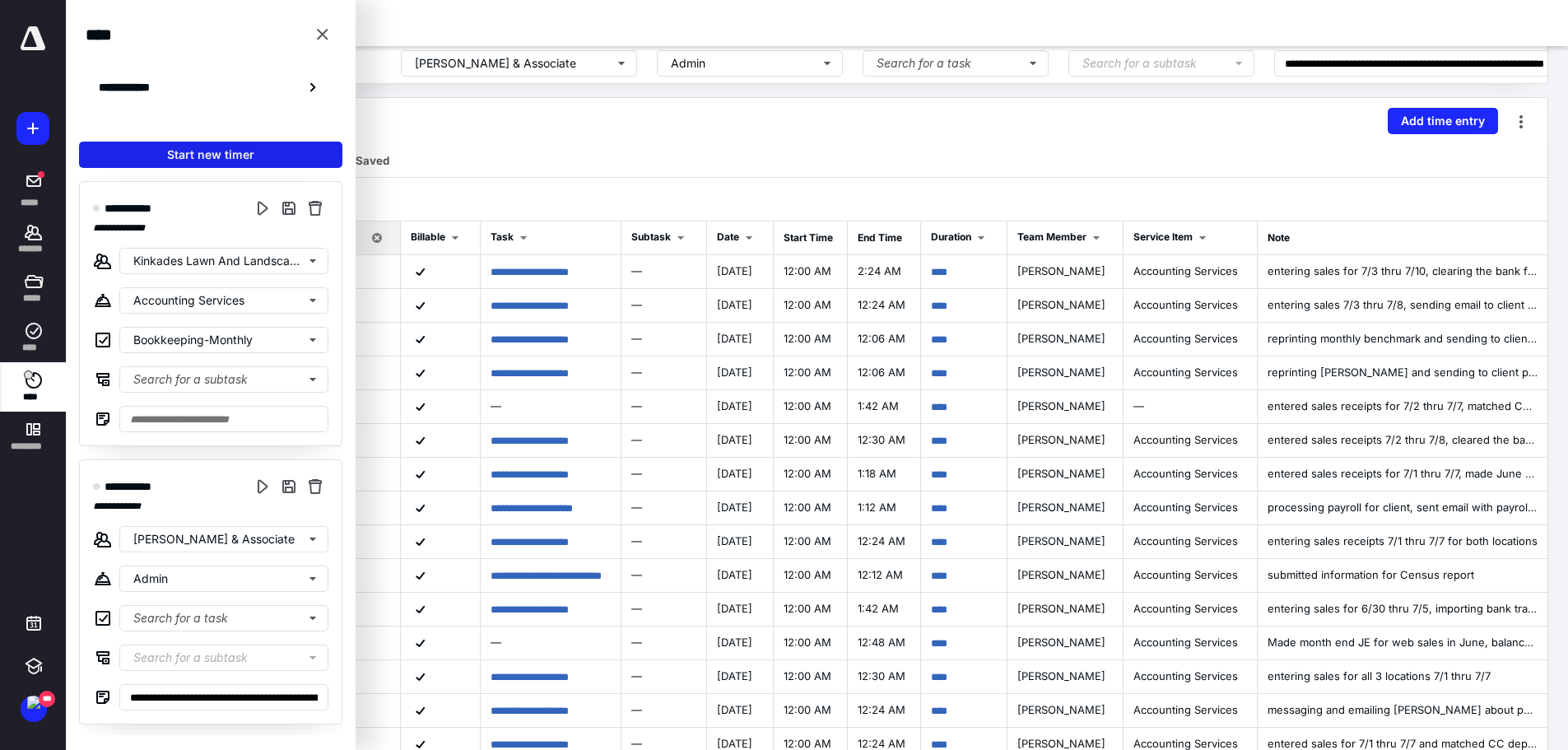 click on "Start new timer" at bounding box center [211, 155] 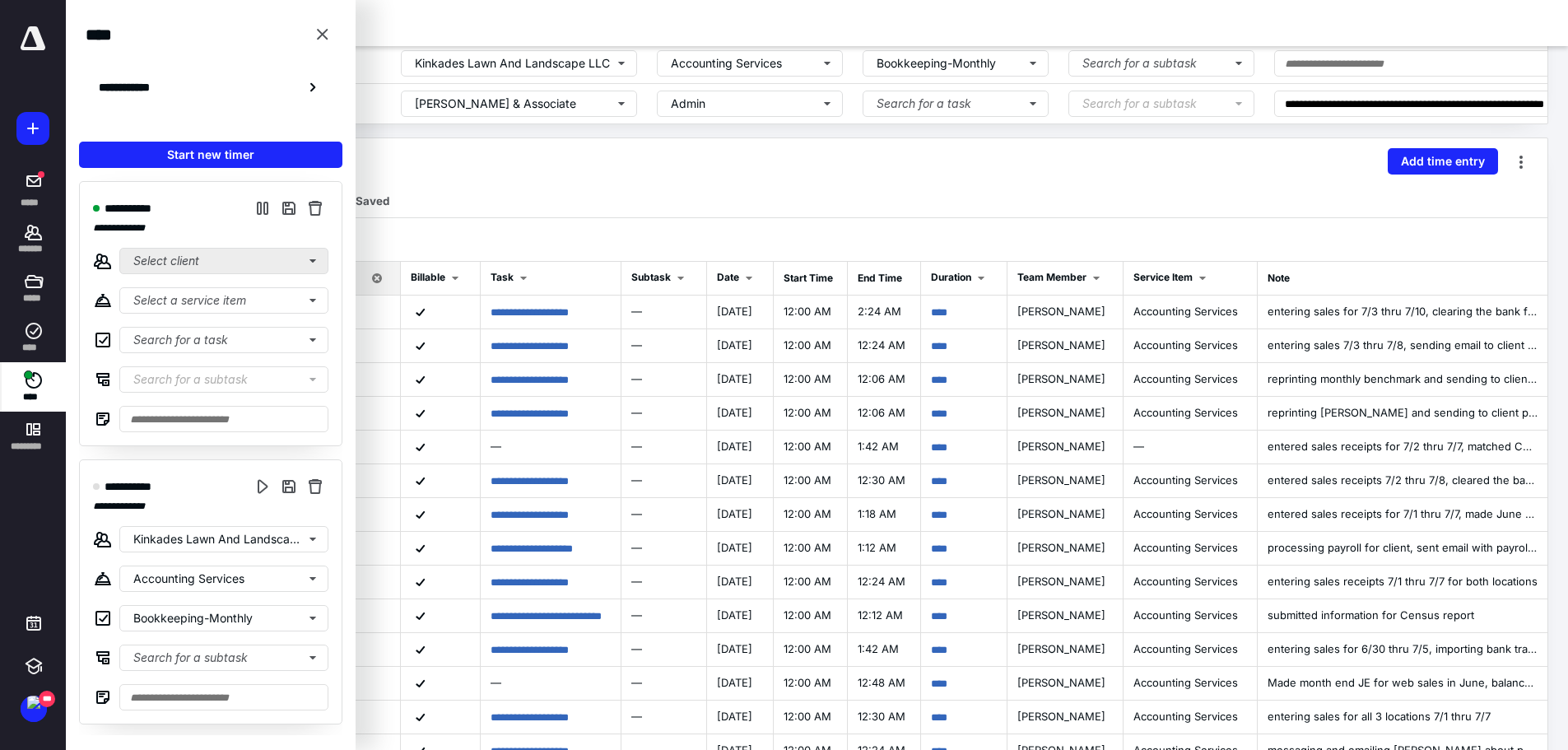 click on "**********" at bounding box center [211, 314] 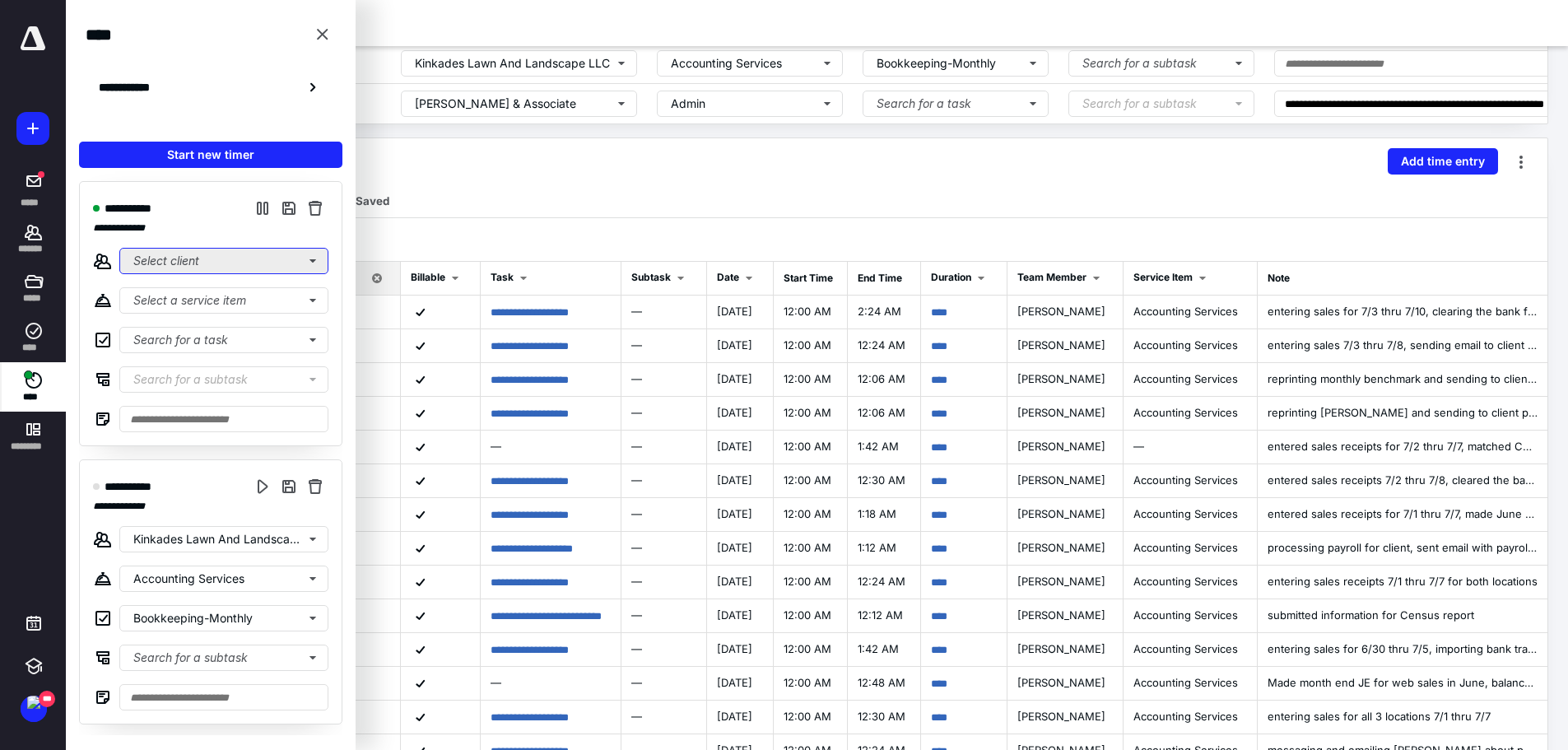 click on "Select client" at bounding box center [224, 261] 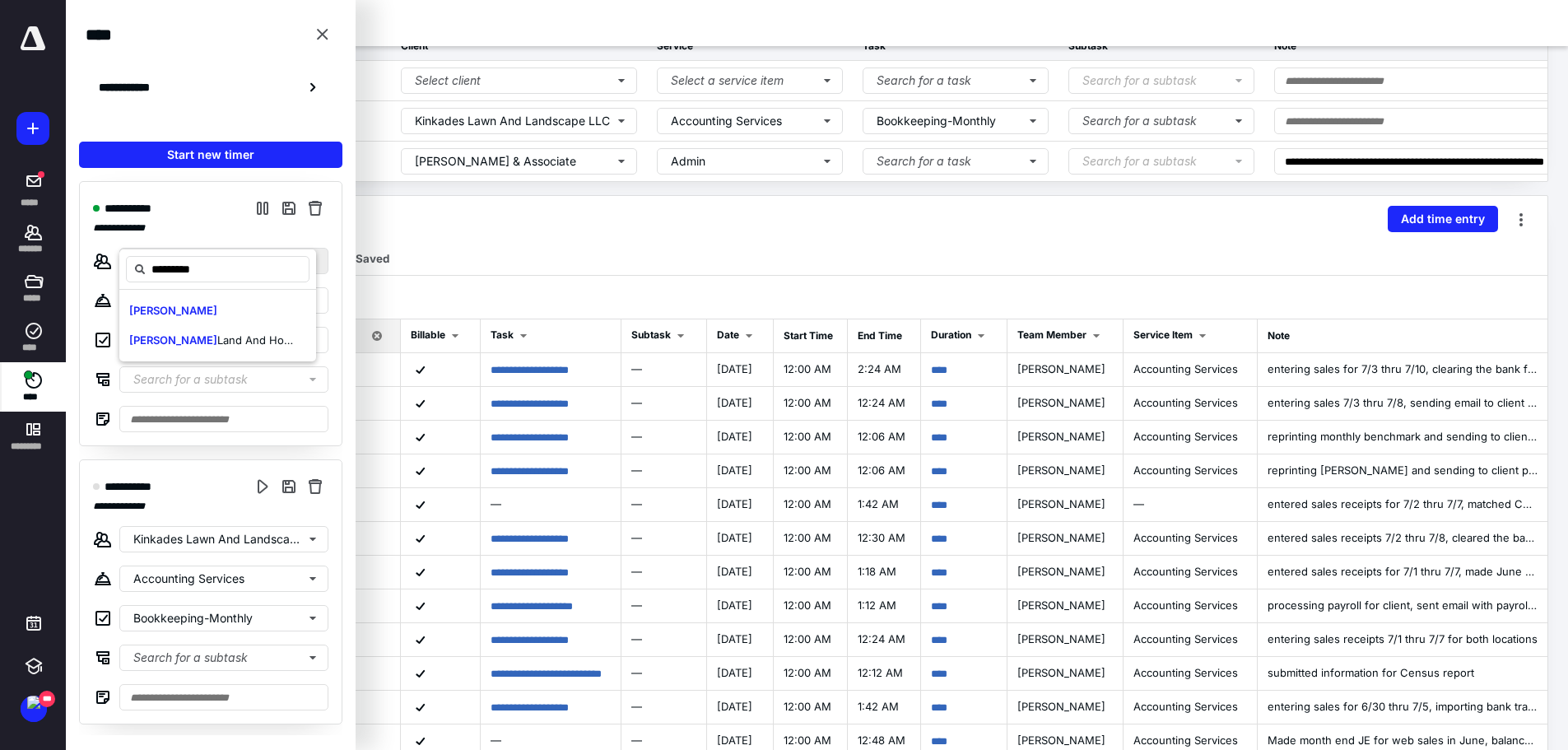 scroll, scrollTop: 165, scrollLeft: 0, axis: vertical 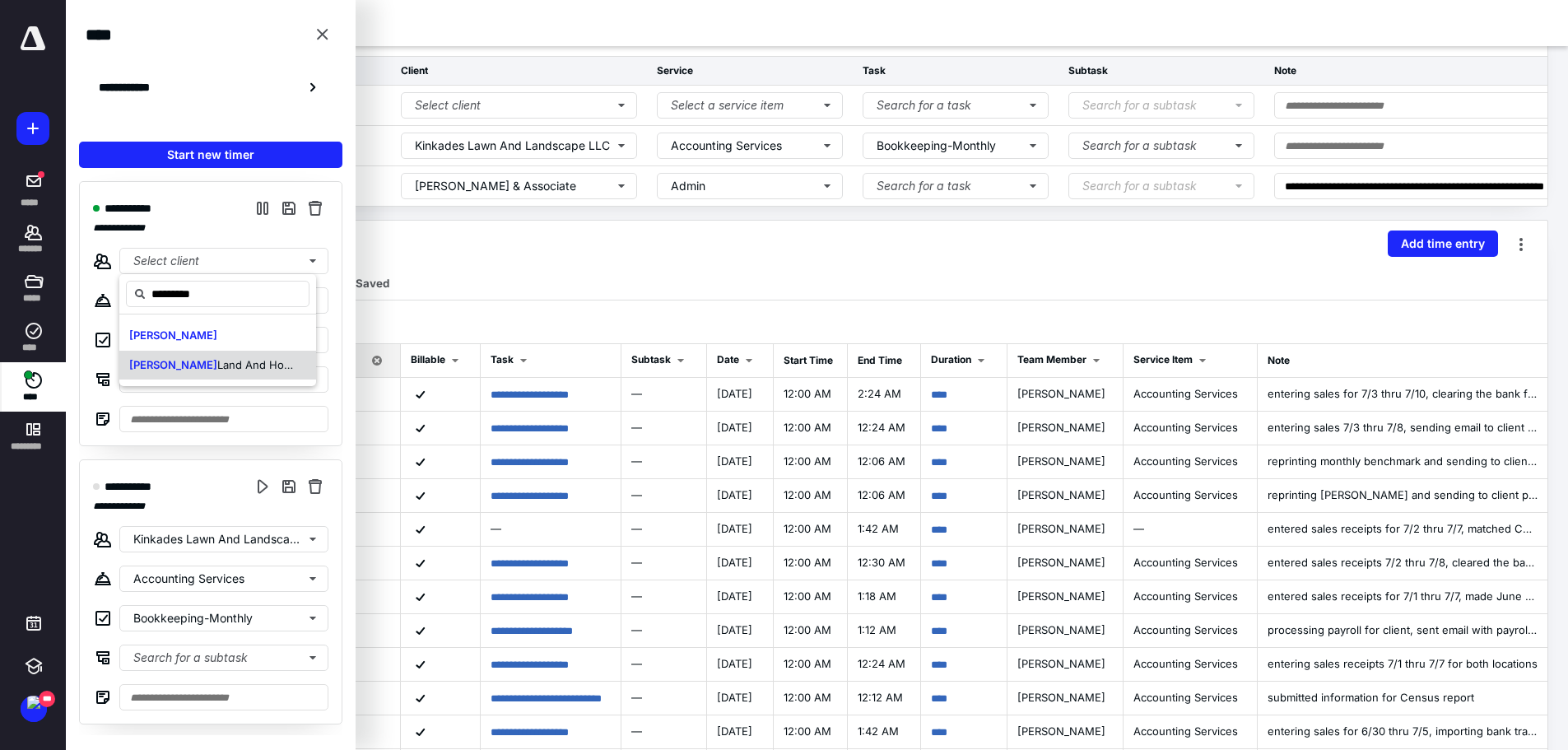 click on "Land And Homes" at bounding box center [261, 365] 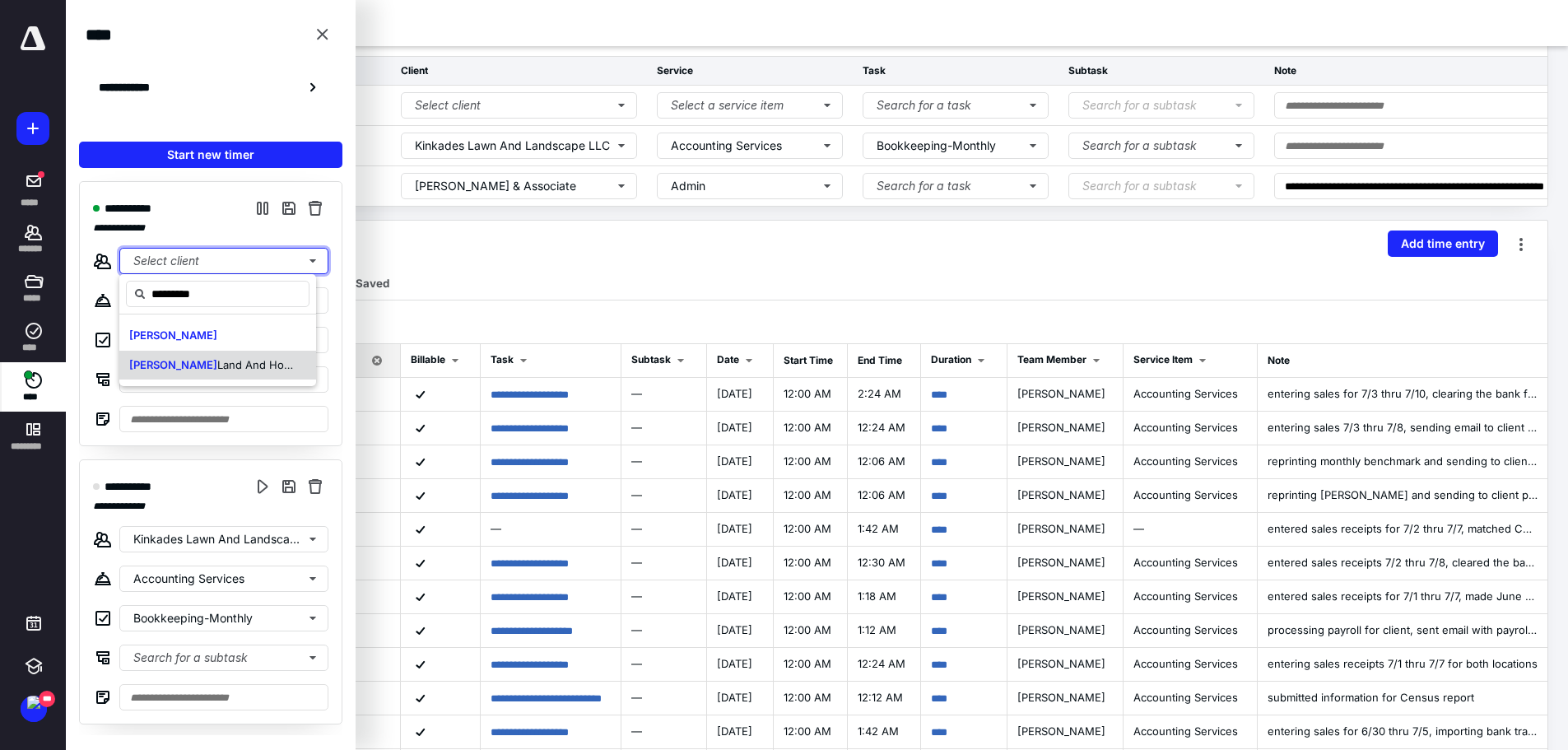 type 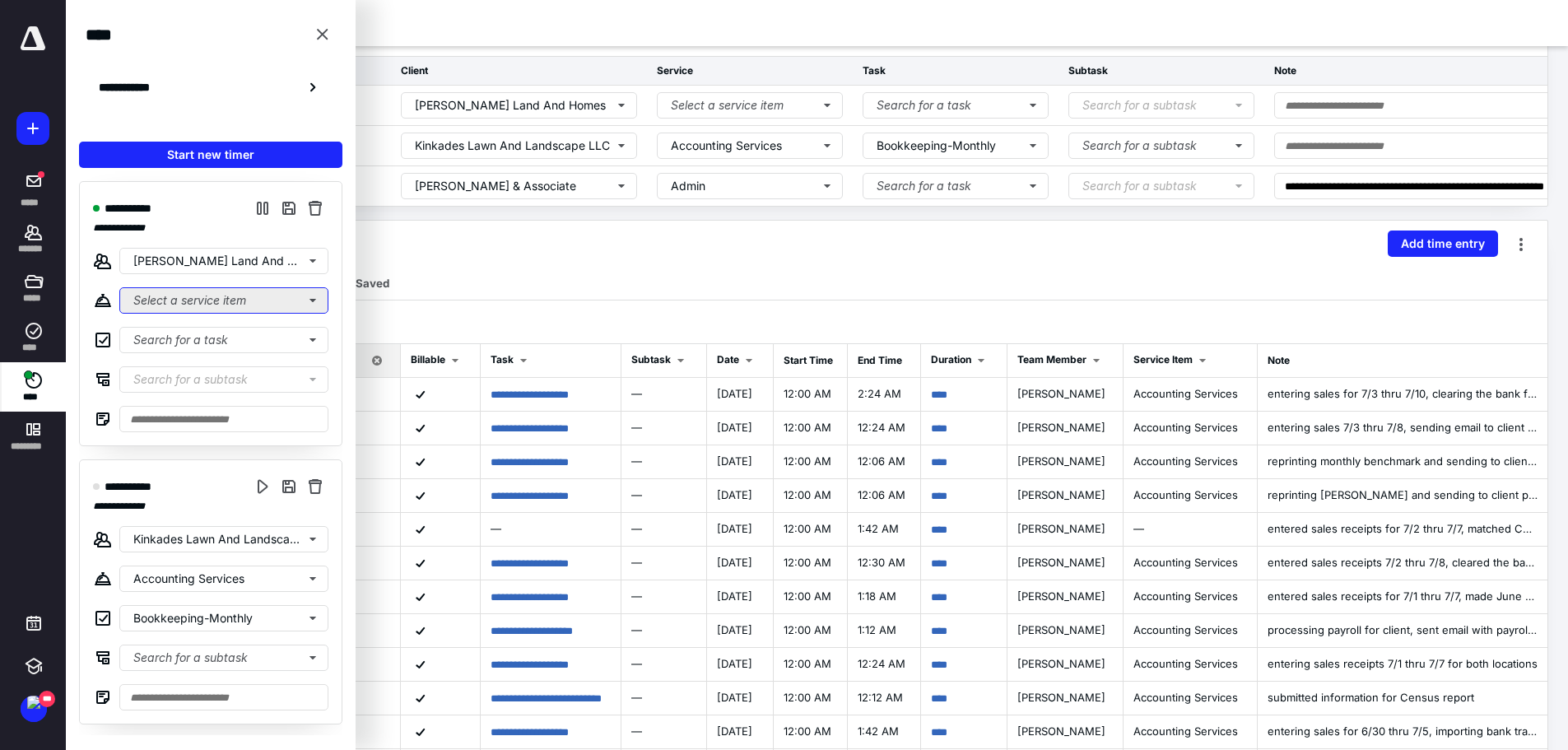 click on "Select a service item" at bounding box center (224, 300) 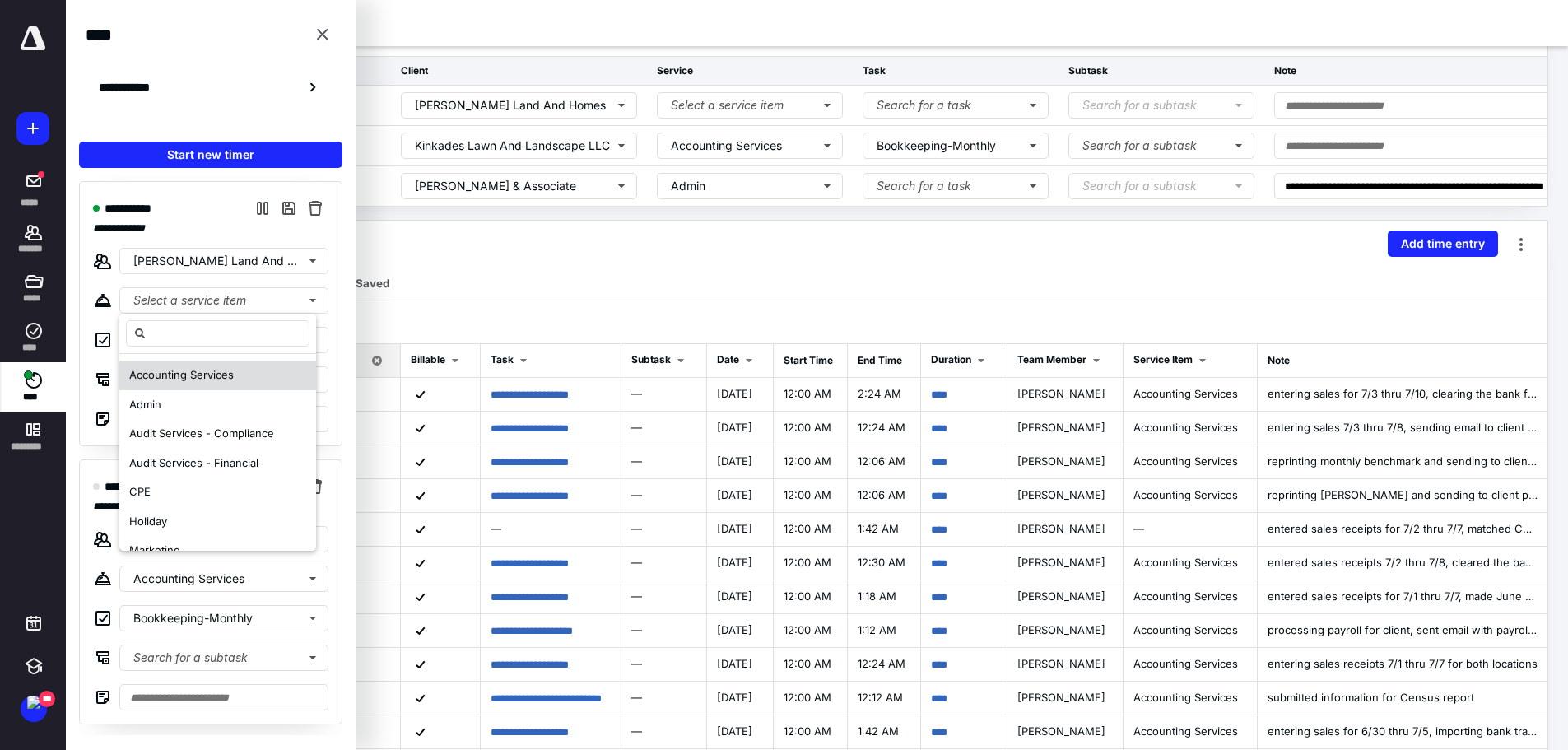 click on "Accounting Services" at bounding box center [181, 375] 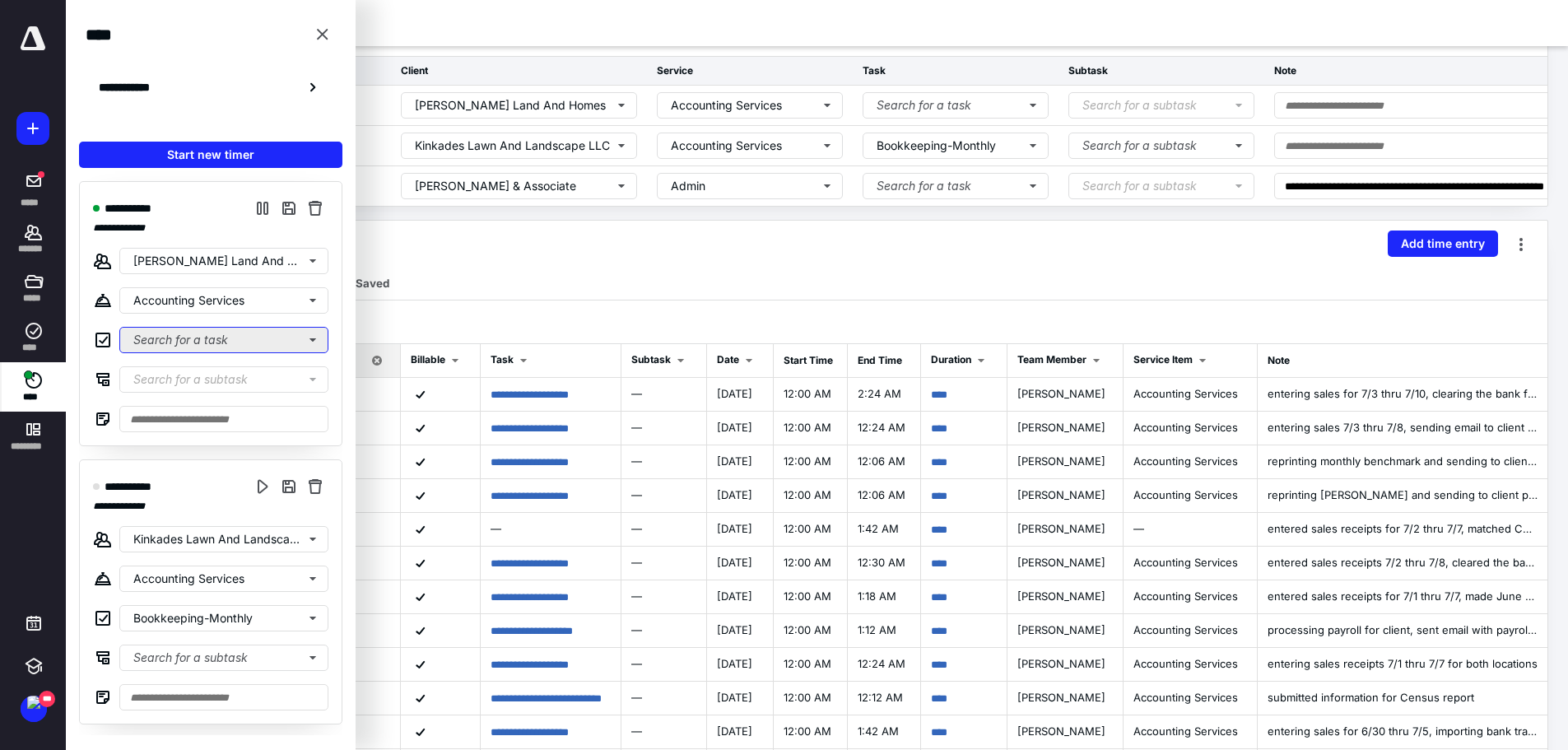 click on "Search for a task" at bounding box center (224, 340) 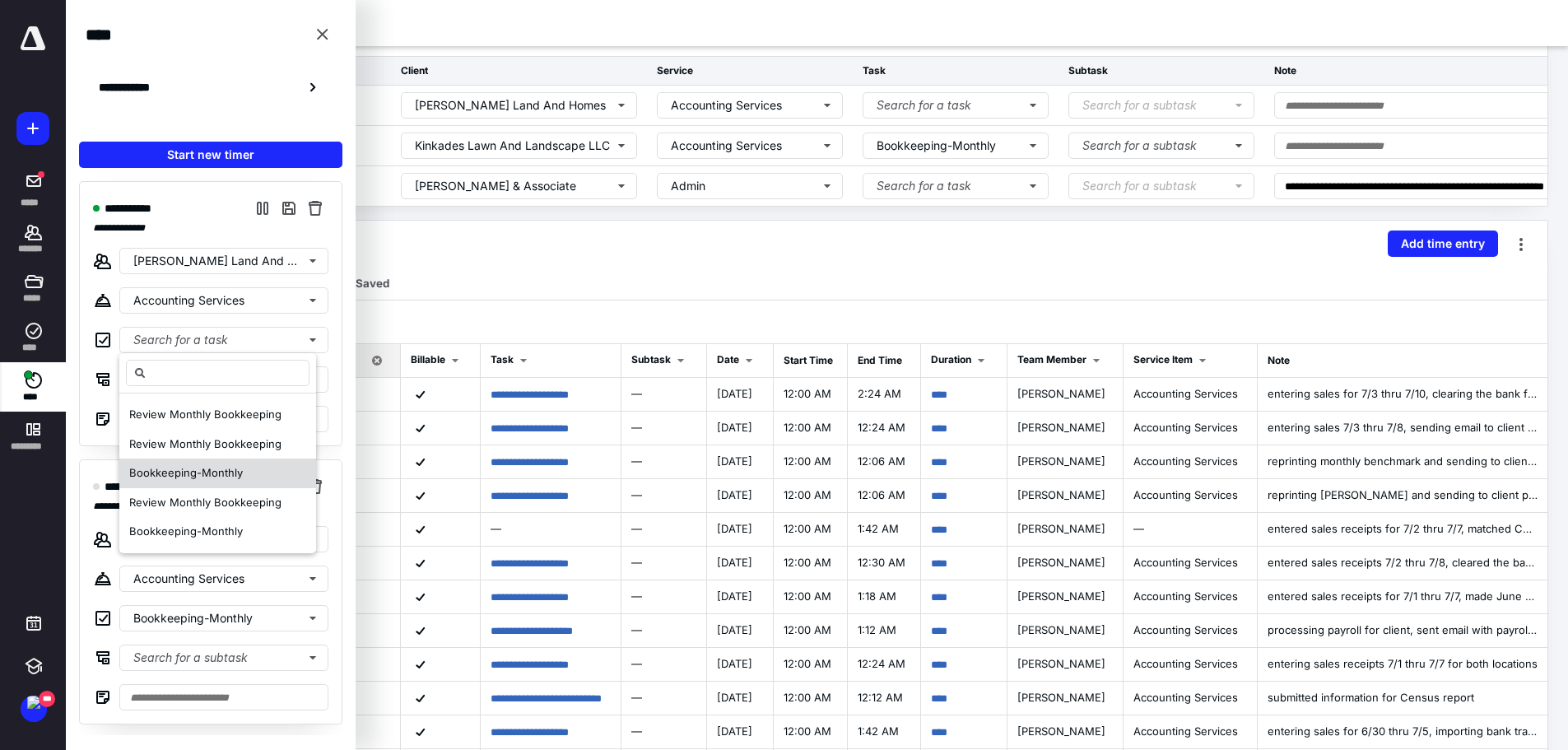 click on "Bookkeeping-Monthly" at bounding box center (186, 473) 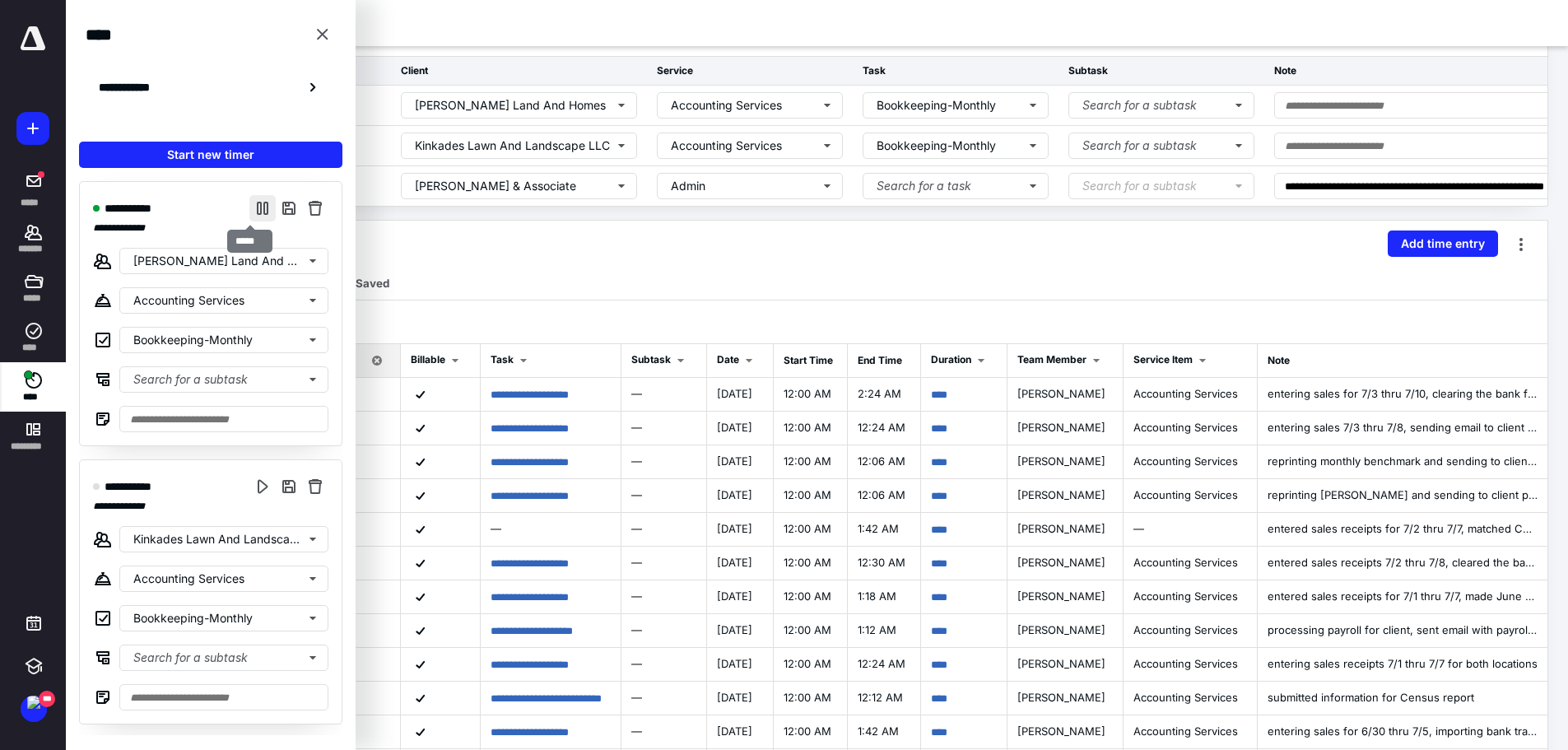 click at bounding box center (263, 208) 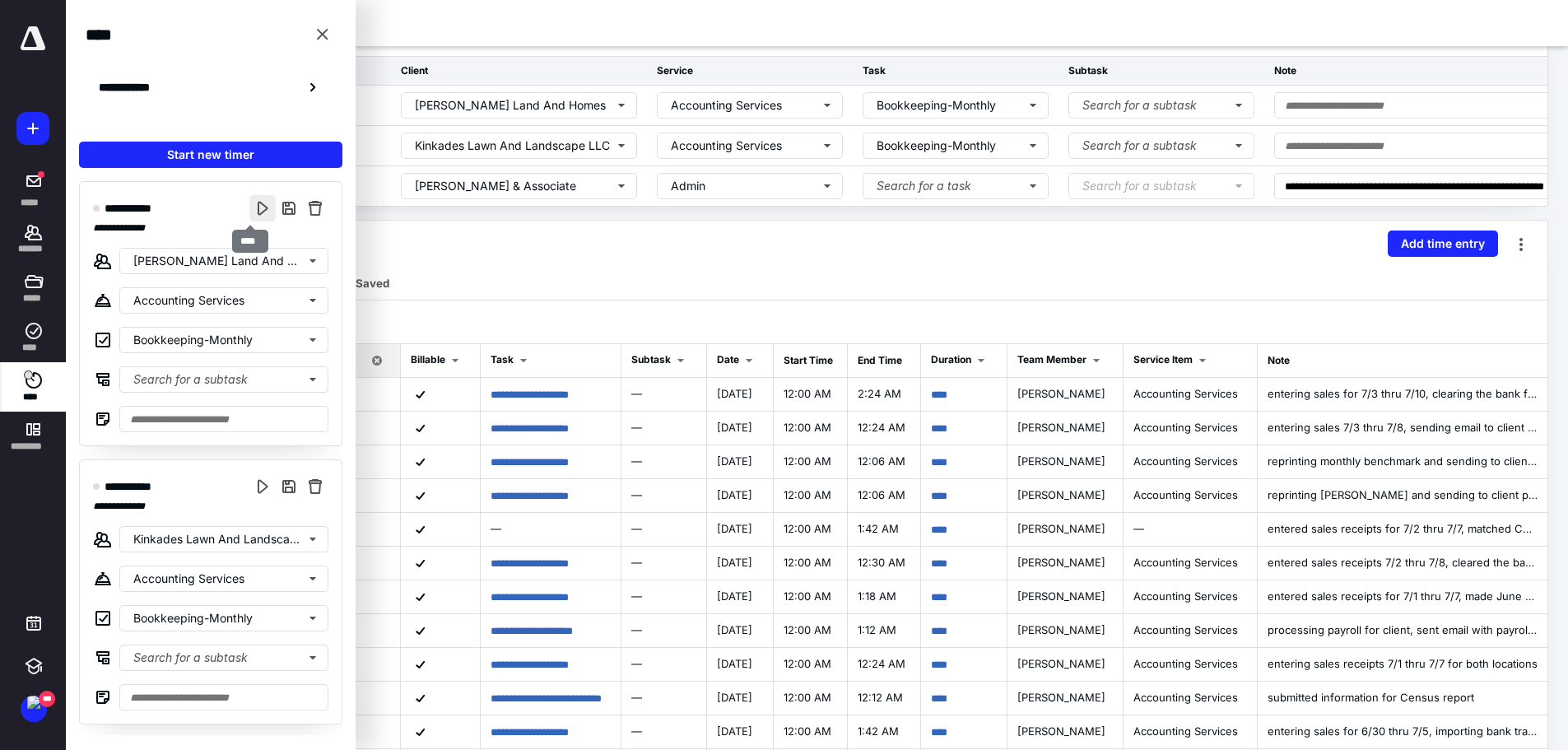 click at bounding box center (263, 208) 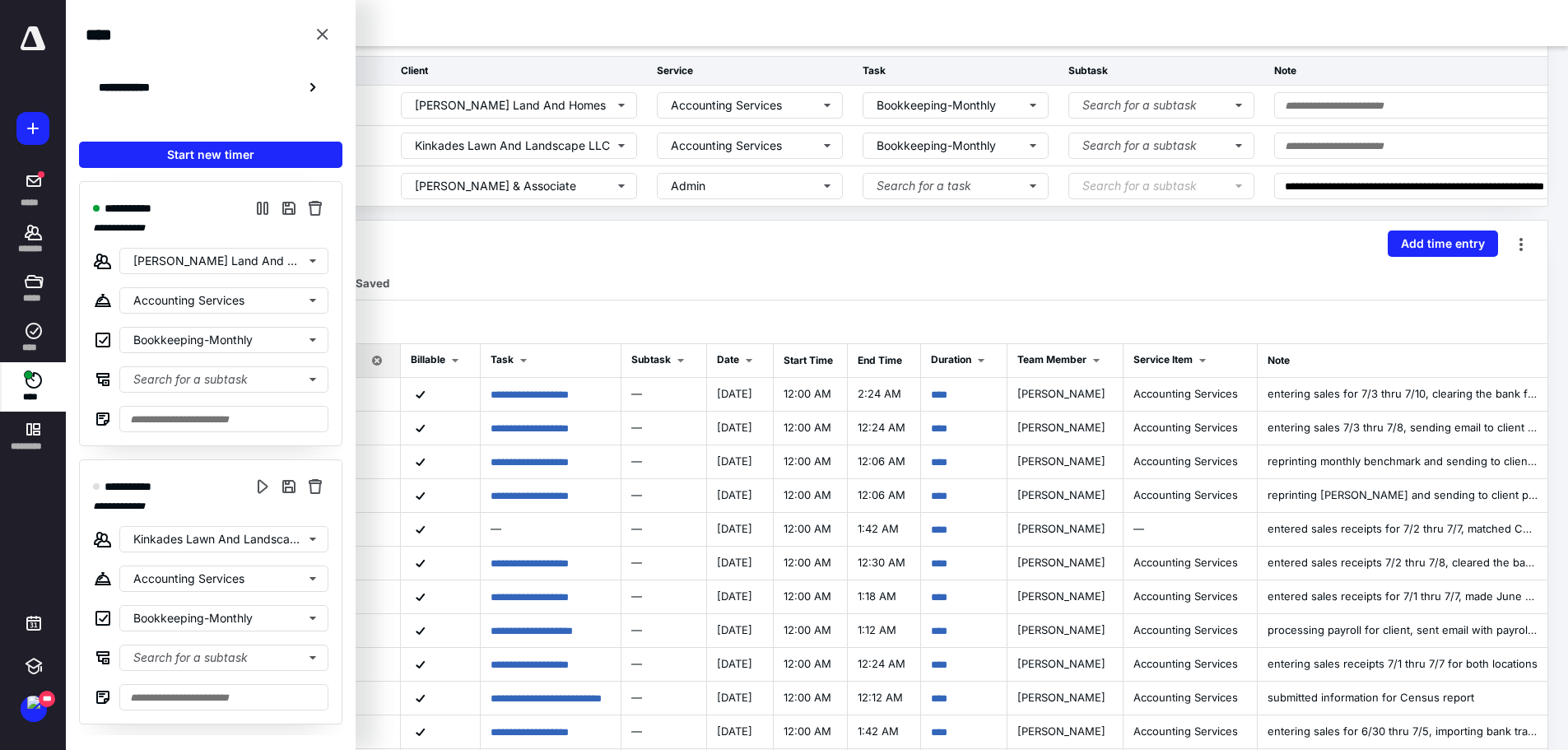drag, startPoint x: 1542, startPoint y: 2, endPoint x: 1124, endPoint y: 263, distance: 492.79306 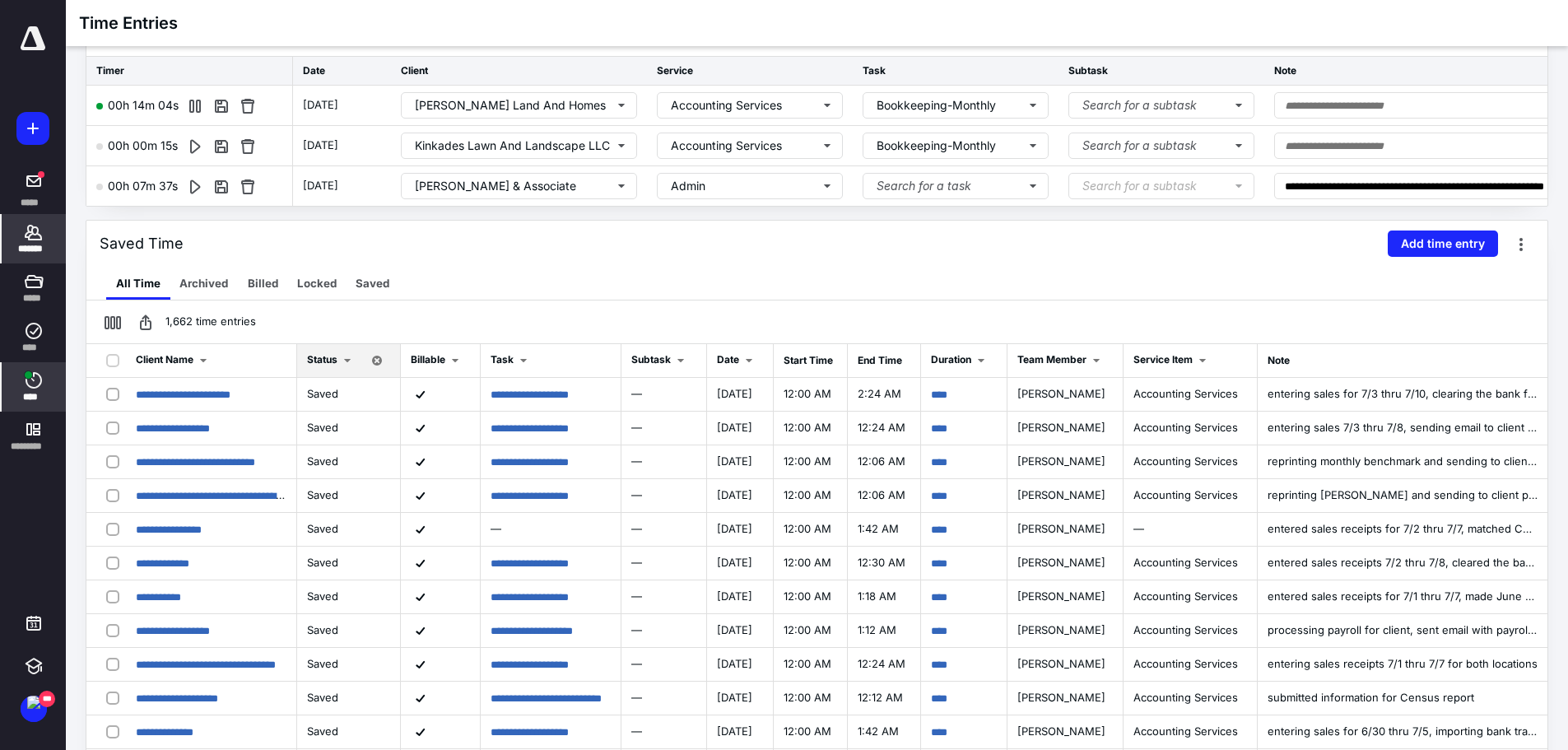 click 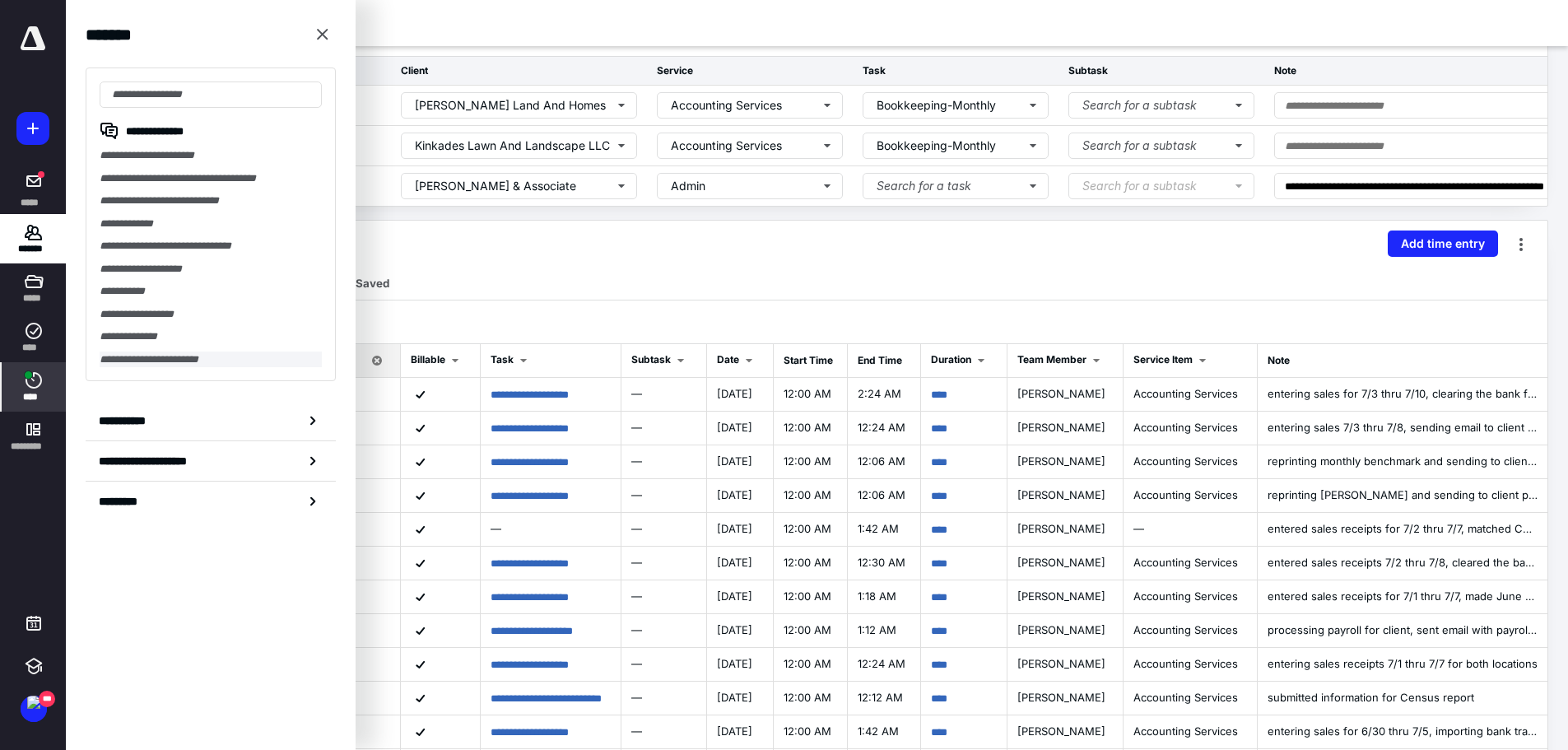 click on "**********" at bounding box center (211, 360) 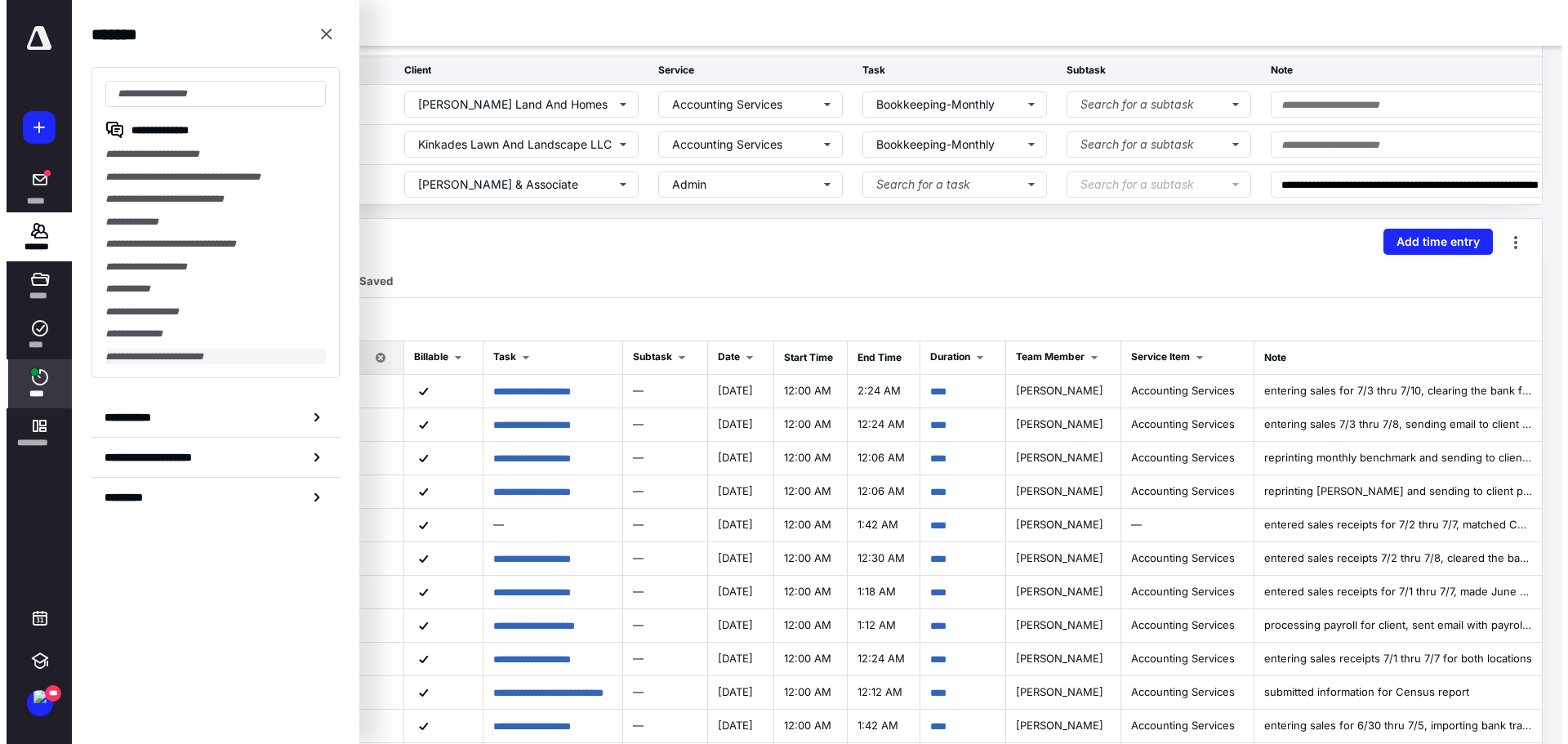 scroll, scrollTop: 0, scrollLeft: 0, axis: both 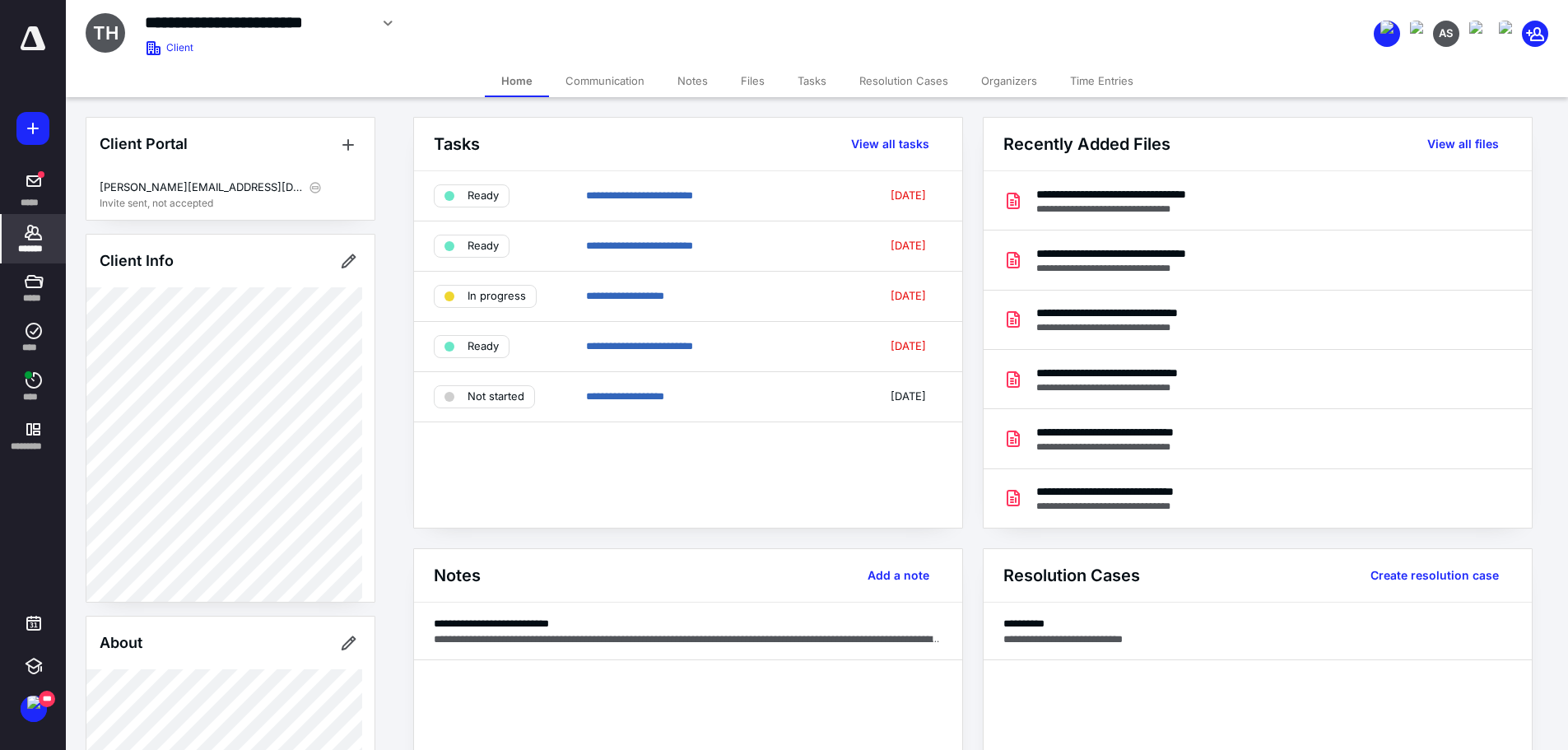 click on "Files" at bounding box center [752, 81] 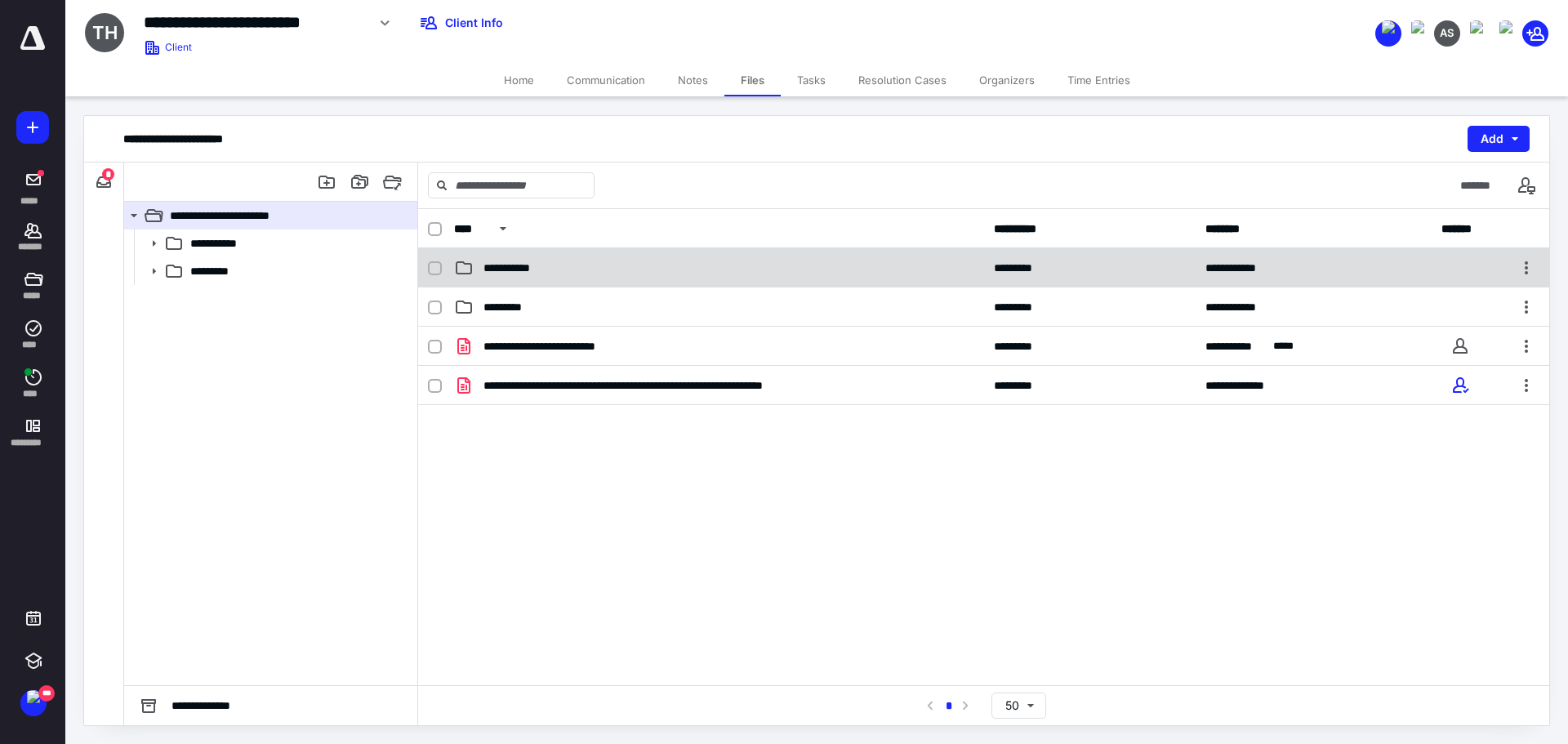 click 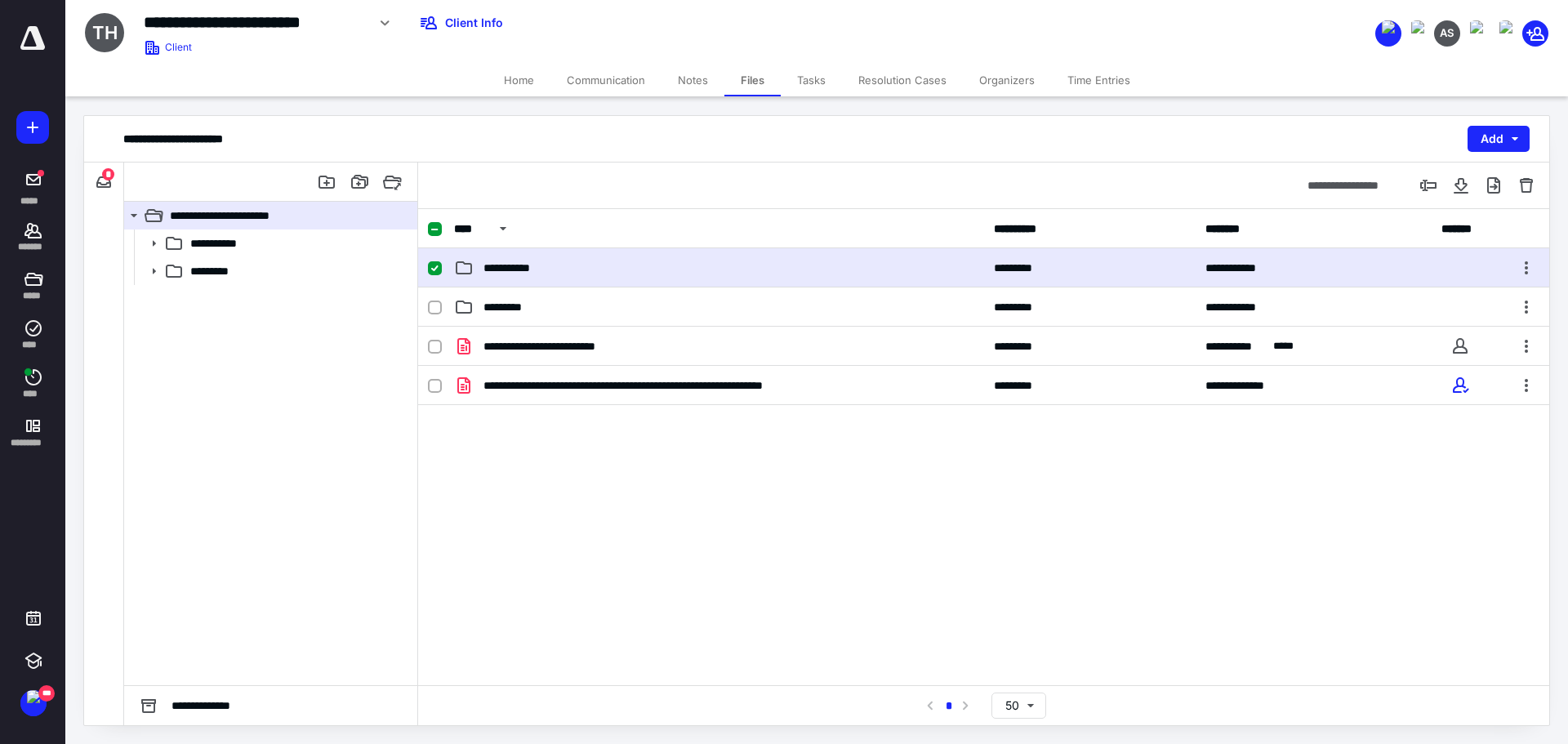 click 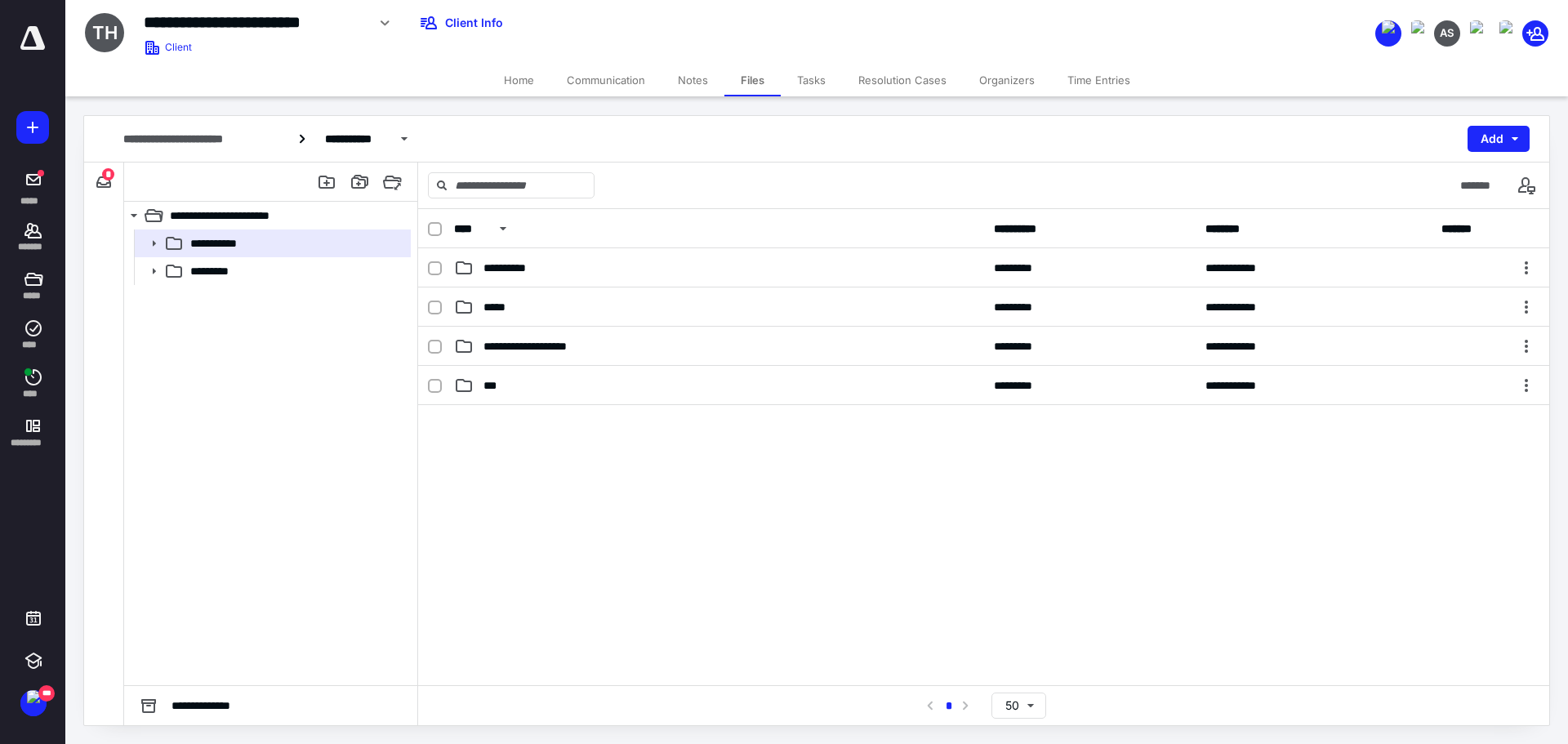 click 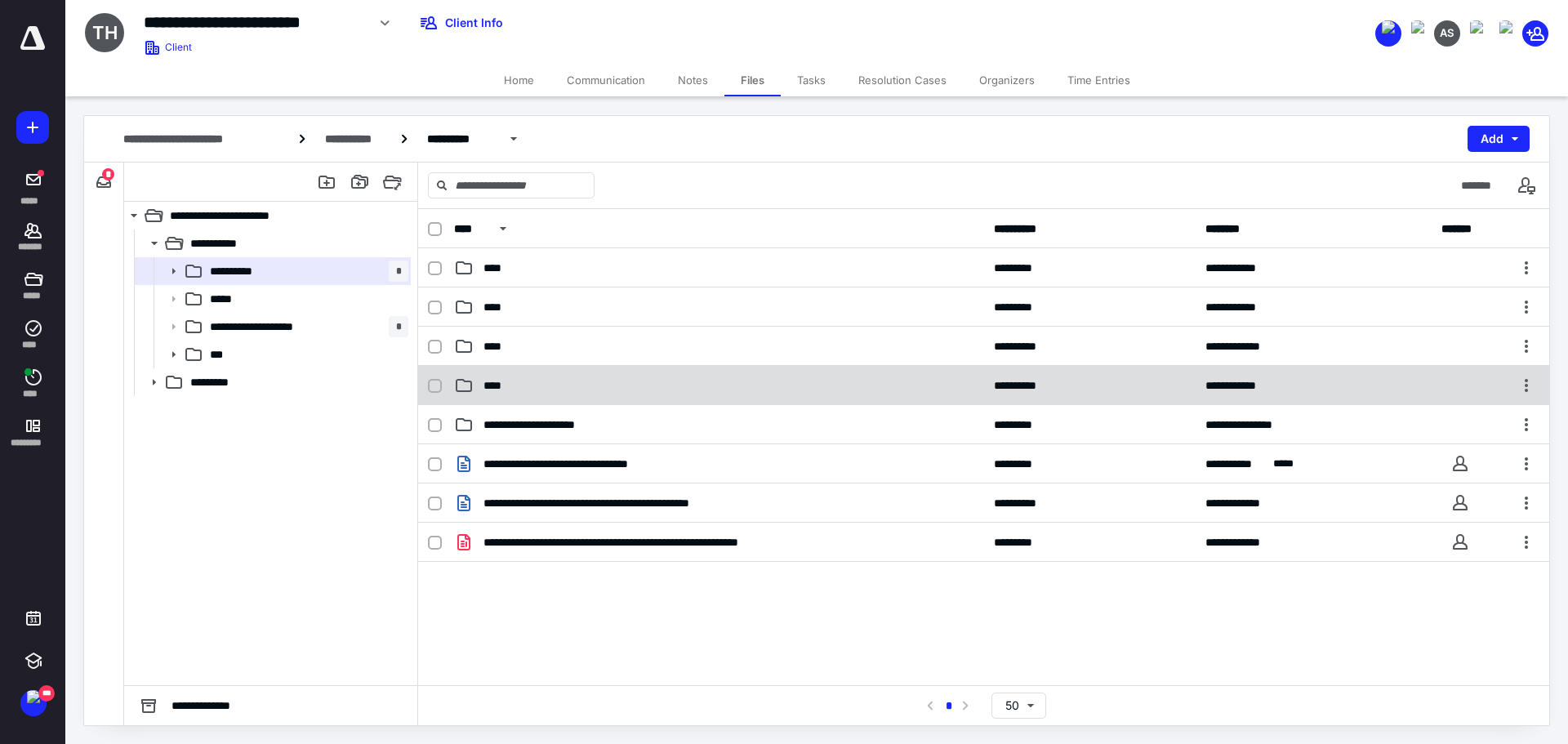 click 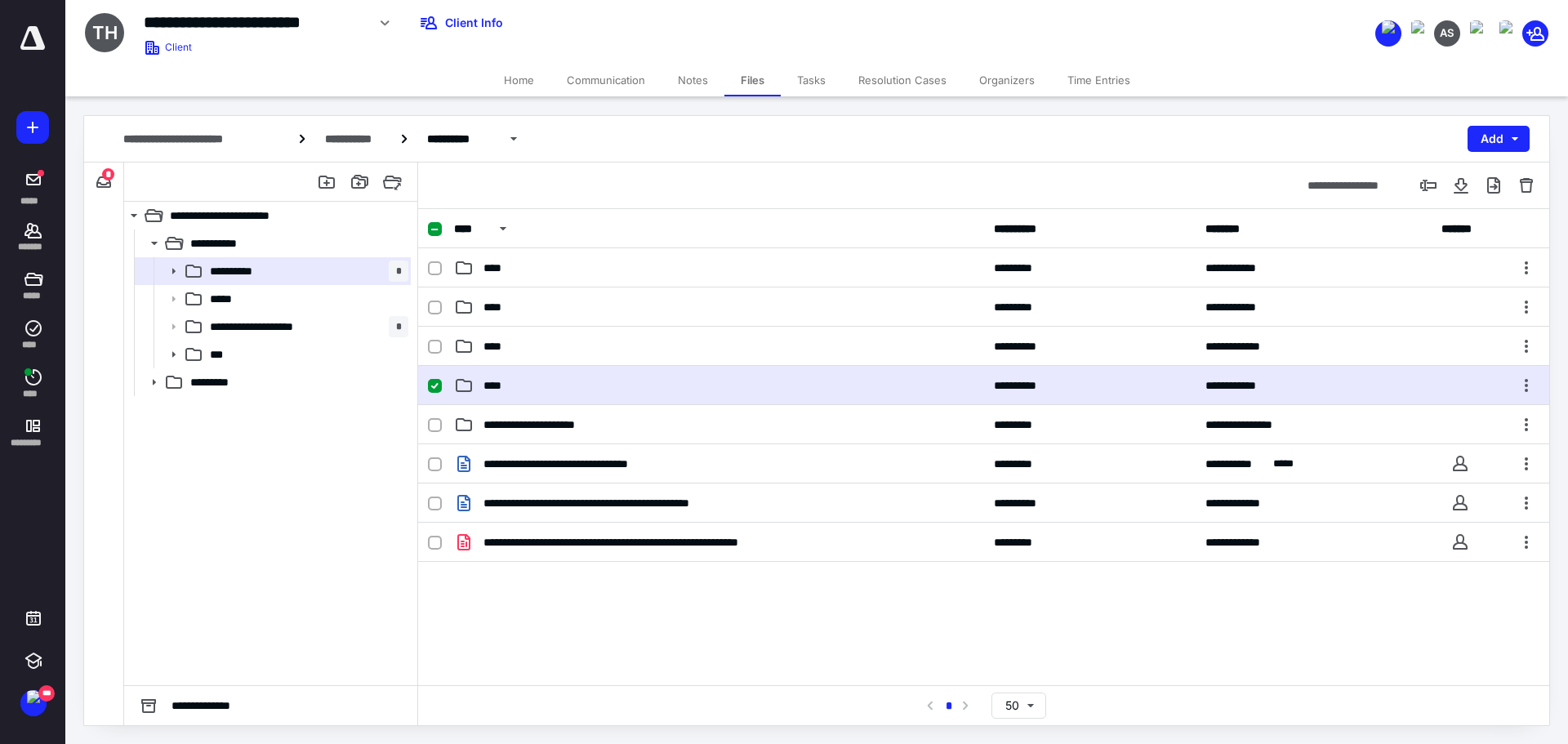 click 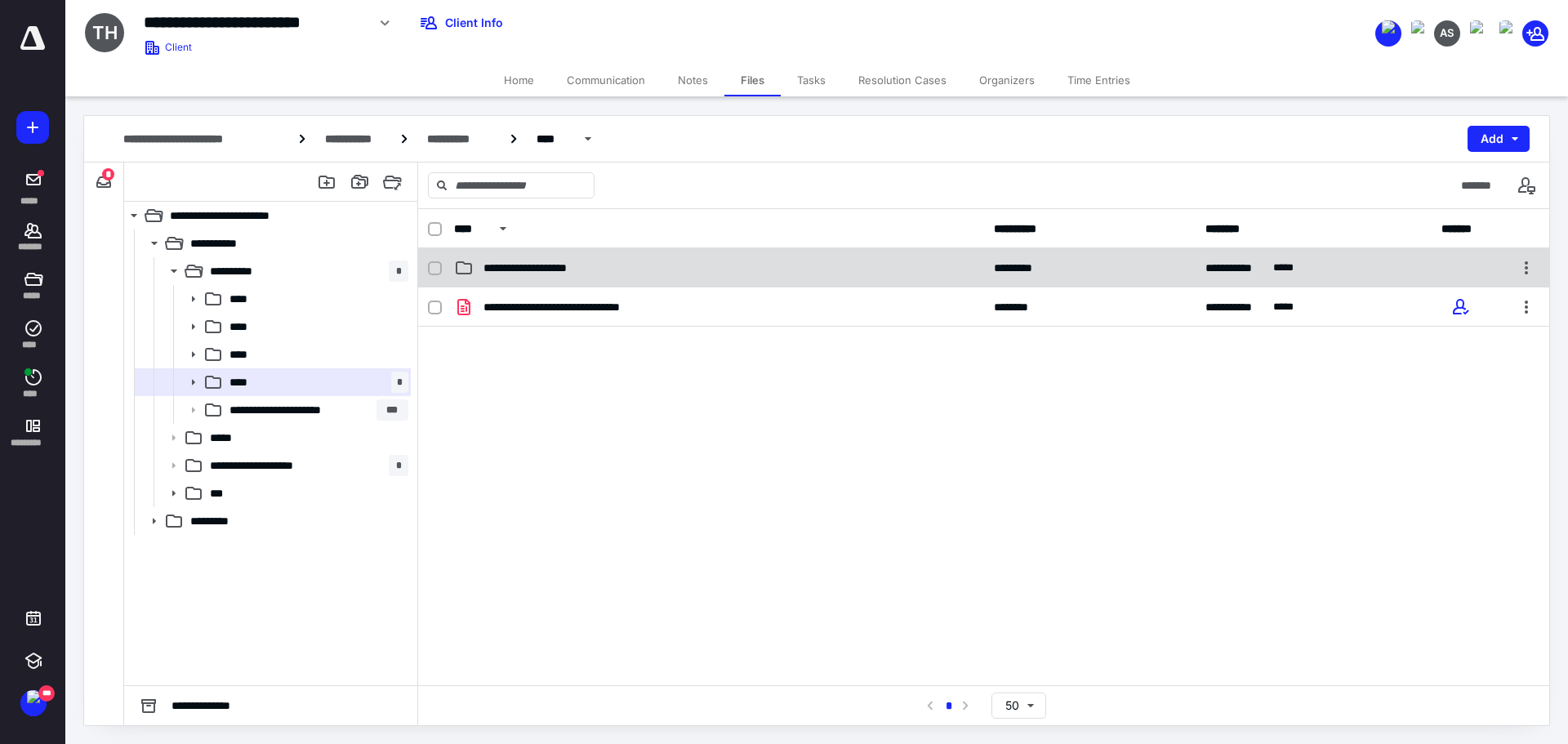 click 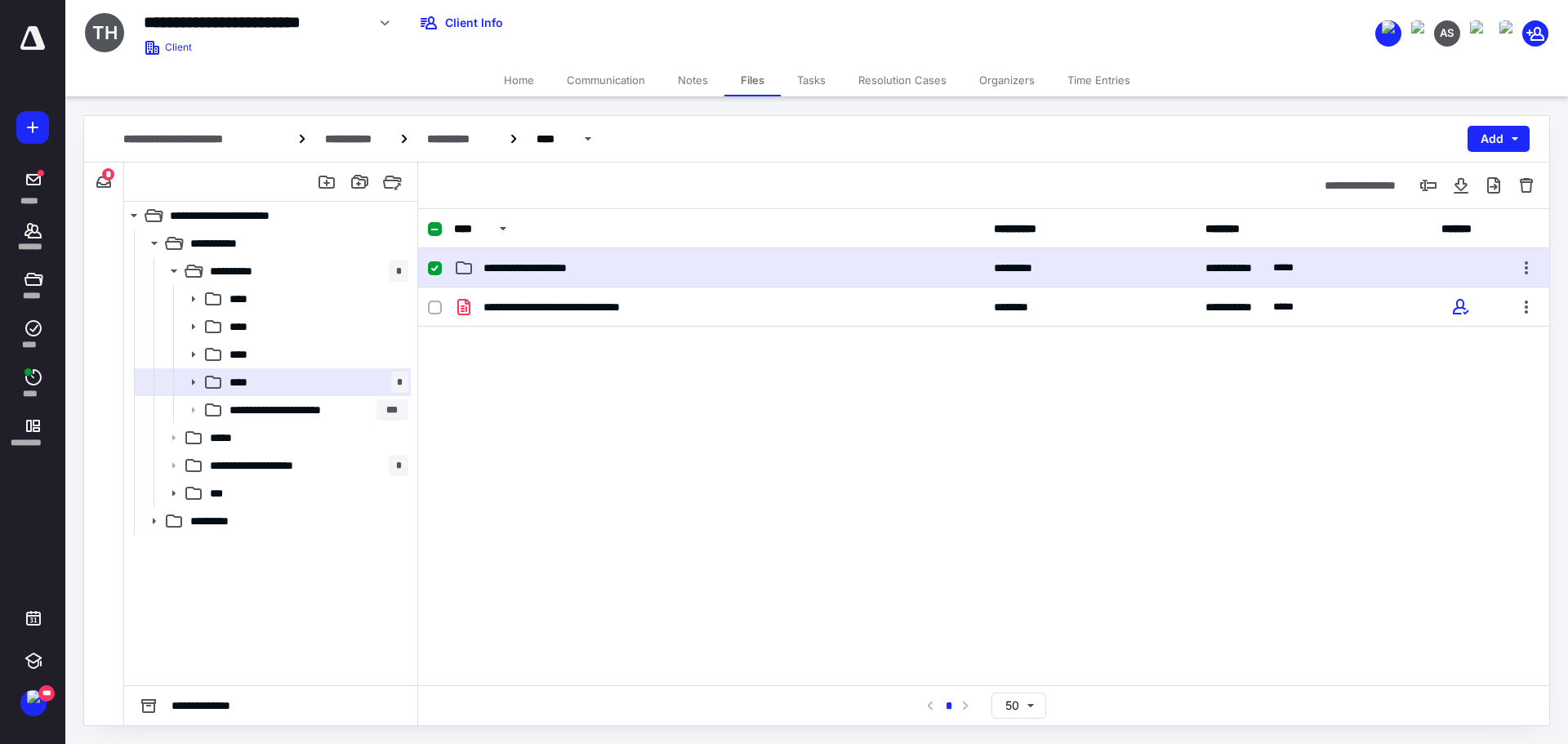 click 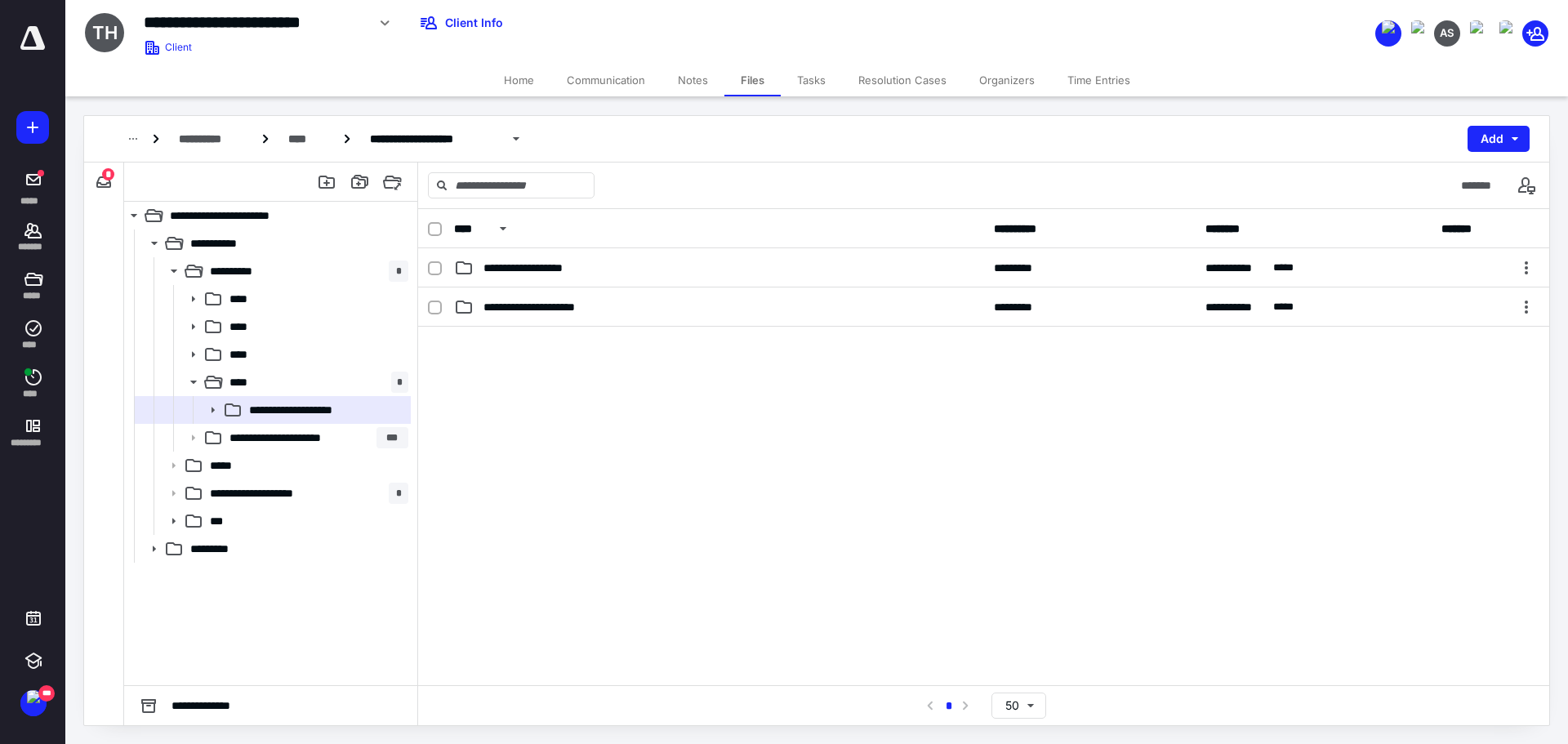 click 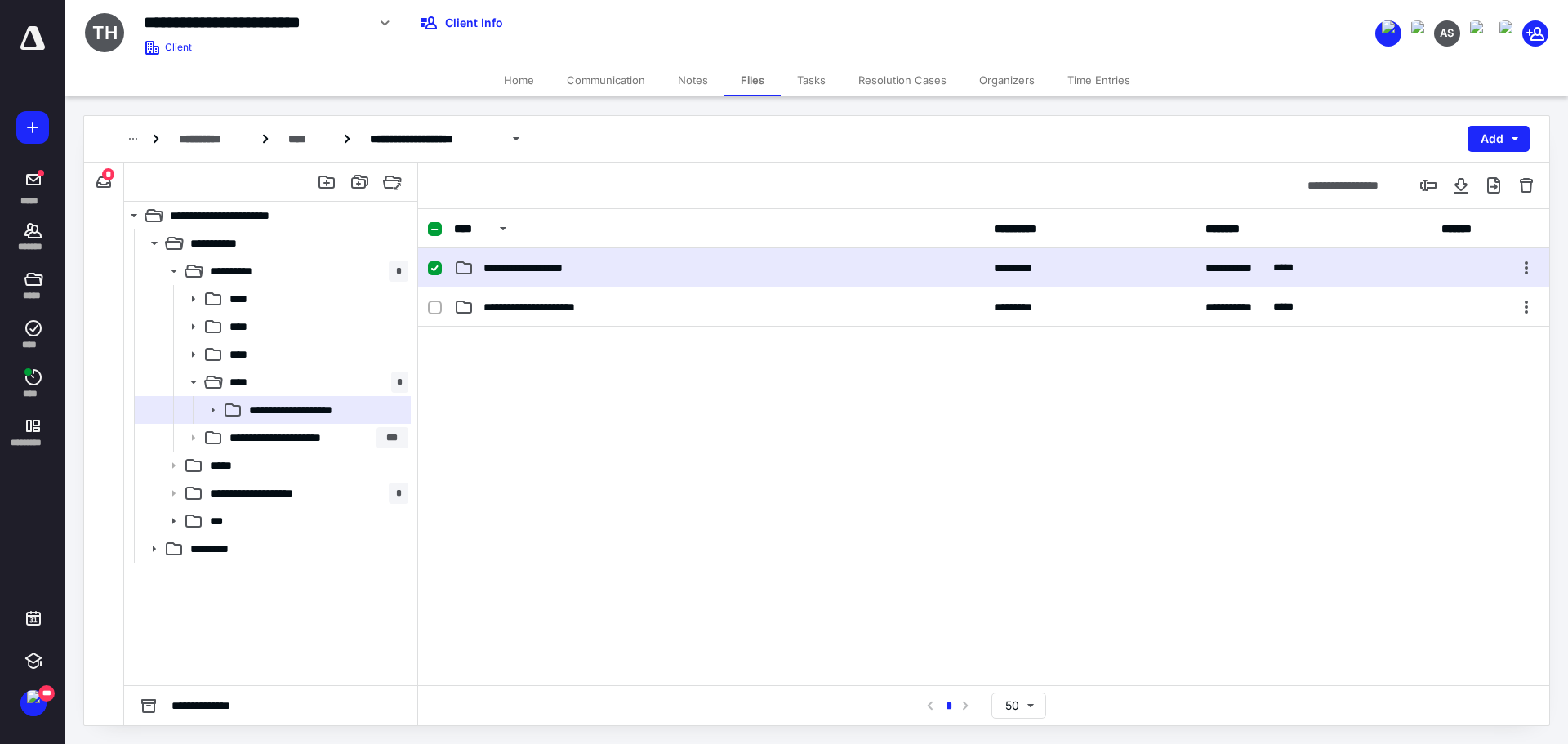 click 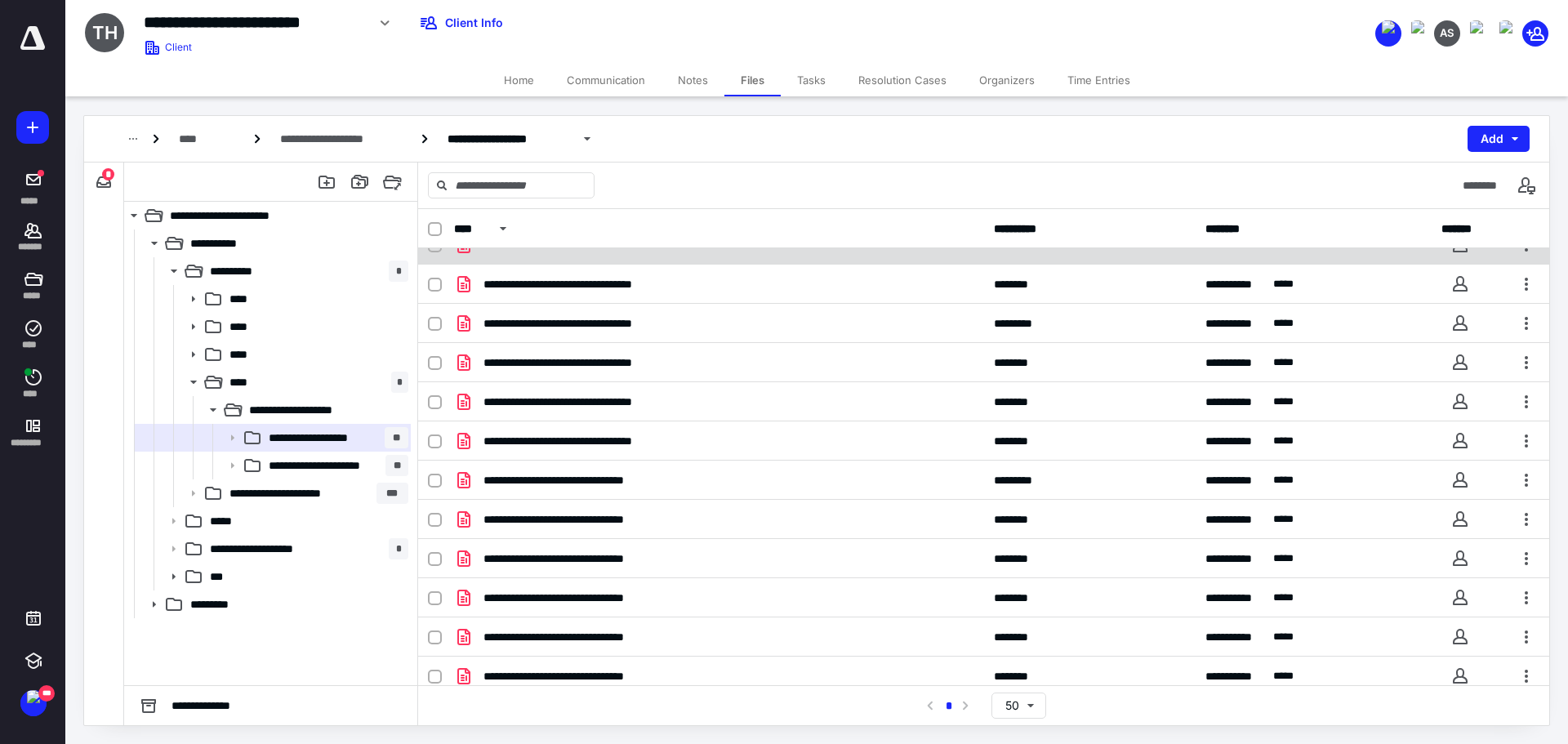 scroll, scrollTop: 269, scrollLeft: 0, axis: vertical 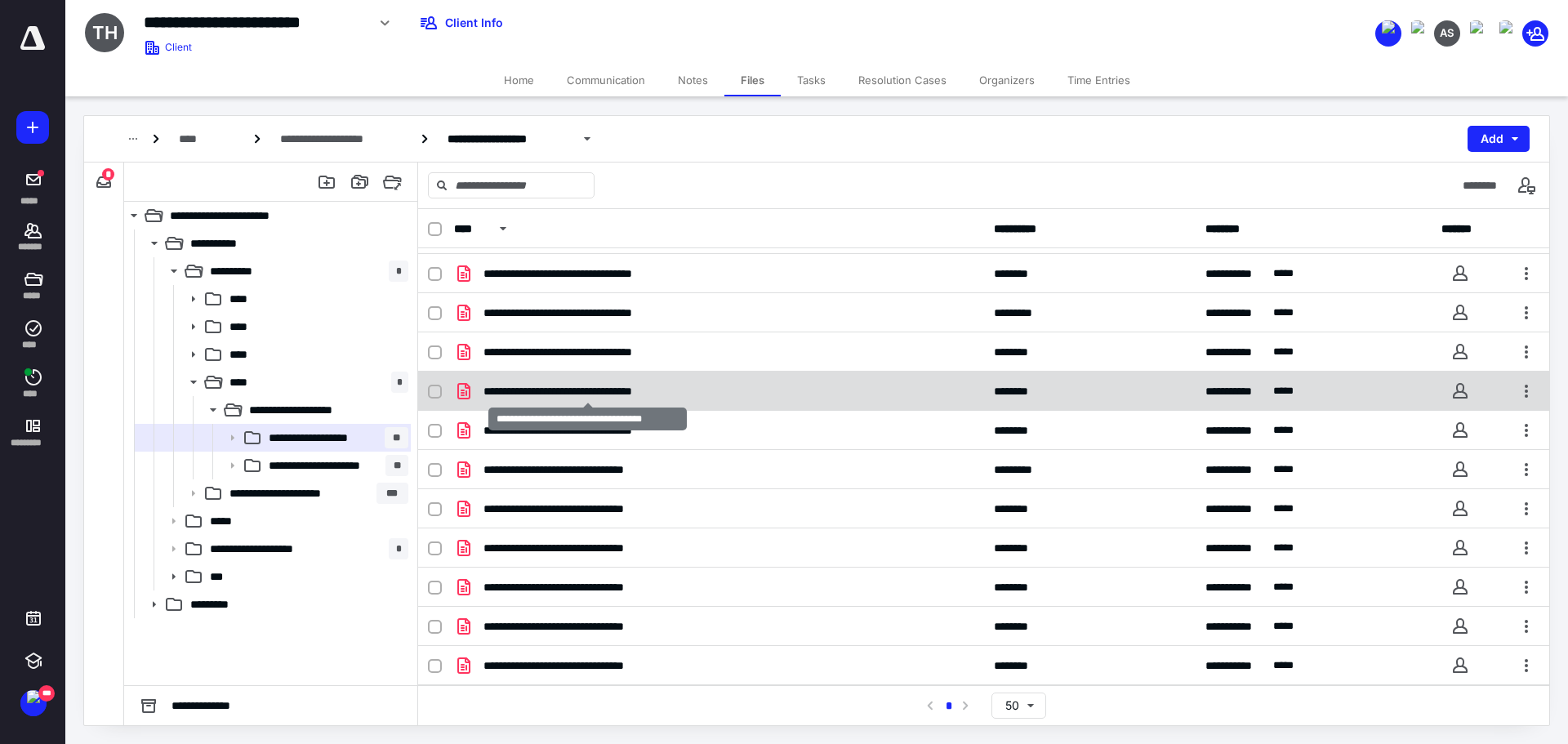 click on "**********" at bounding box center [588, 391] 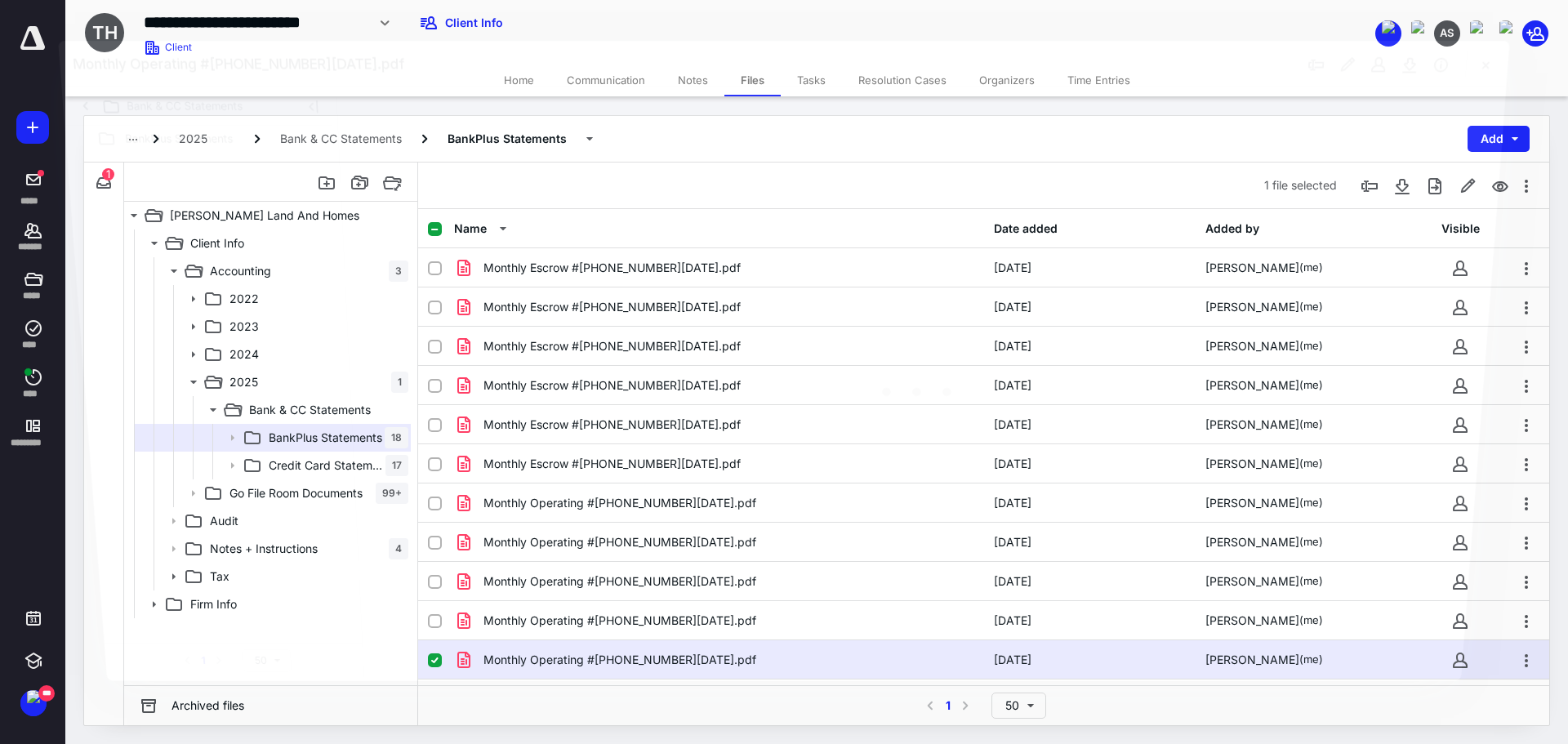scroll, scrollTop: 269, scrollLeft: 0, axis: vertical 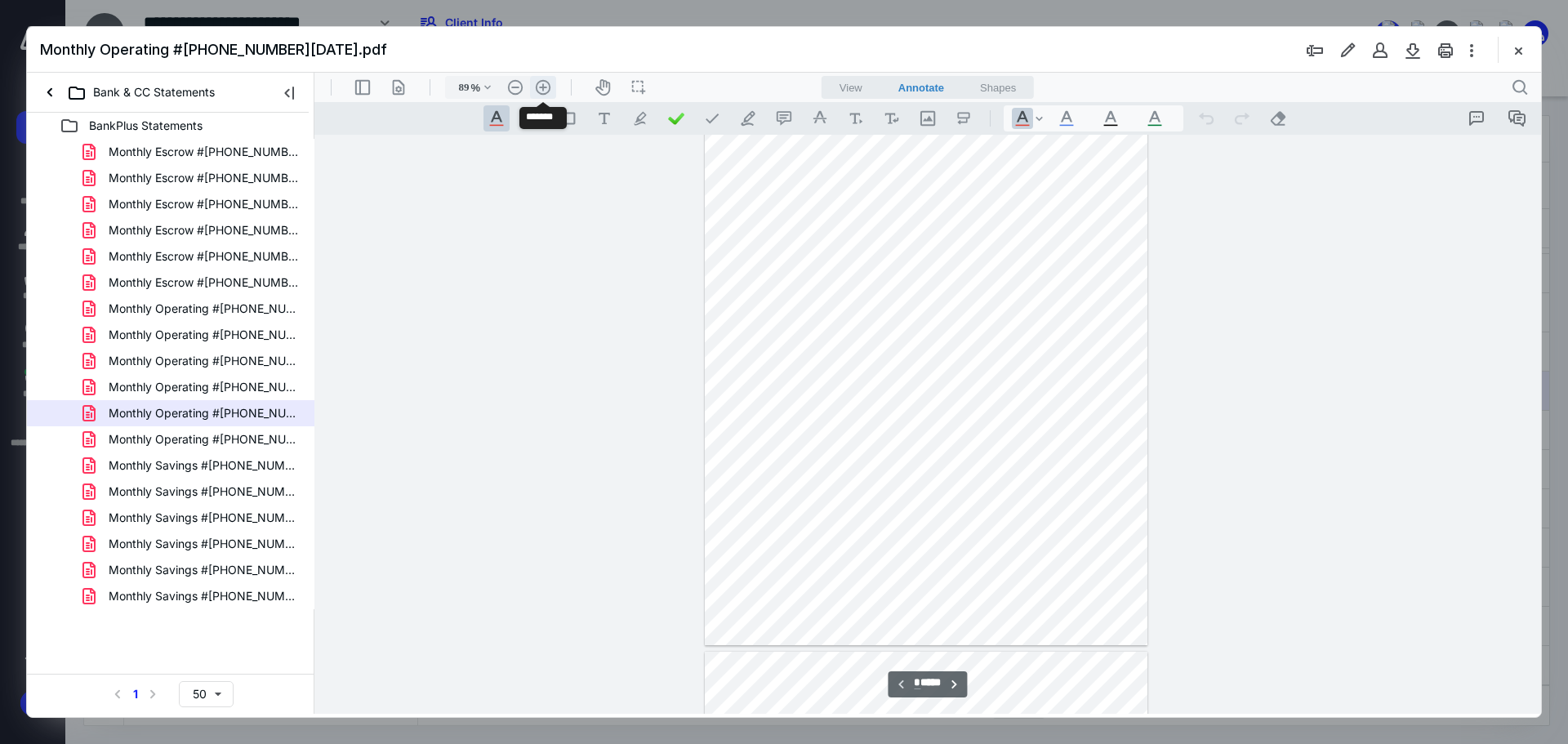 click on ".cls-1{fill:#abb0c4;} icon - header - zoom - in - line" at bounding box center (543, 87) 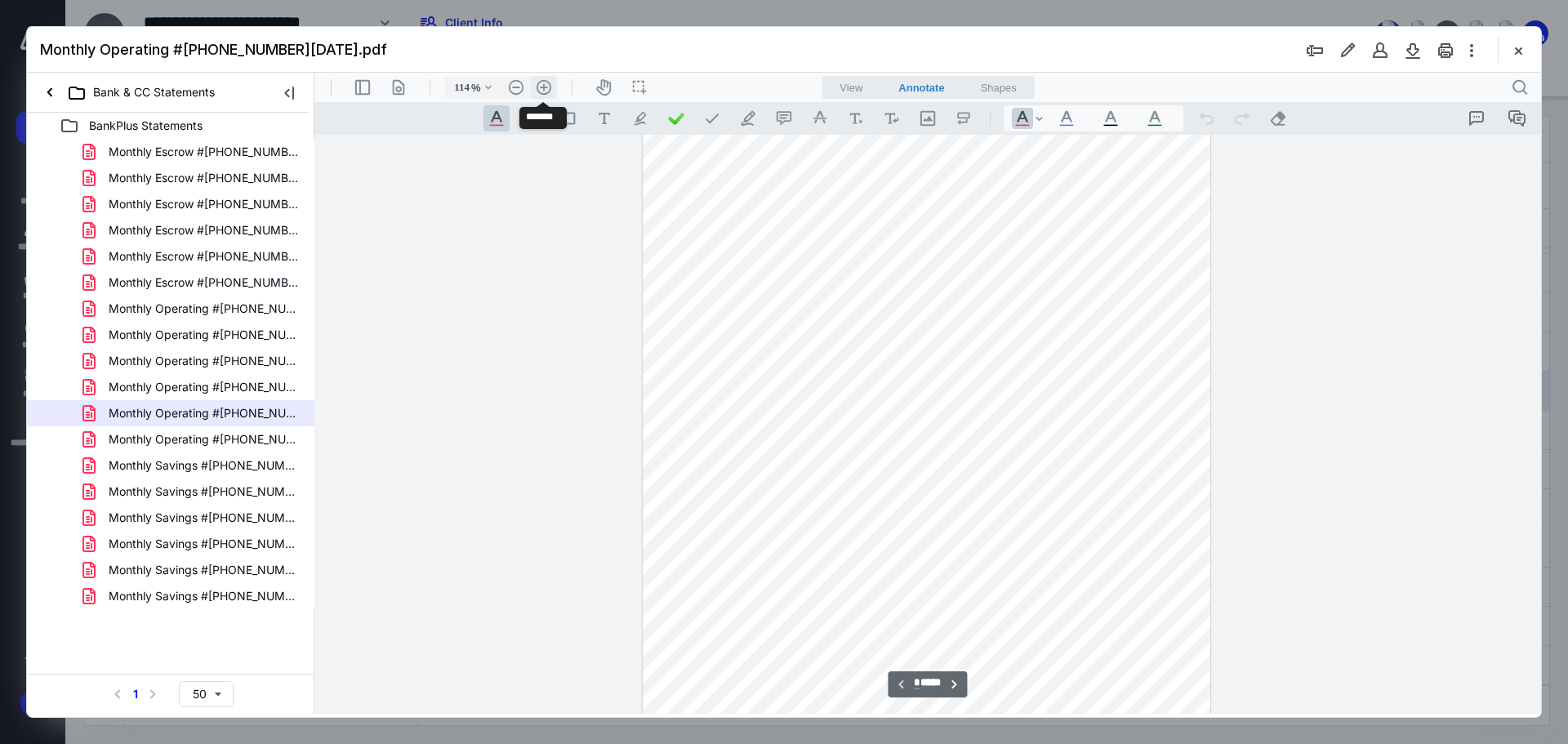 click on ".cls-1{fill:#abb0c4;} icon - header - zoom - in - line" at bounding box center (544, 87) 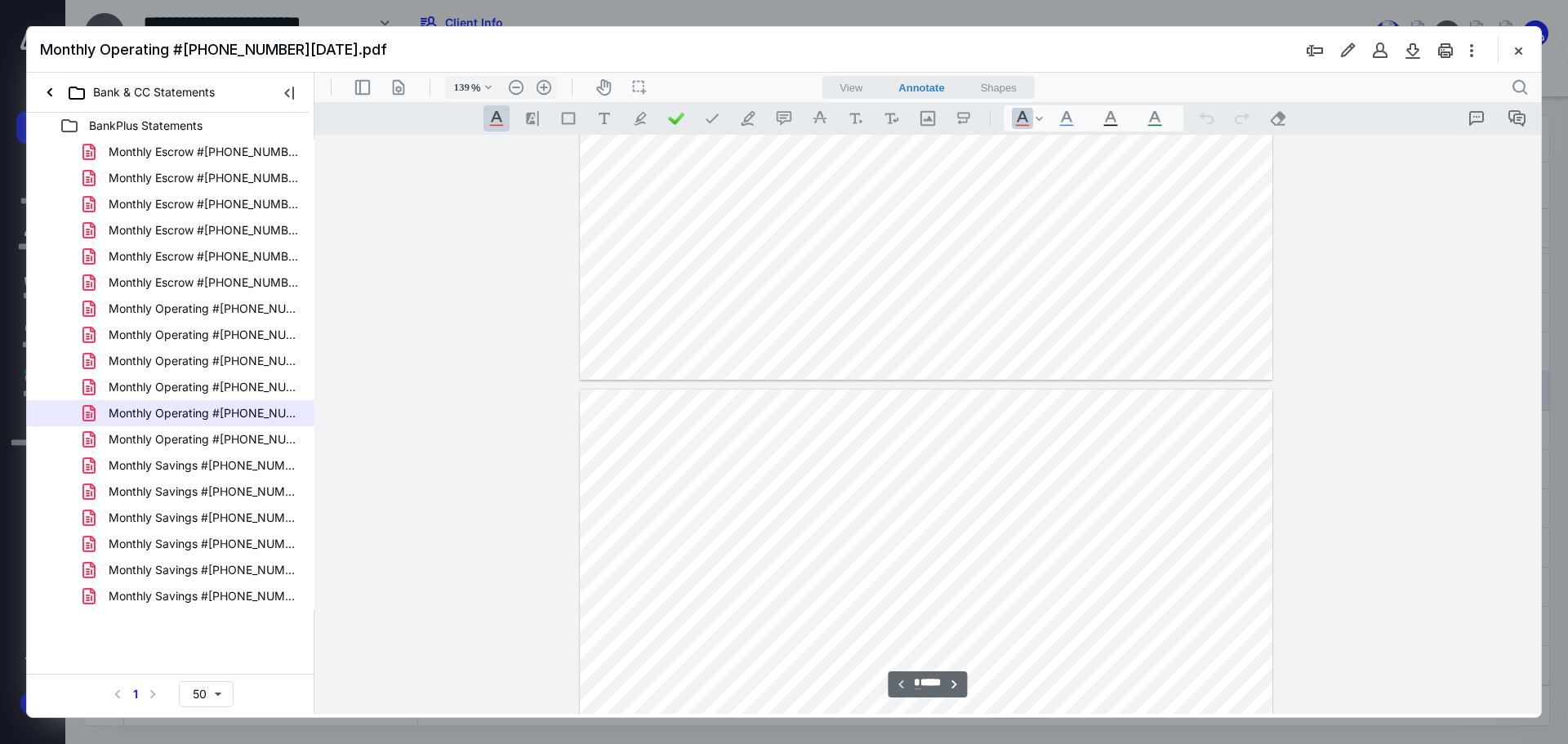 scroll, scrollTop: 657, scrollLeft: 0, axis: vertical 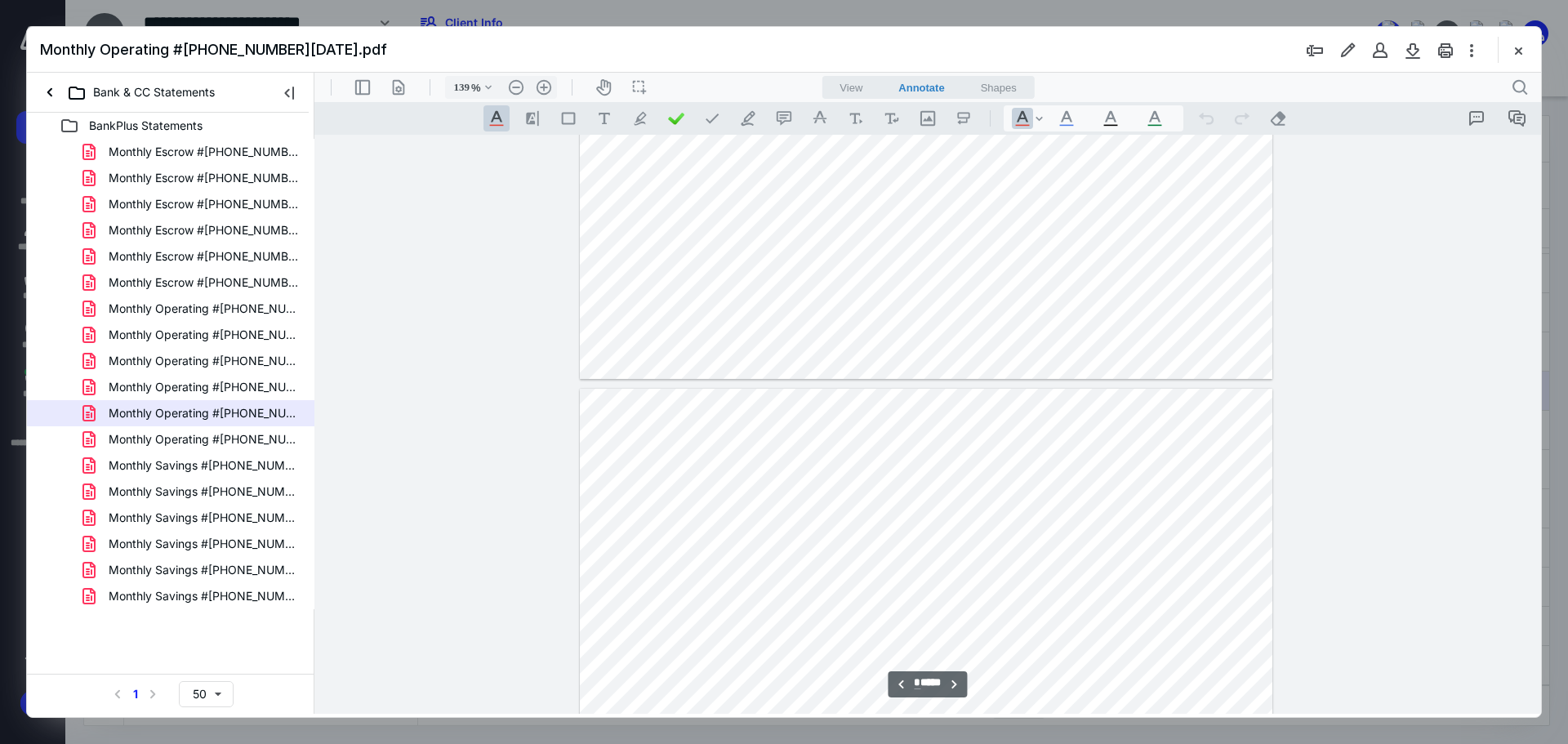 type on "*" 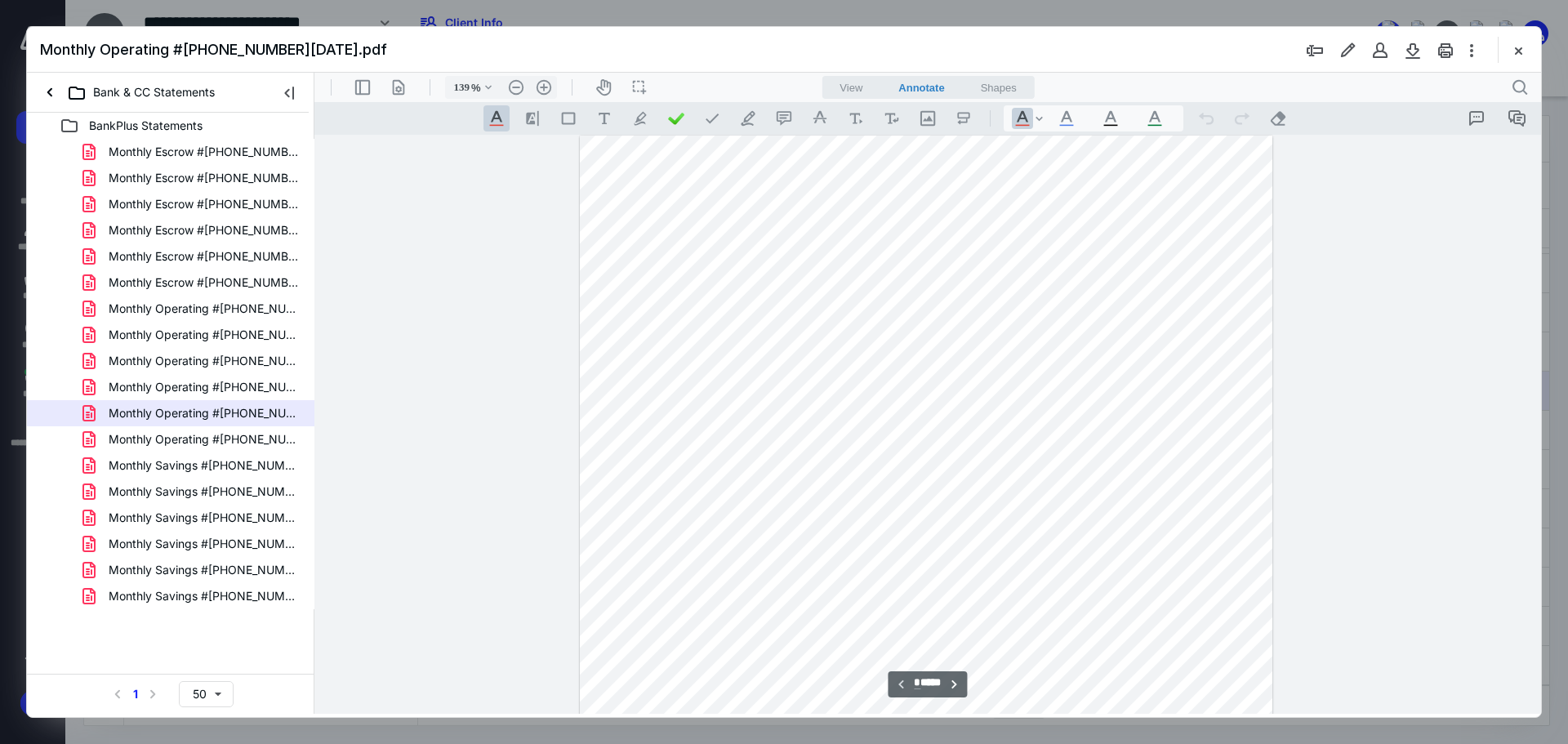 scroll, scrollTop: 0, scrollLeft: 0, axis: both 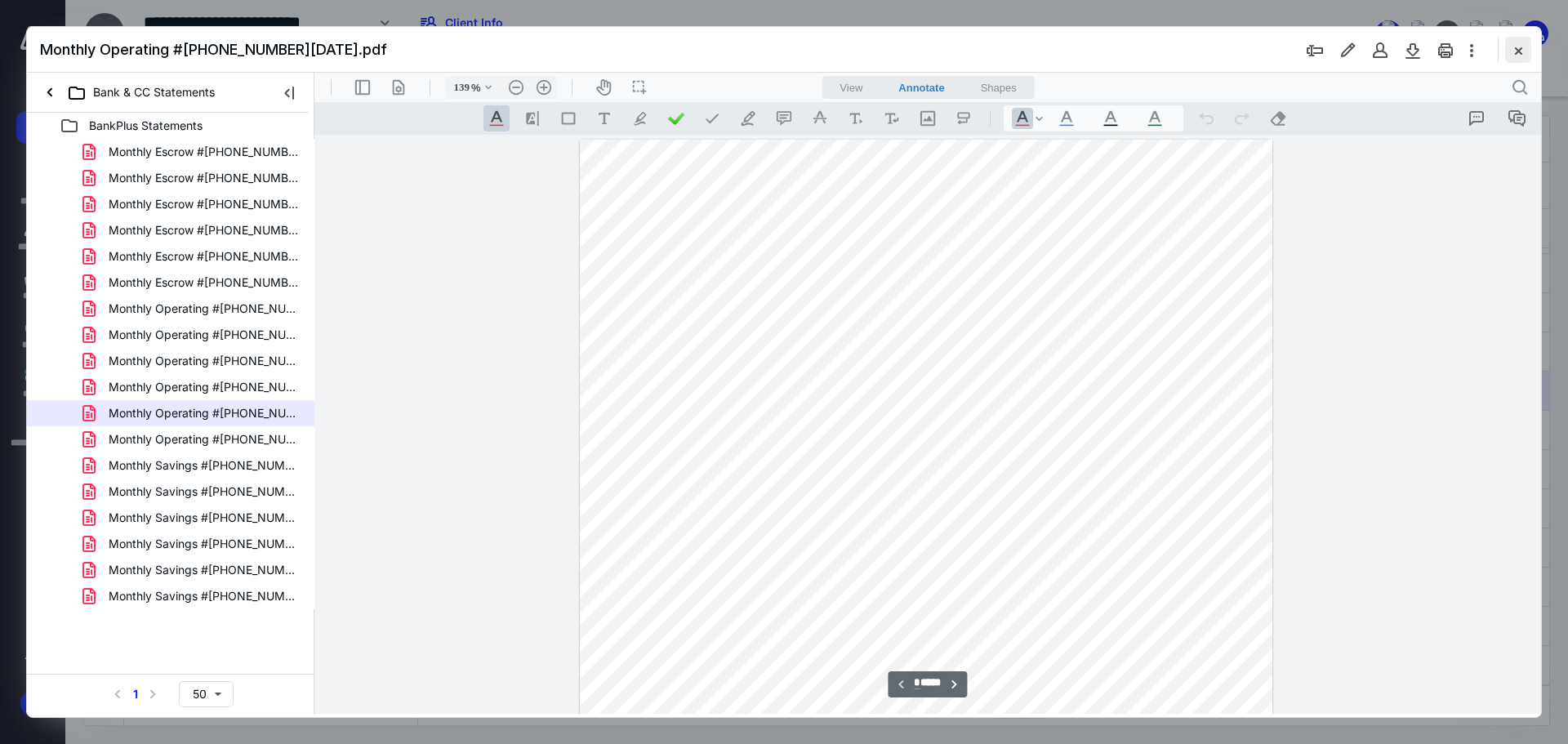 click at bounding box center [1518, 50] 